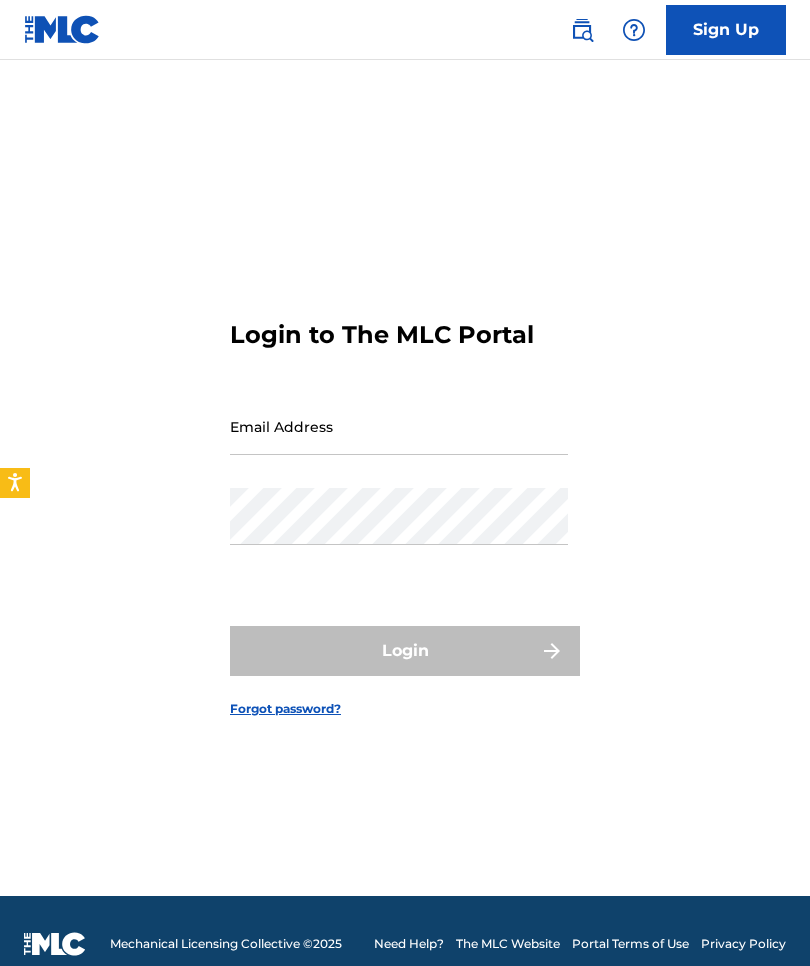 scroll, scrollTop: 0, scrollLeft: 0, axis: both 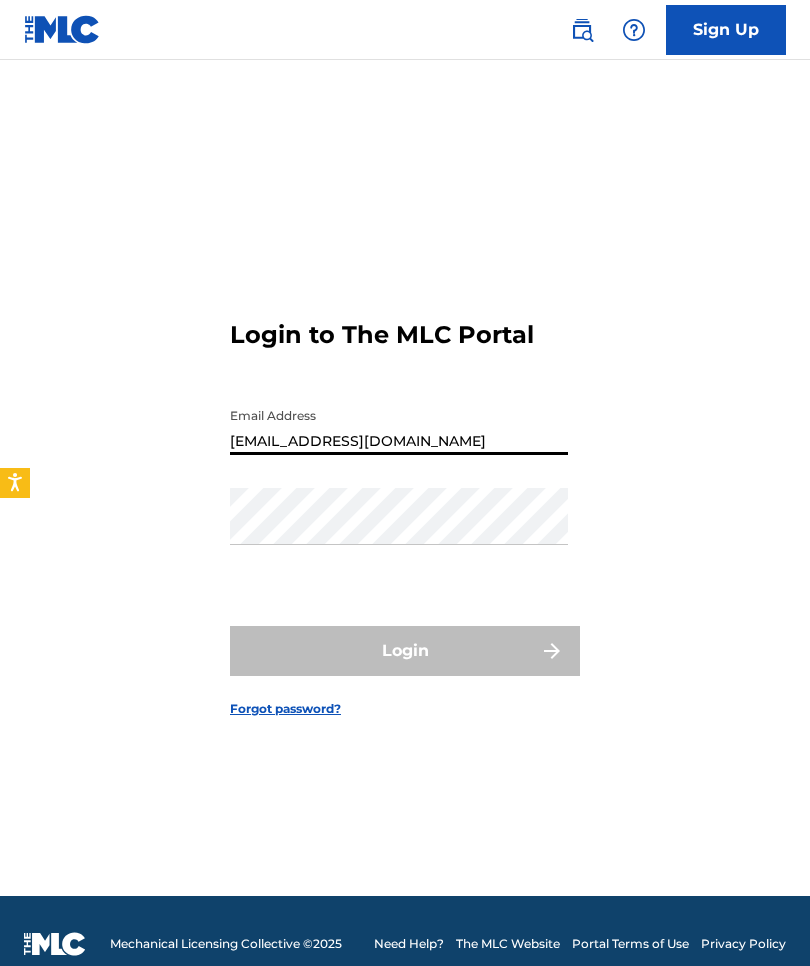 type on "Zero_elvuh@yahoo.com" 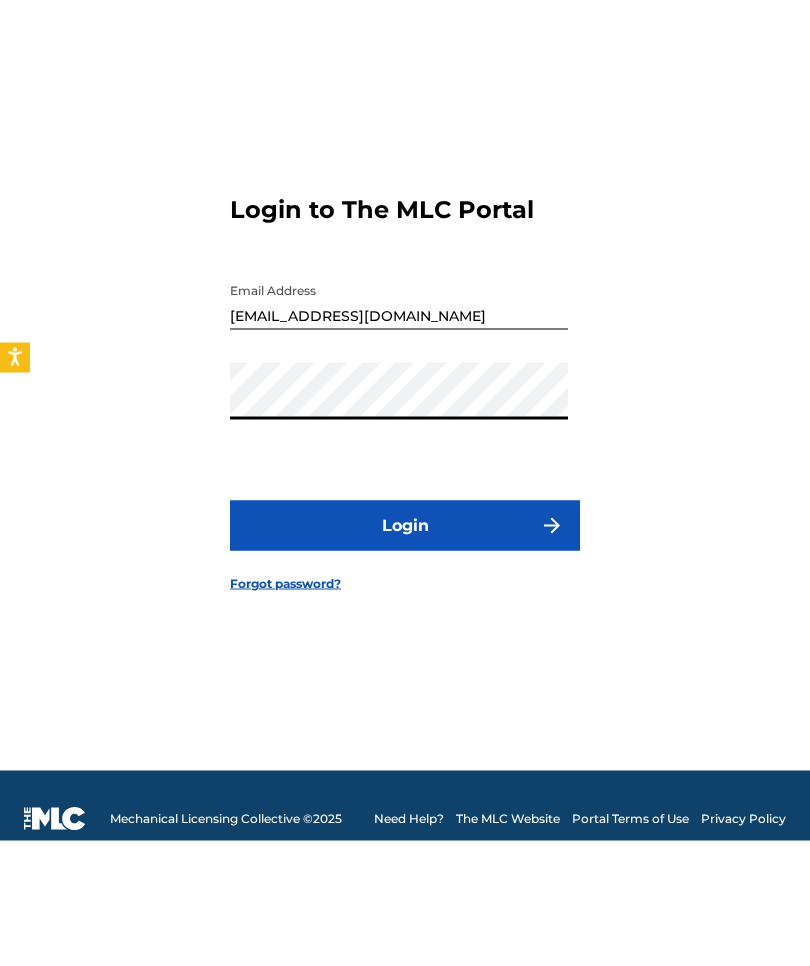 click on "Login" at bounding box center (405, 651) 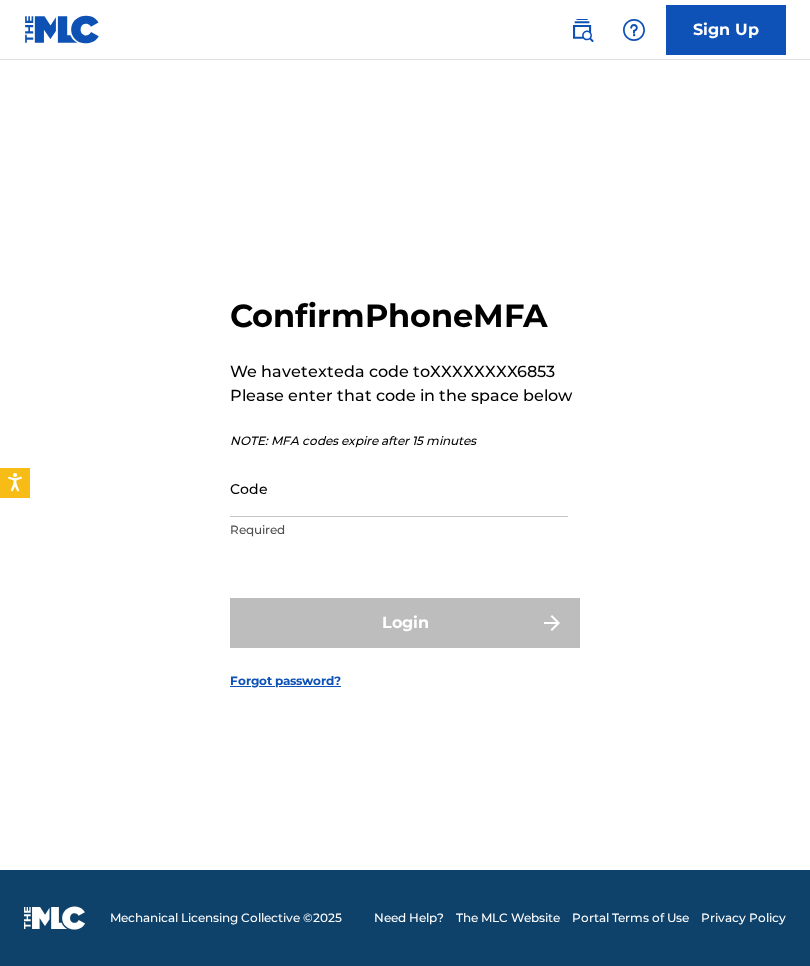 click on "Code" at bounding box center (399, 488) 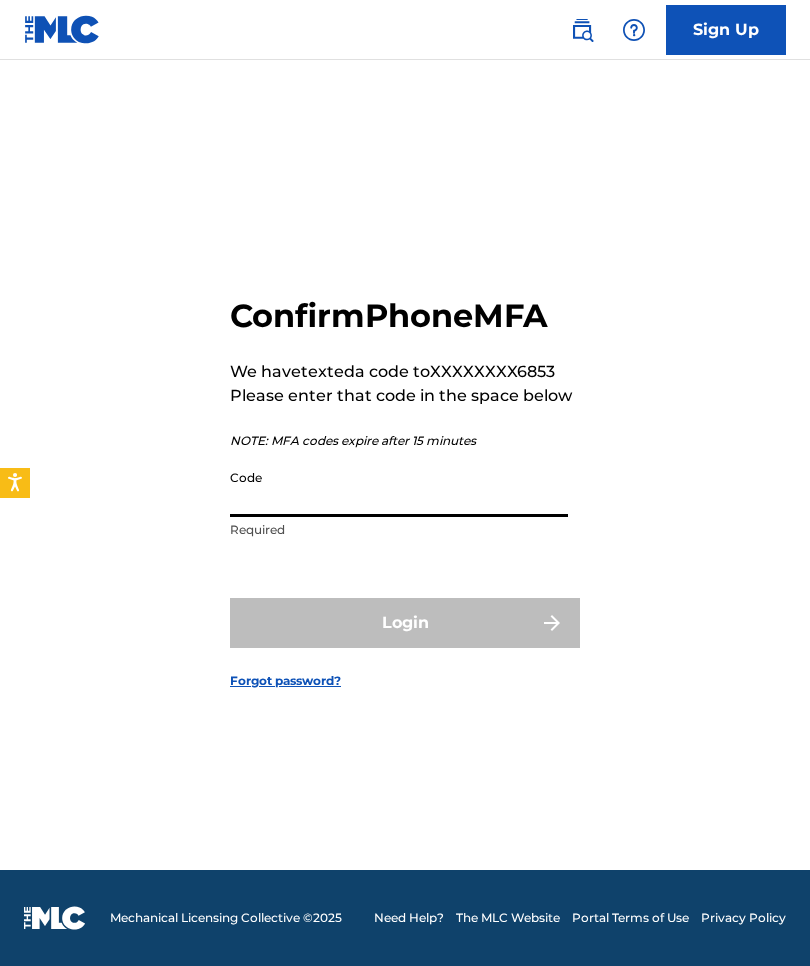 click on "Code" at bounding box center (399, 488) 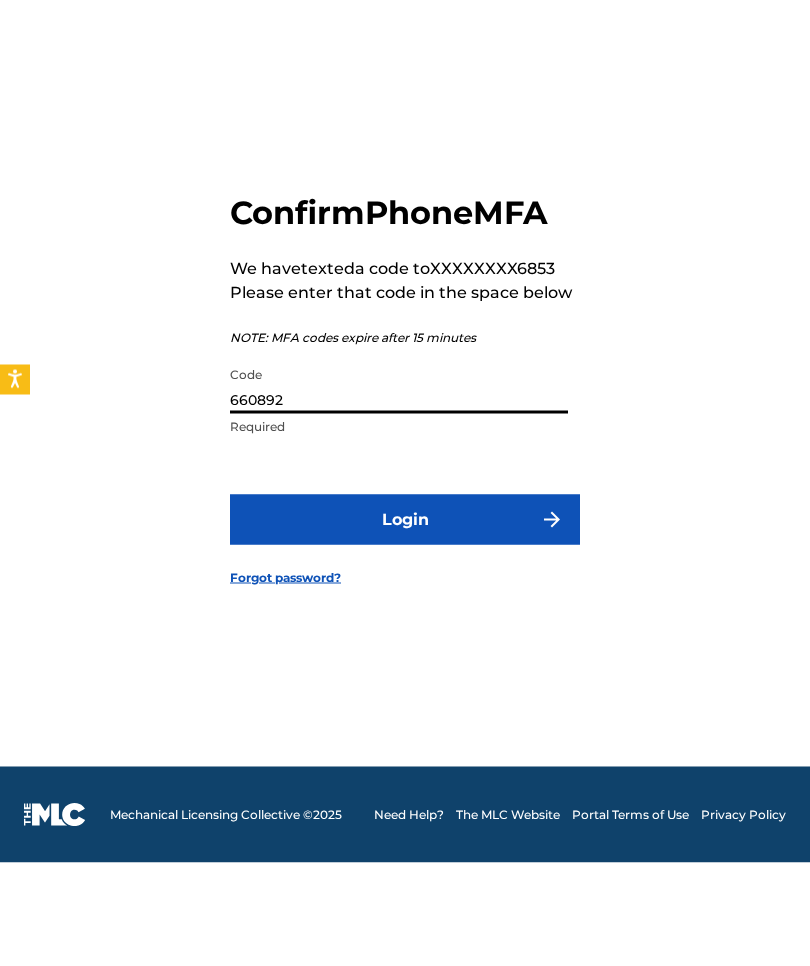 type on "660892" 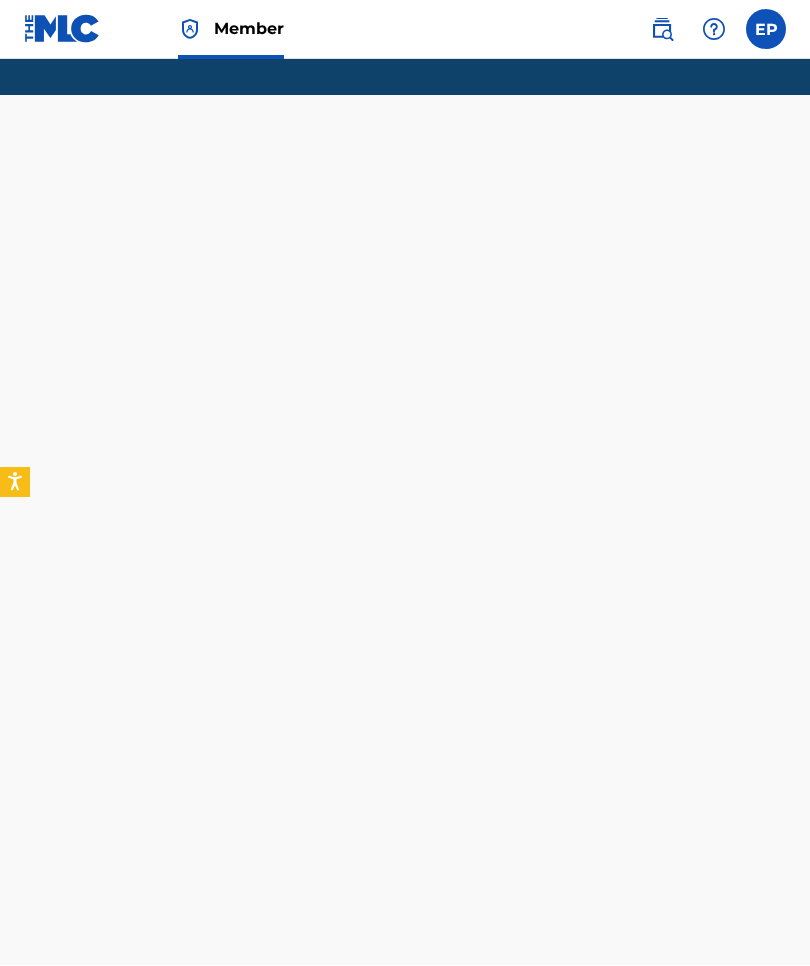 scroll, scrollTop: 0, scrollLeft: 0, axis: both 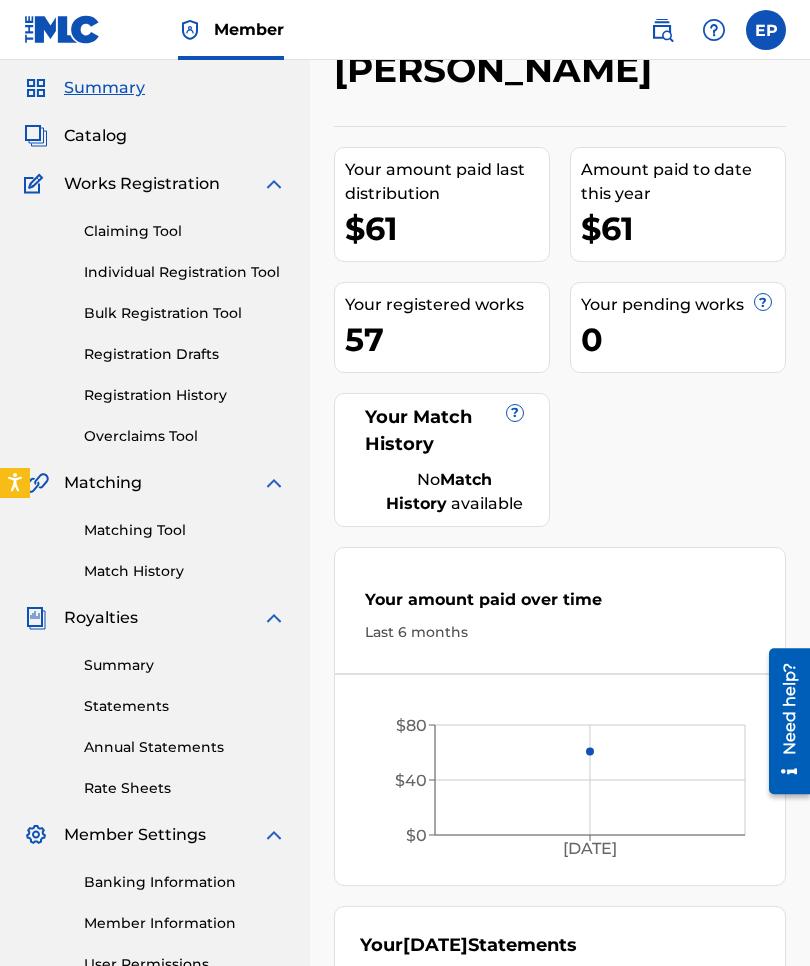 click on "Matching Tool" at bounding box center [185, 530] 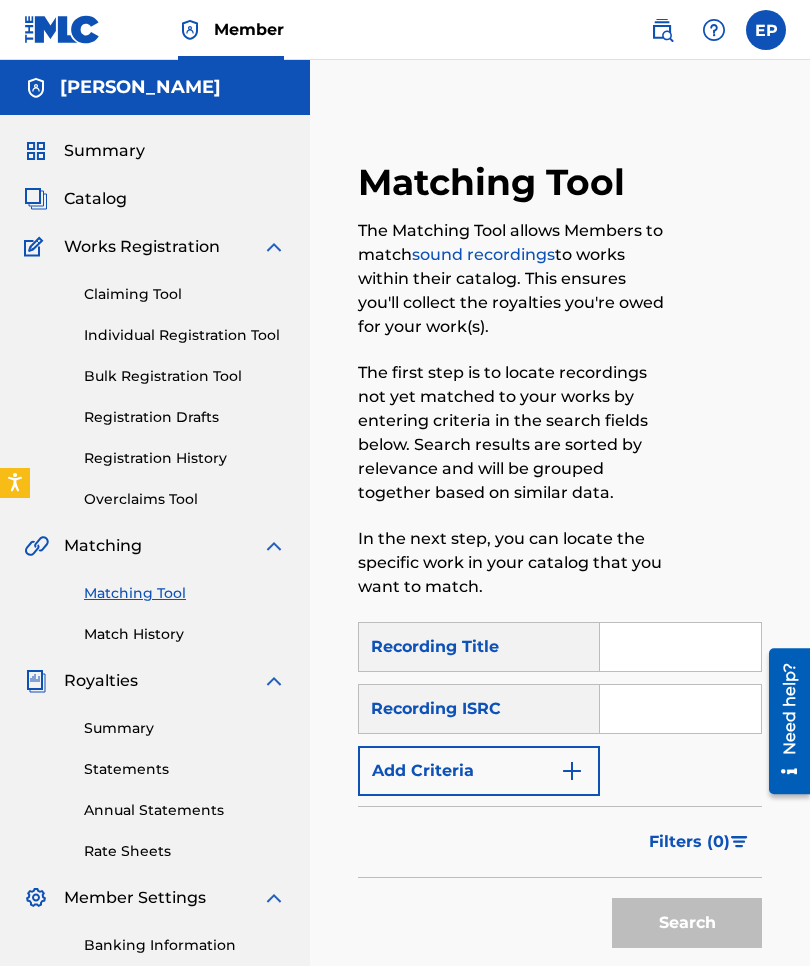 scroll, scrollTop: 62, scrollLeft: 0, axis: vertical 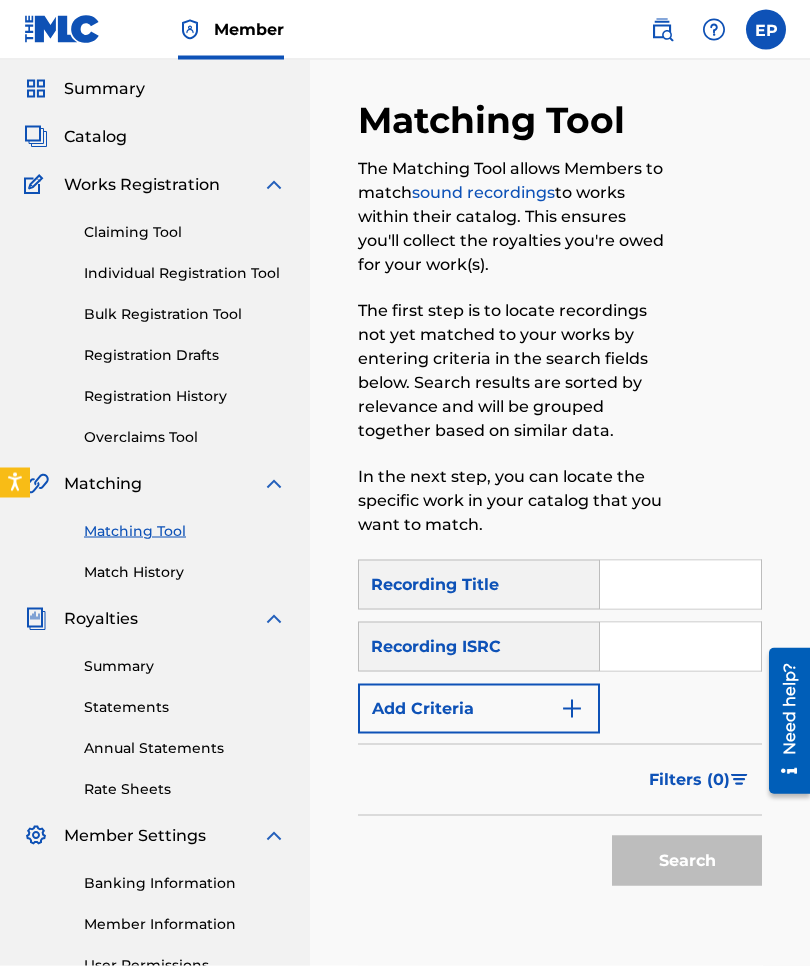 click at bounding box center [572, 709] 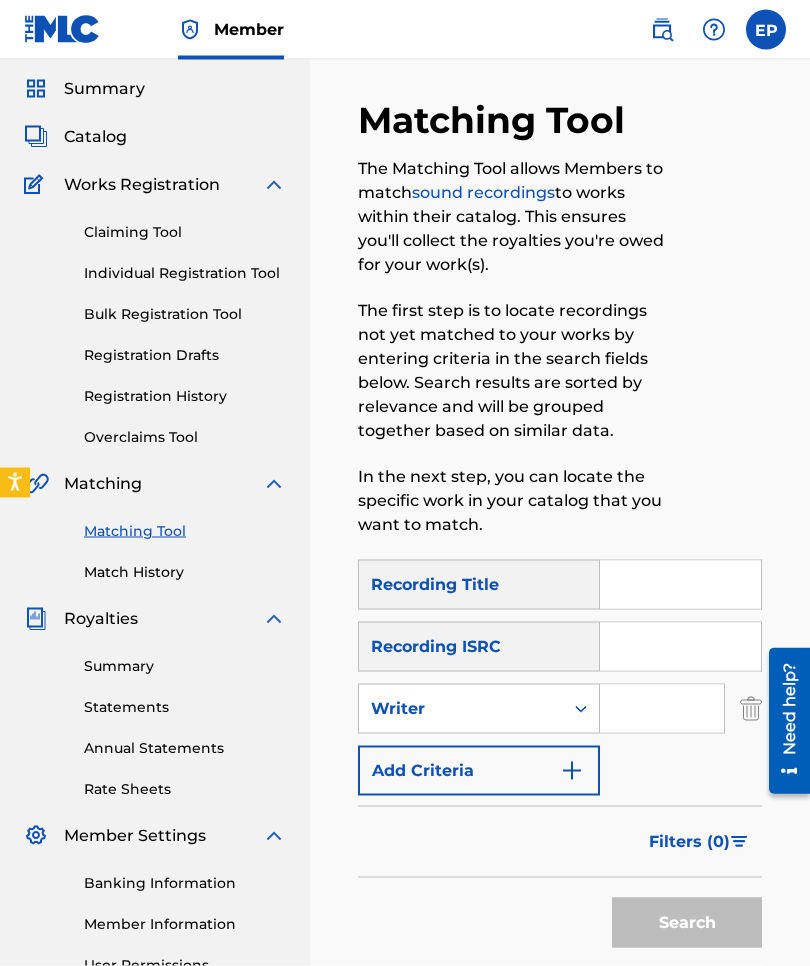 scroll, scrollTop: 63, scrollLeft: 0, axis: vertical 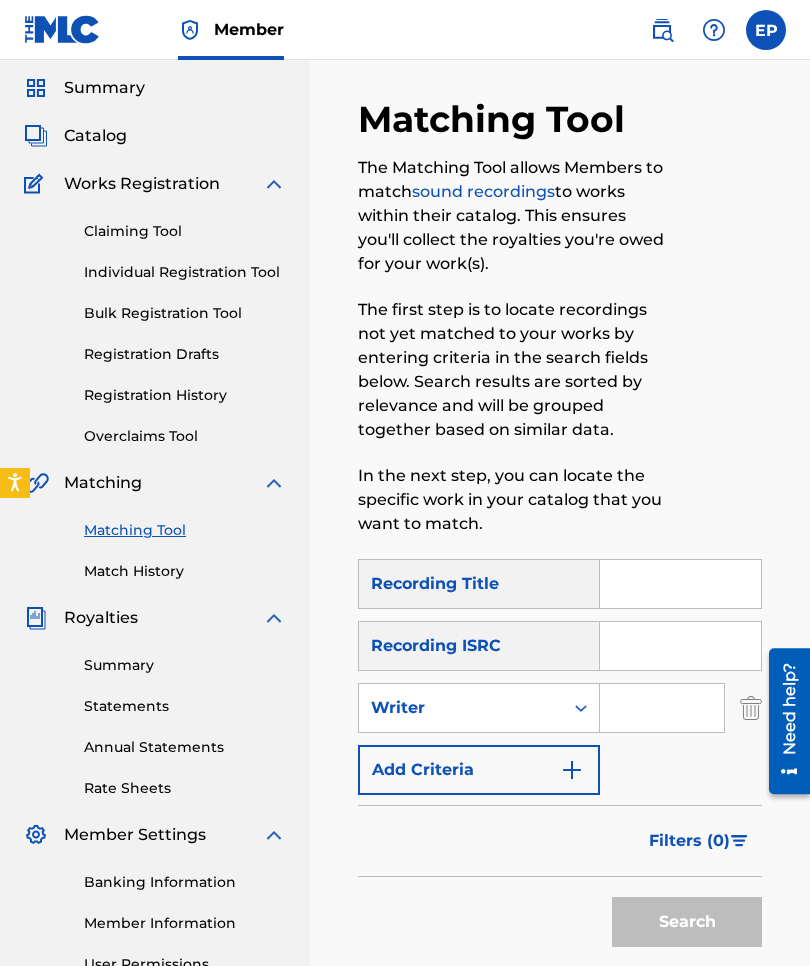 click at bounding box center [572, 770] 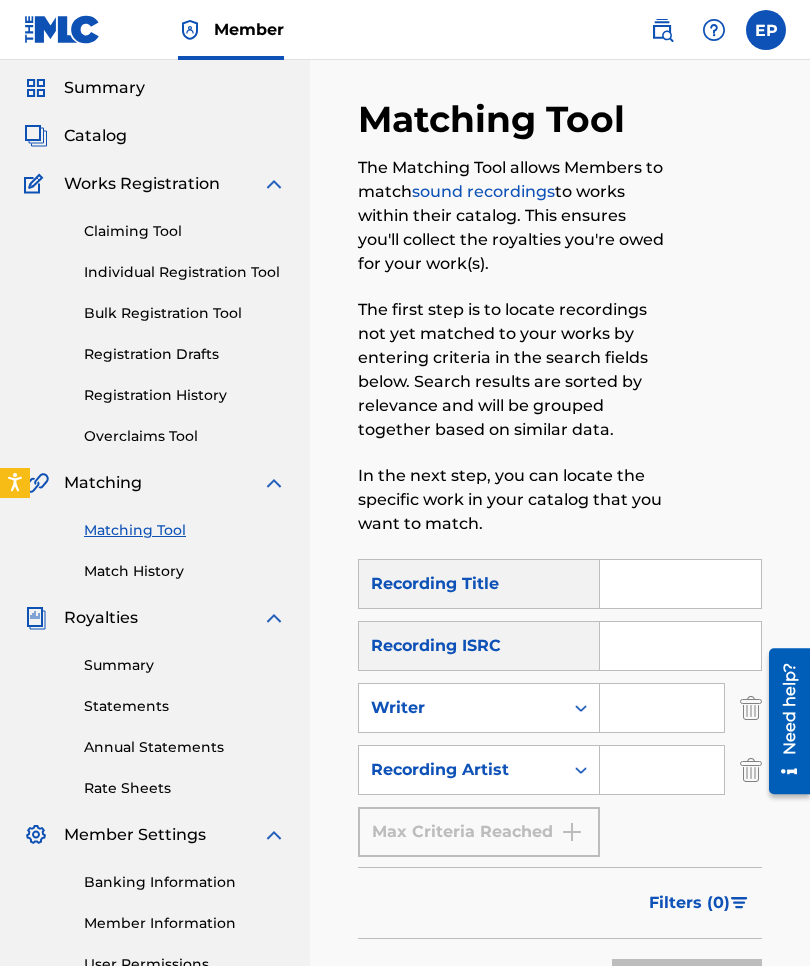 click at bounding box center (662, 708) 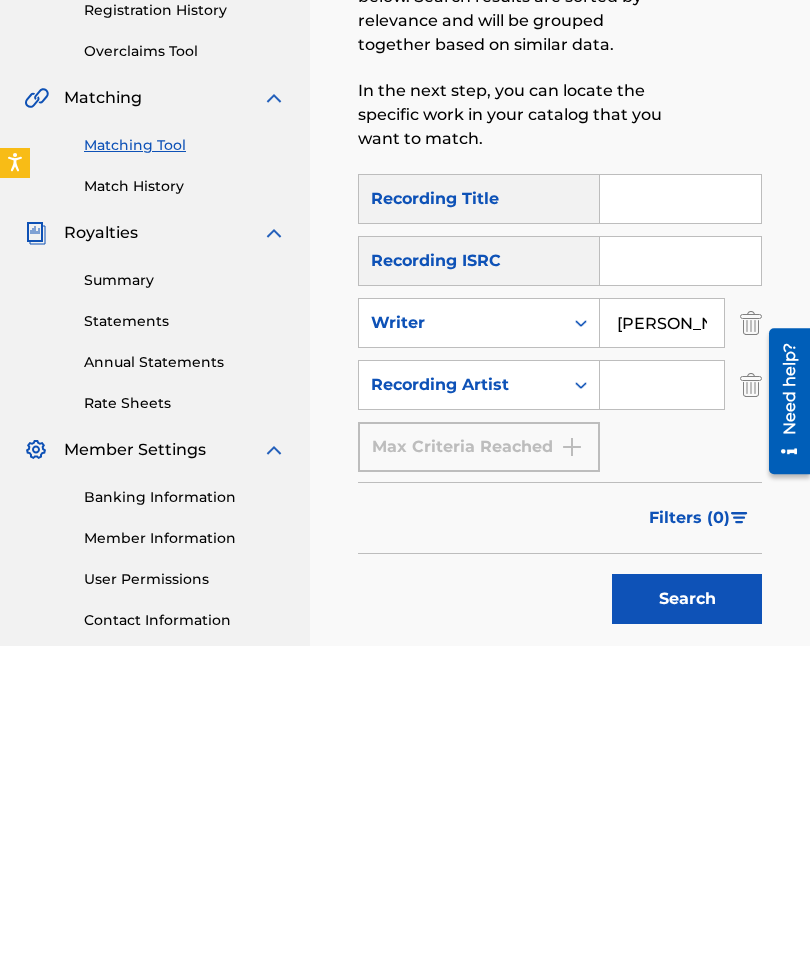 type on "Eruve pena" 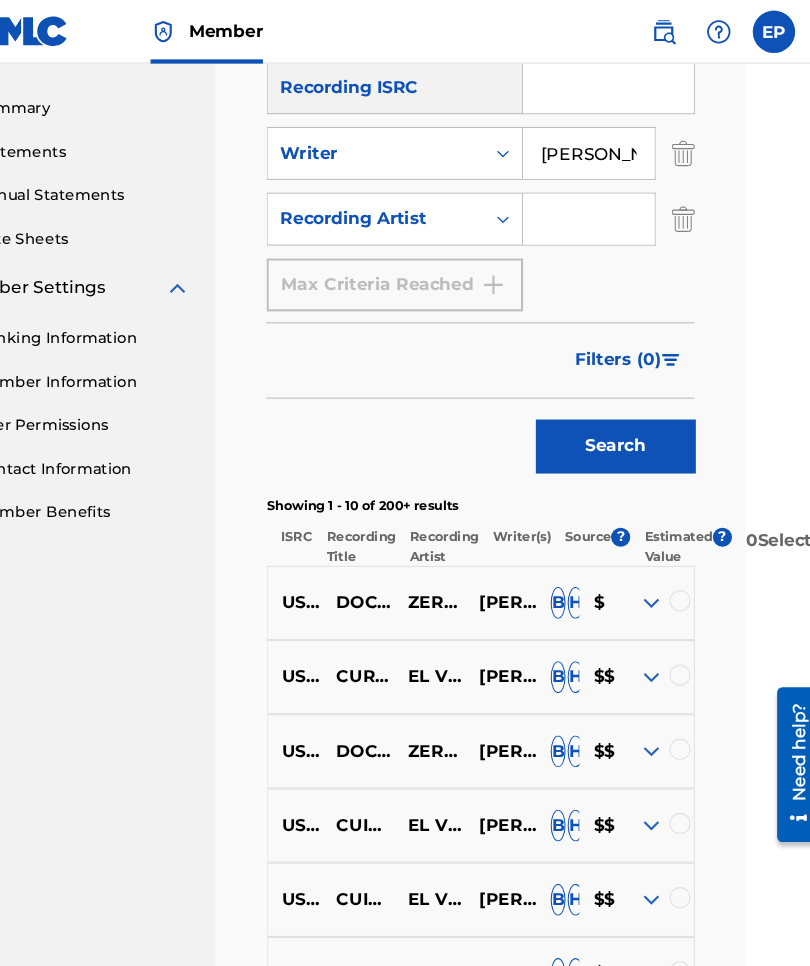 scroll, scrollTop: 626, scrollLeft: 71, axis: both 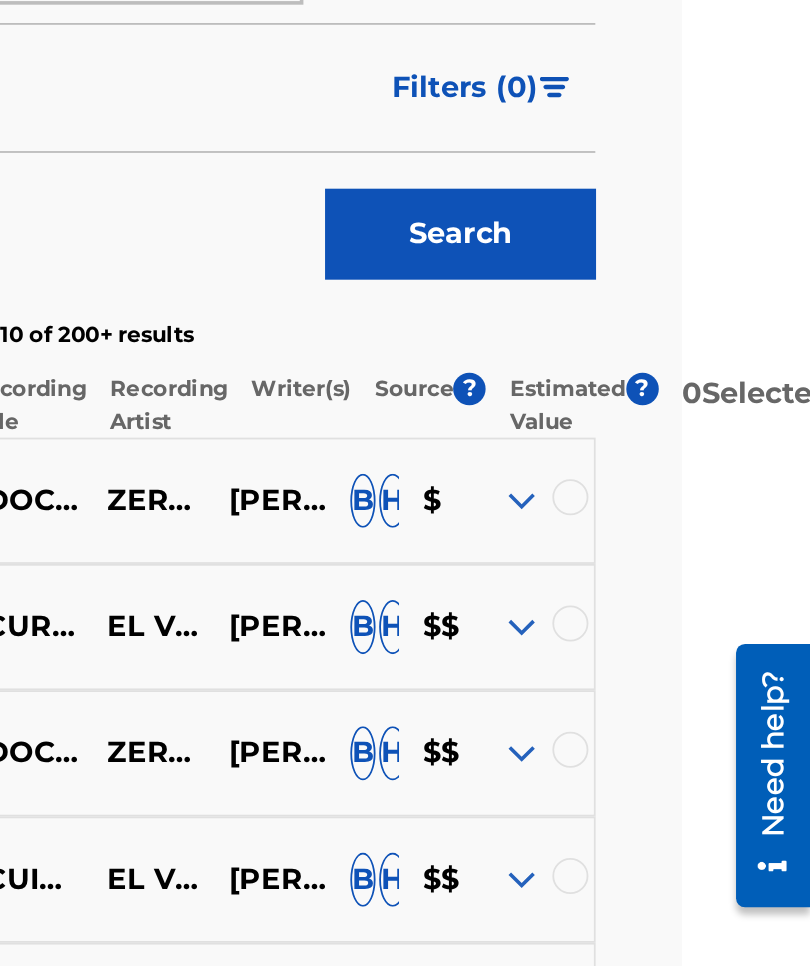 click at bounding box center (650, 569) 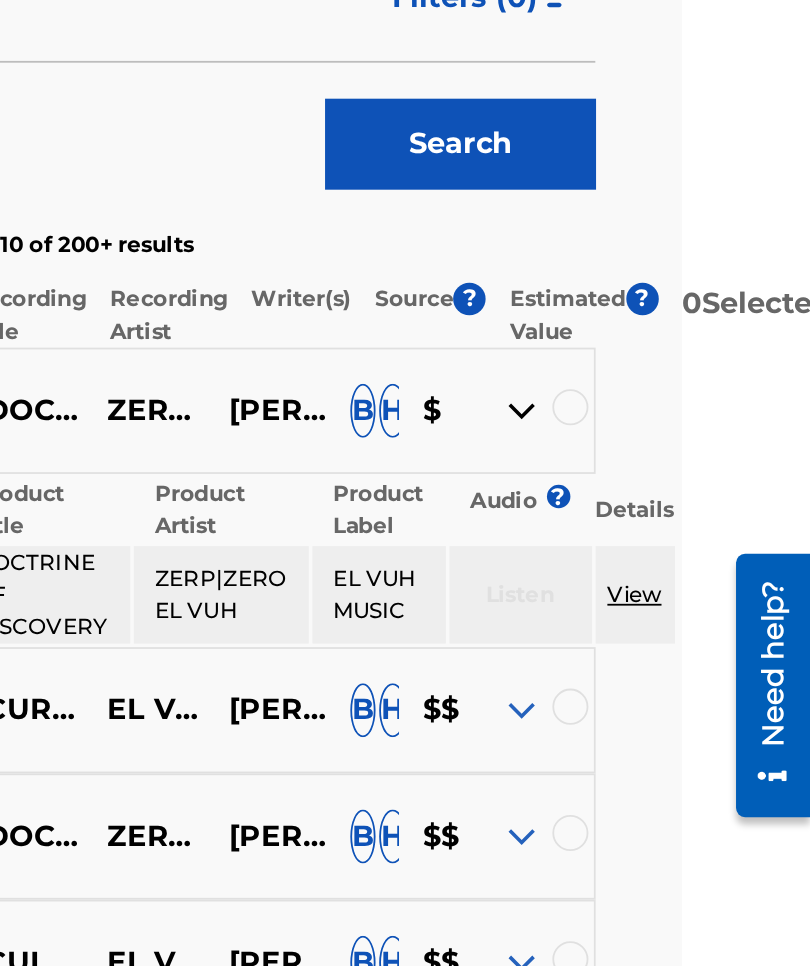 click at bounding box center (736, 615) 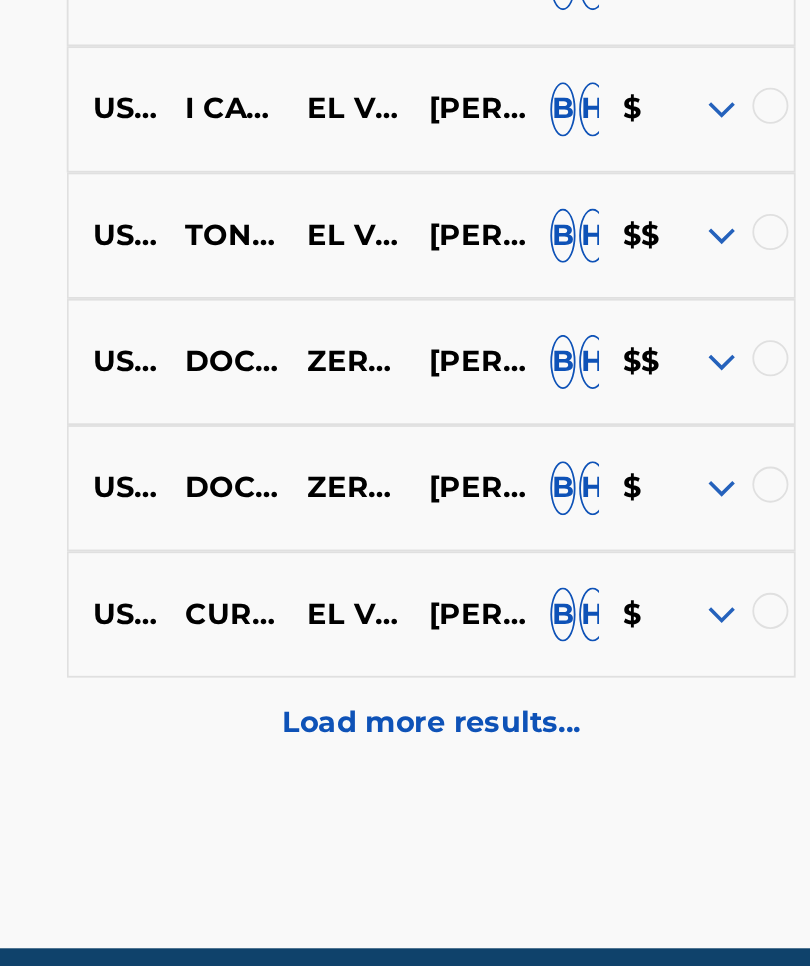 scroll, scrollTop: 1188, scrollLeft: 71, axis: both 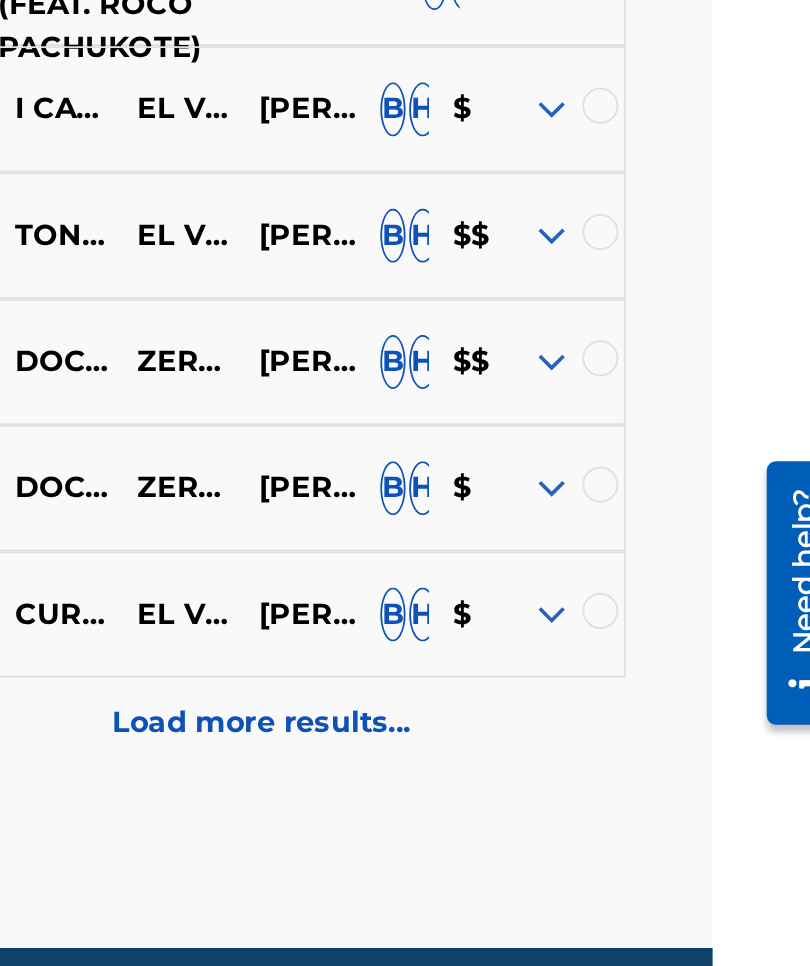 click on "Load more results..." at bounding box center [489, 793] 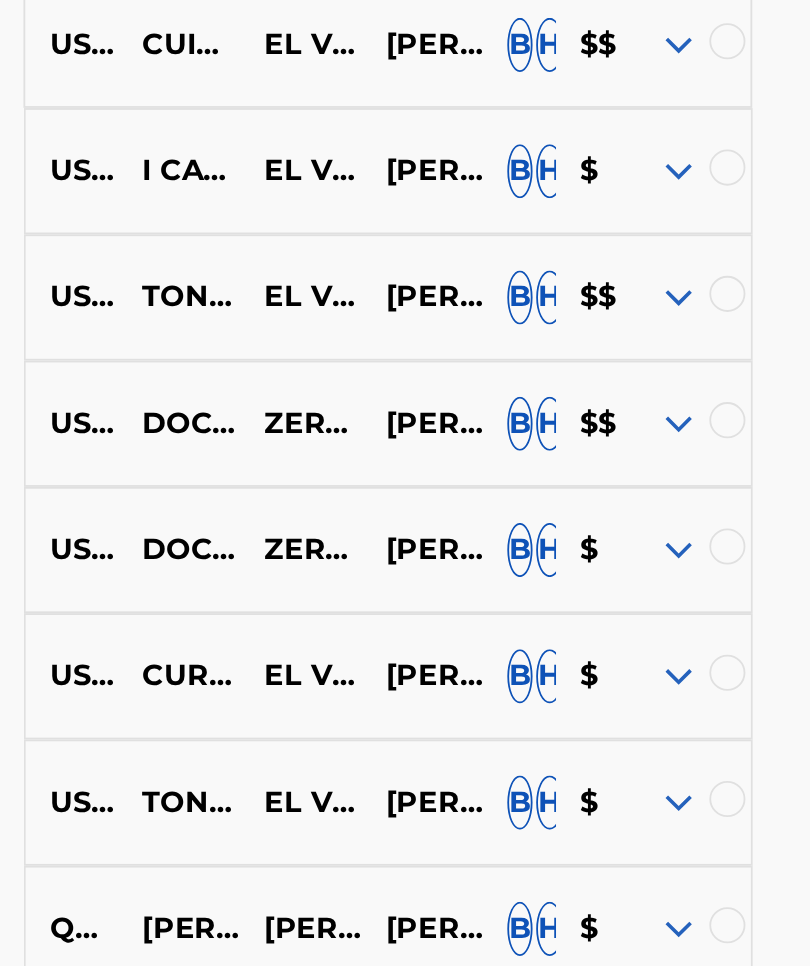 scroll, scrollTop: 1059, scrollLeft: 71, axis: both 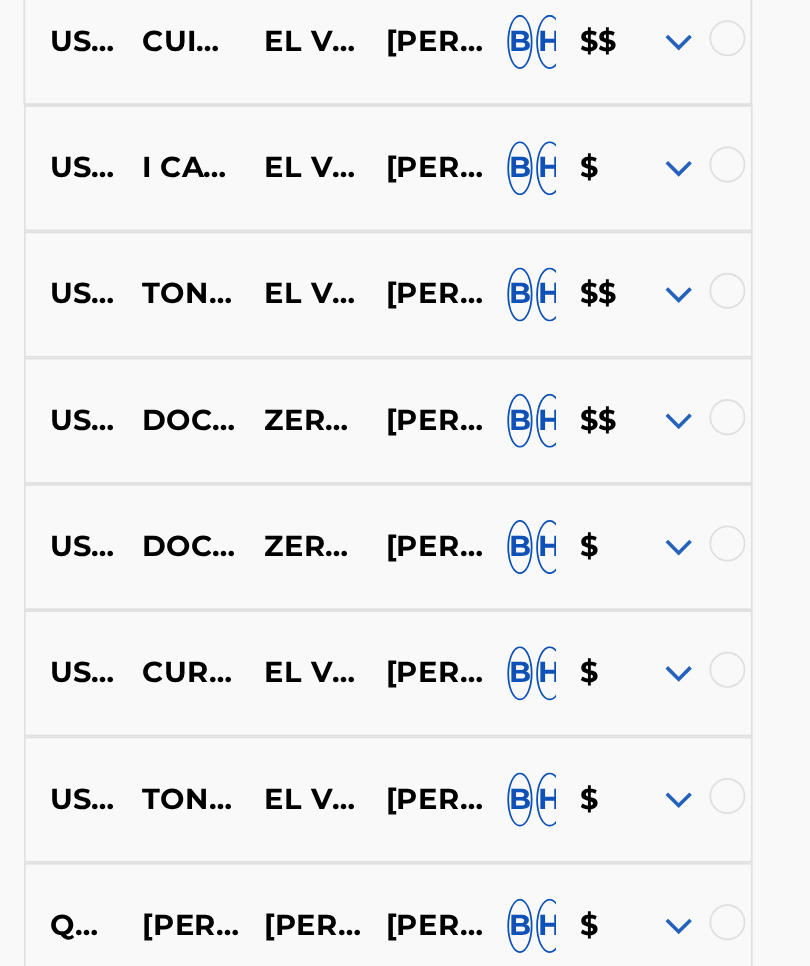 click on "B" at bounding box center (562, 696) 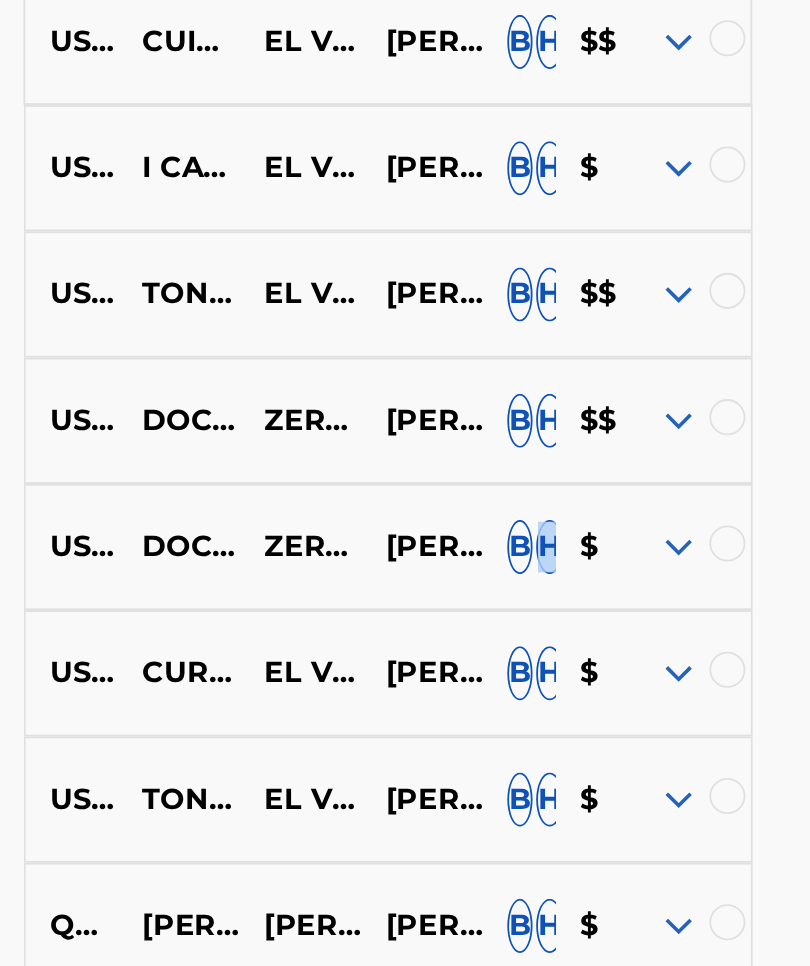 click on "USCGH1172083 CURANDERO EL VUH ERUVE PENA,ERIC FRANCO,VICTOR MENDOZA B H $" at bounding box center [489, 766] 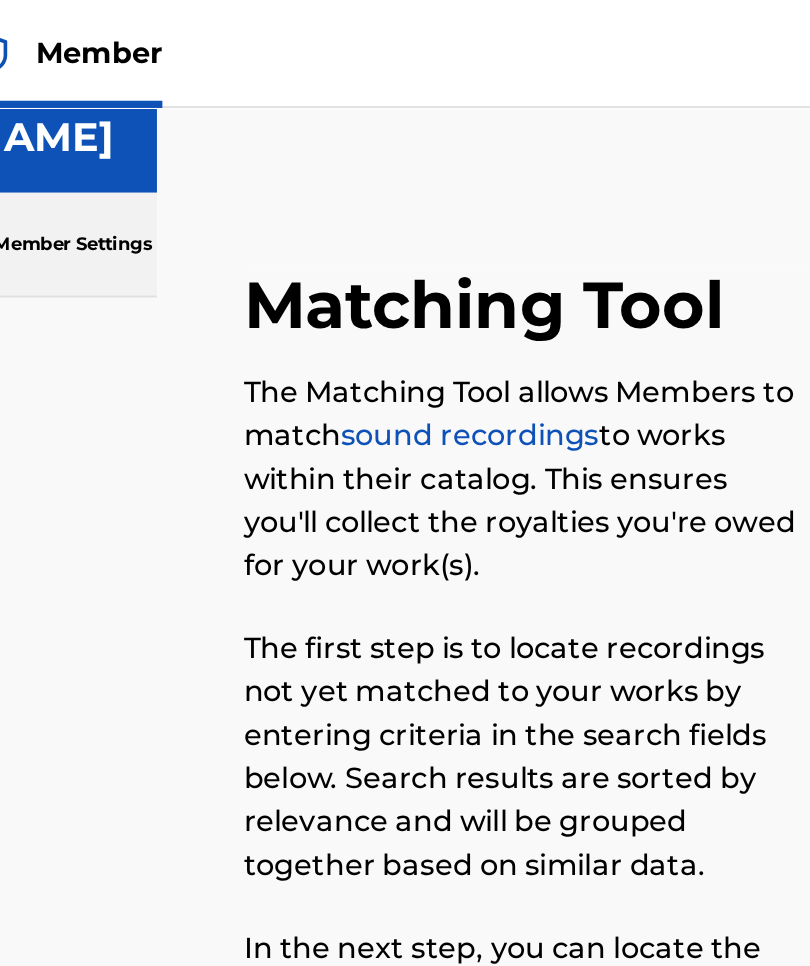 scroll, scrollTop: 0, scrollLeft: 0, axis: both 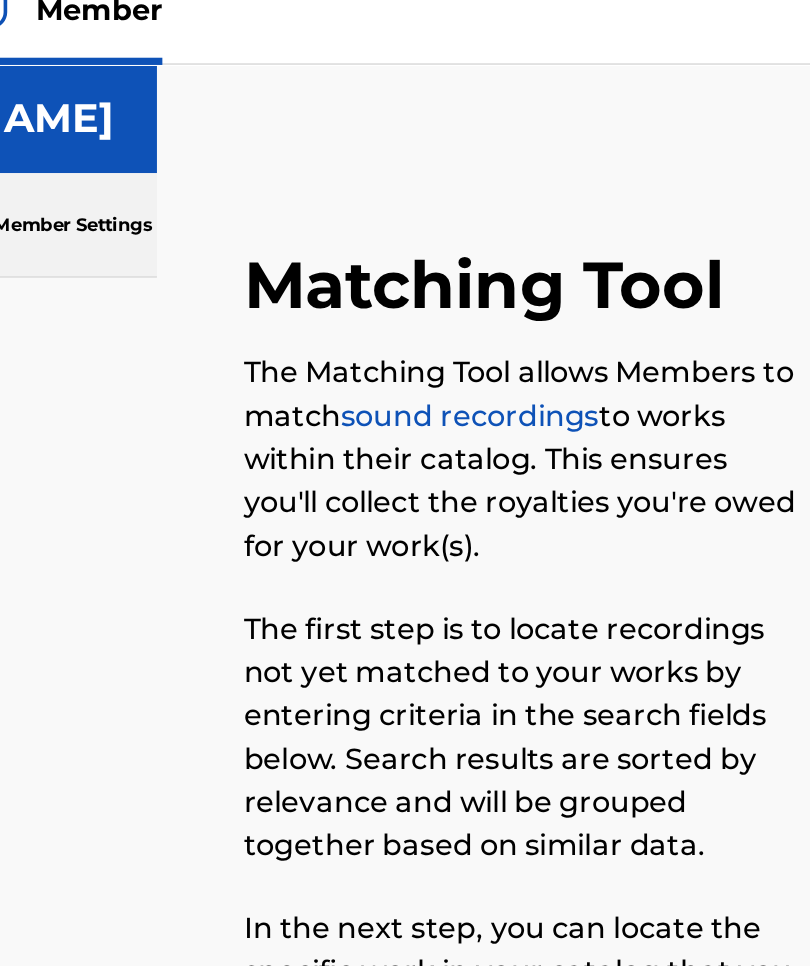 click on "sound recordings" at bounding box center [454, 254] 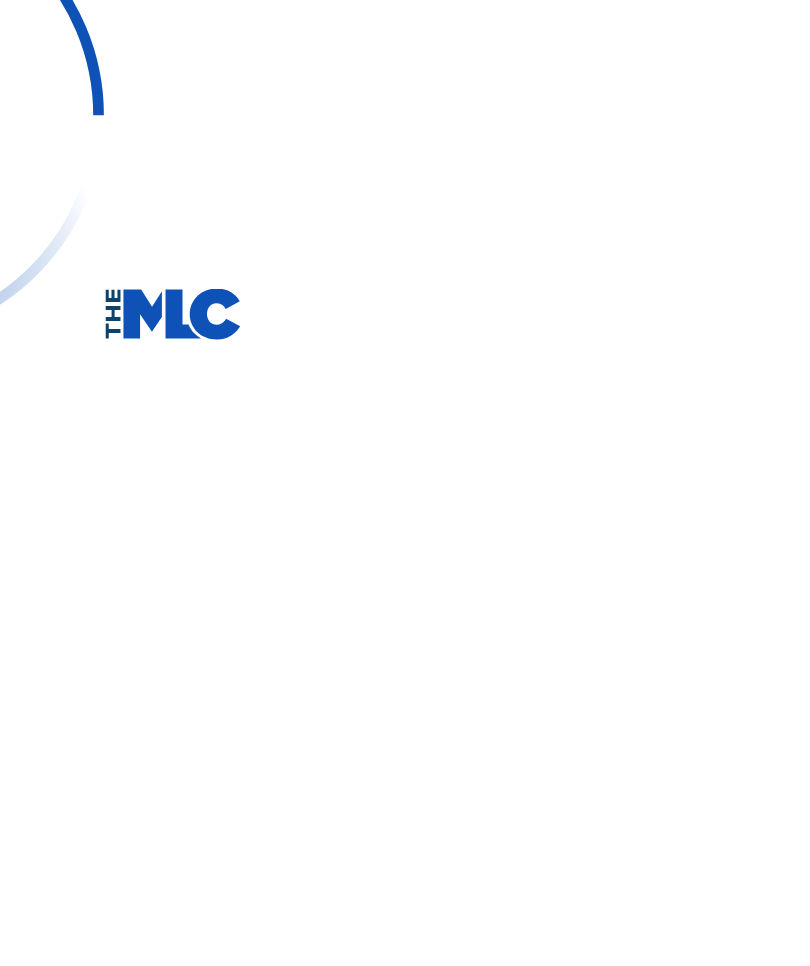 scroll, scrollTop: 62, scrollLeft: 194, axis: both 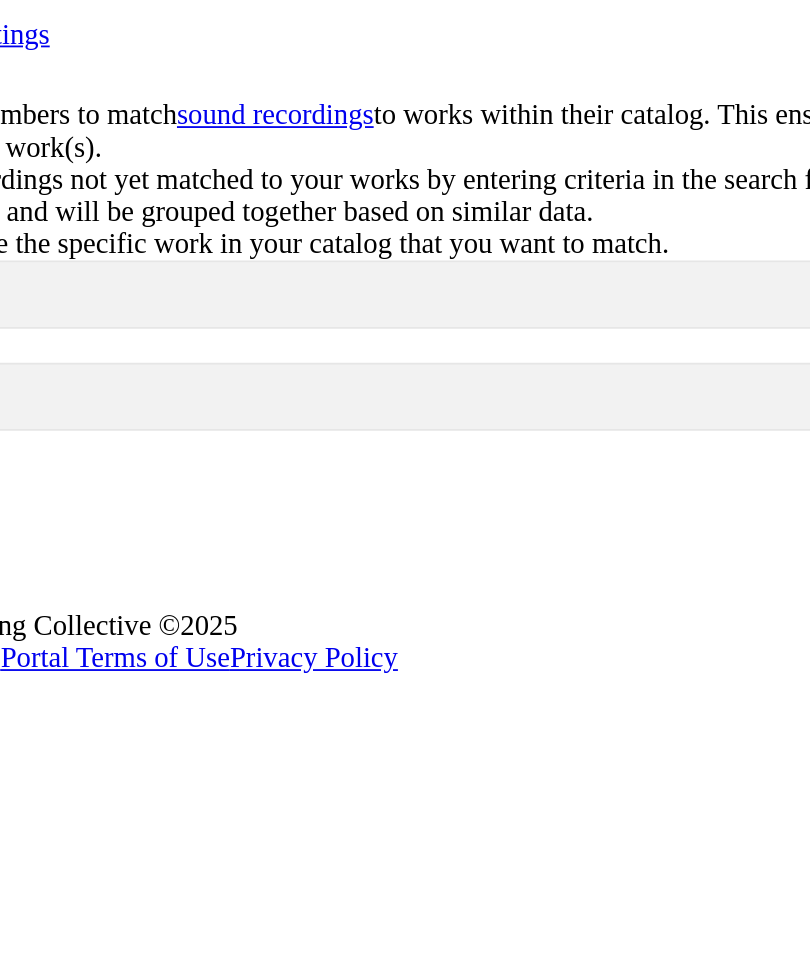 click at bounding box center [84, 662] 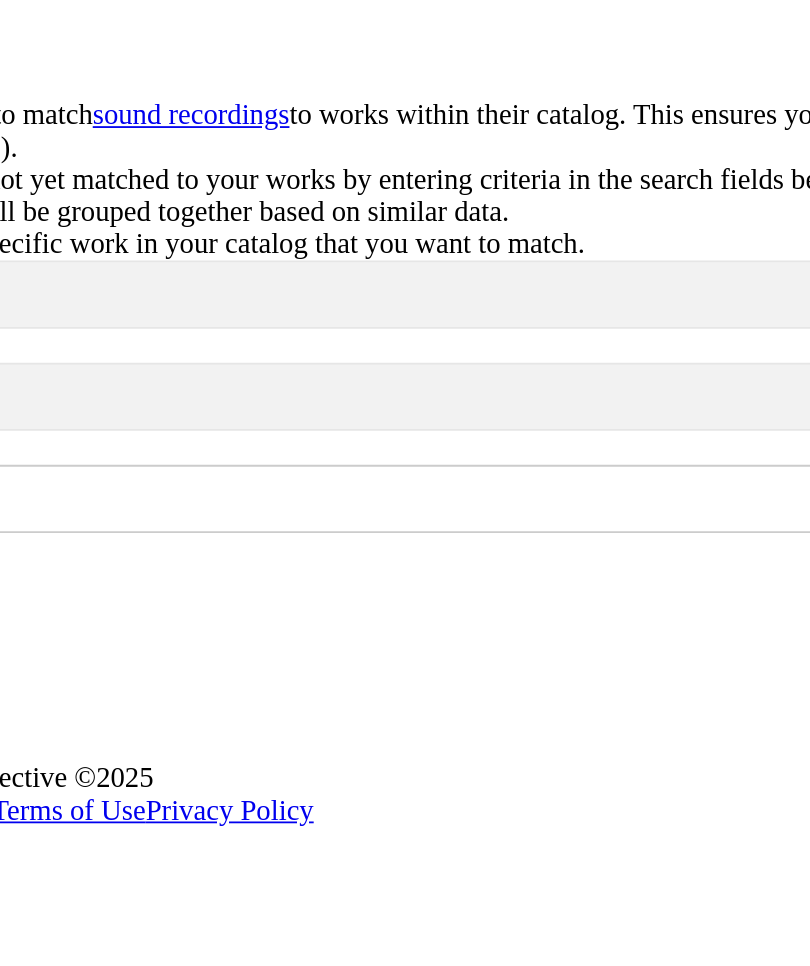 click at bounding box center [86, 695] 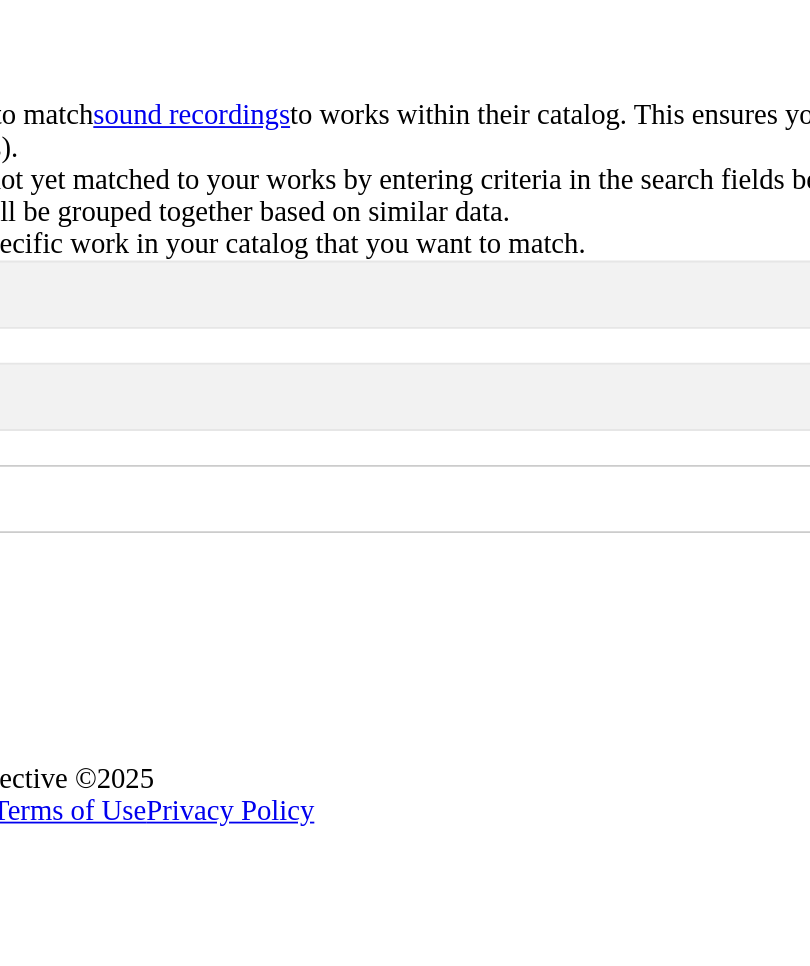 type on "Eruve Pena" 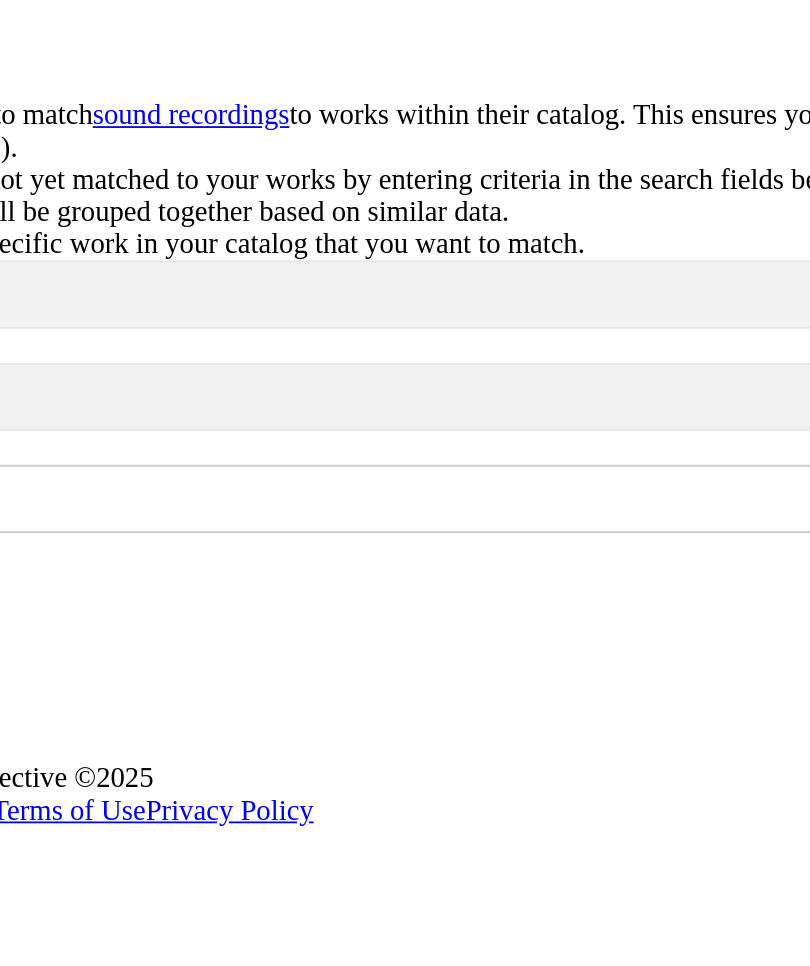 click at bounding box center (84, 747) 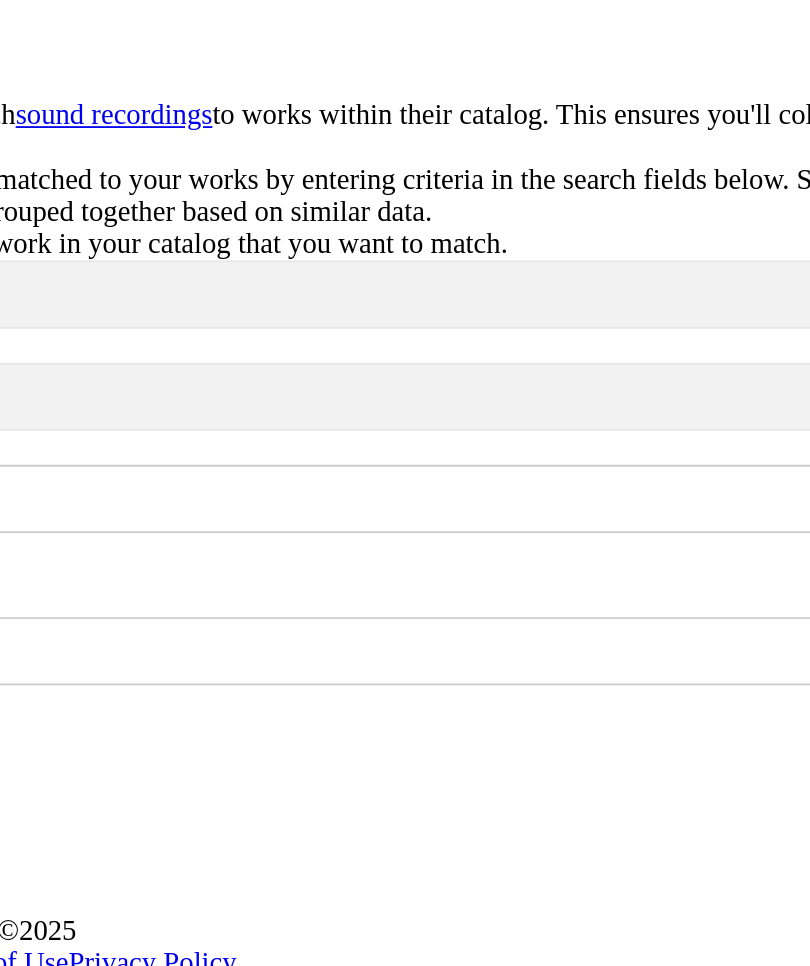 click at bounding box center [11, 802] 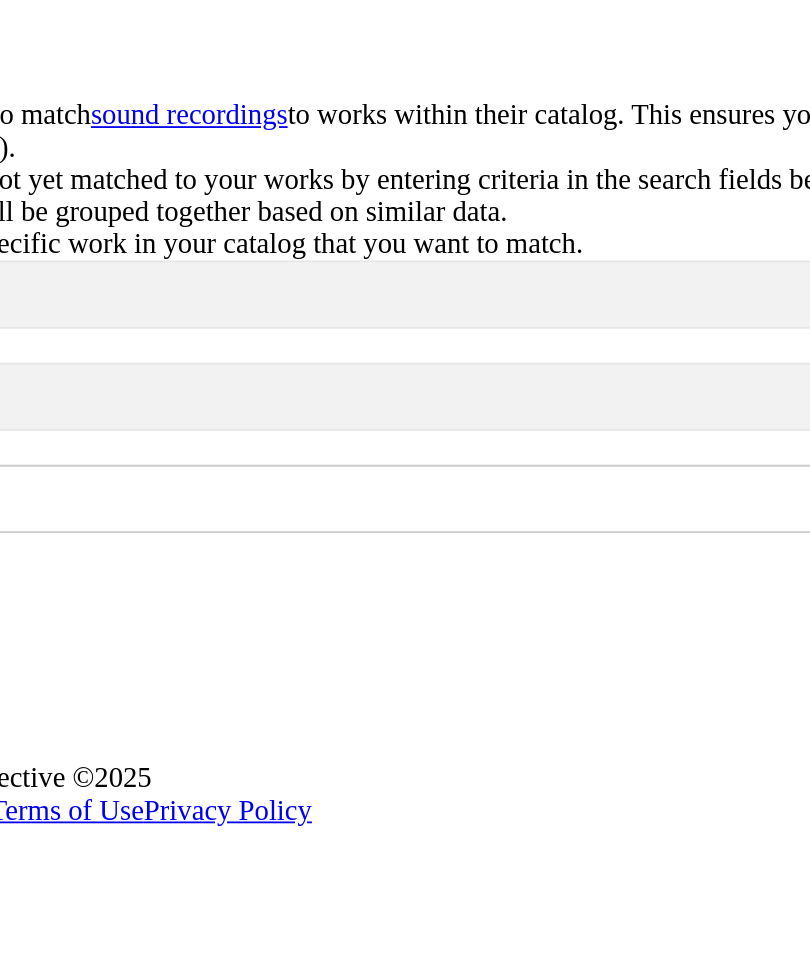 click on "Search" at bounding box center (23, 792) 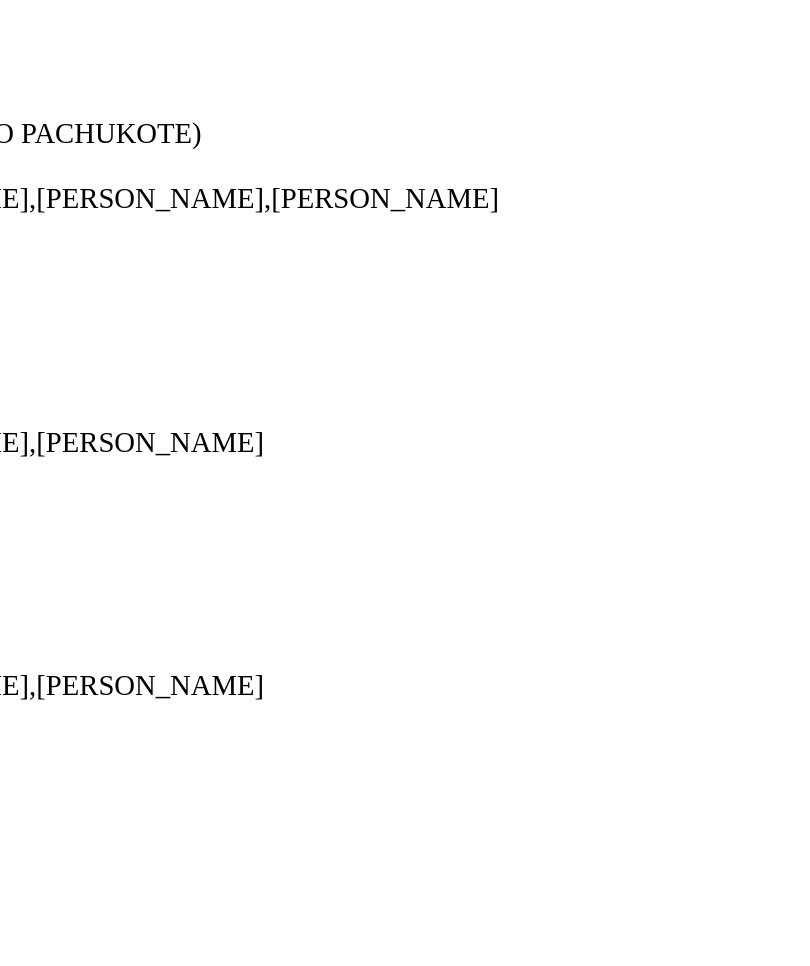 scroll, scrollTop: 1090, scrollLeft: 0, axis: vertical 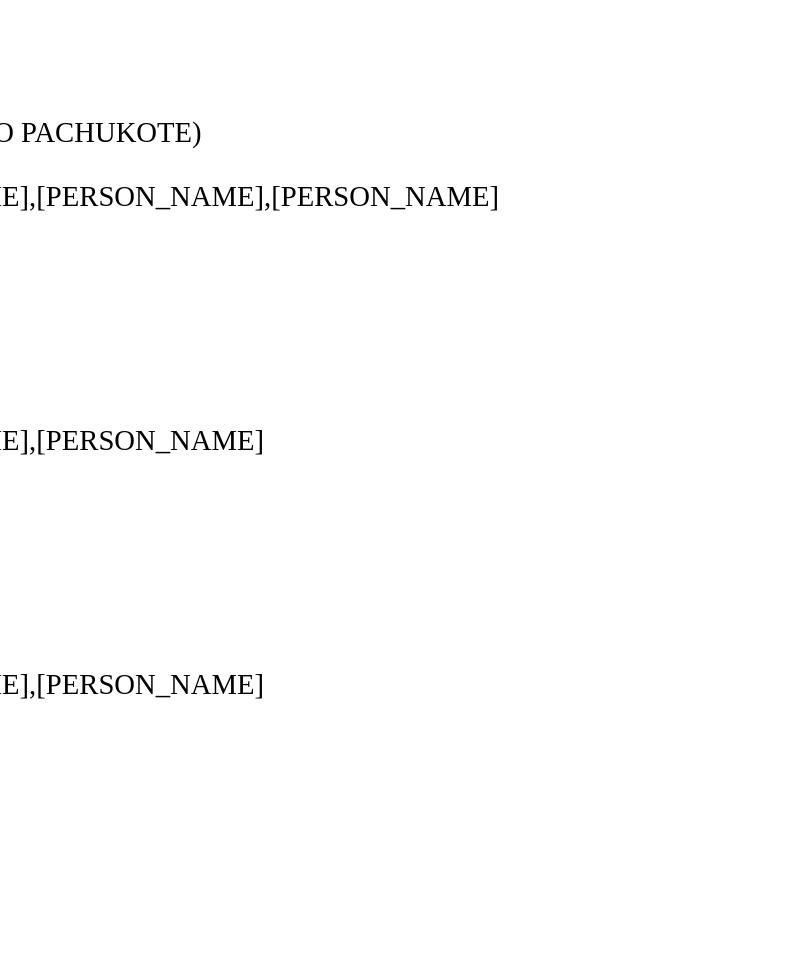 click on "Load more results..." at bounding box center [405, 1261] 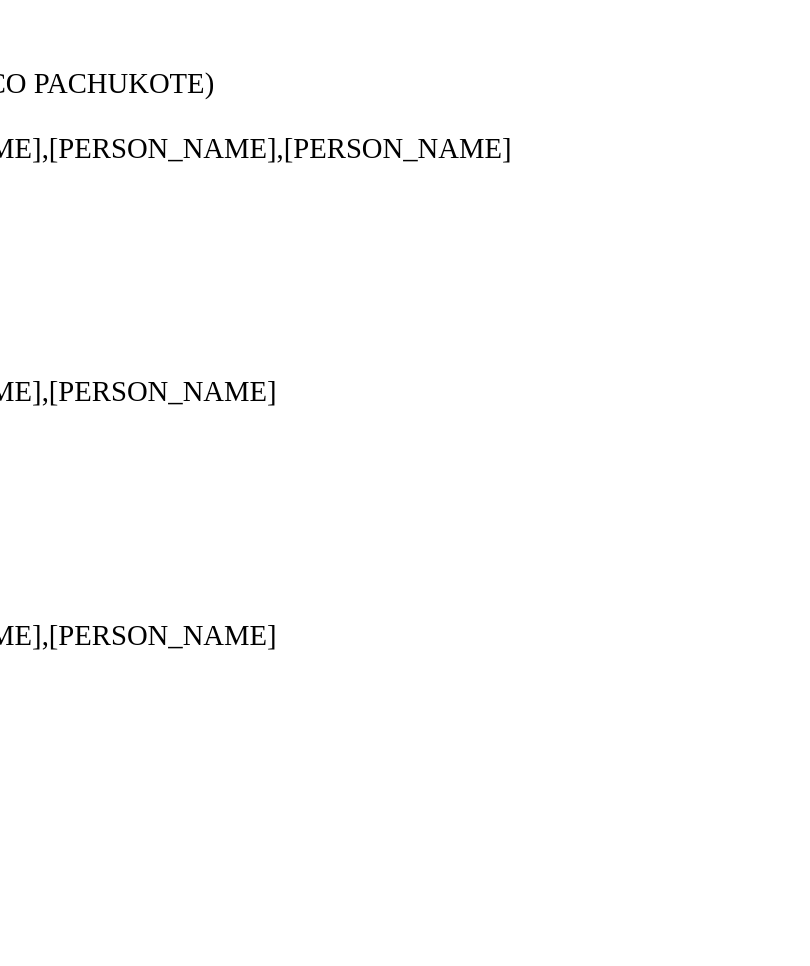 scroll, scrollTop: 1117, scrollLeft: 0, axis: vertical 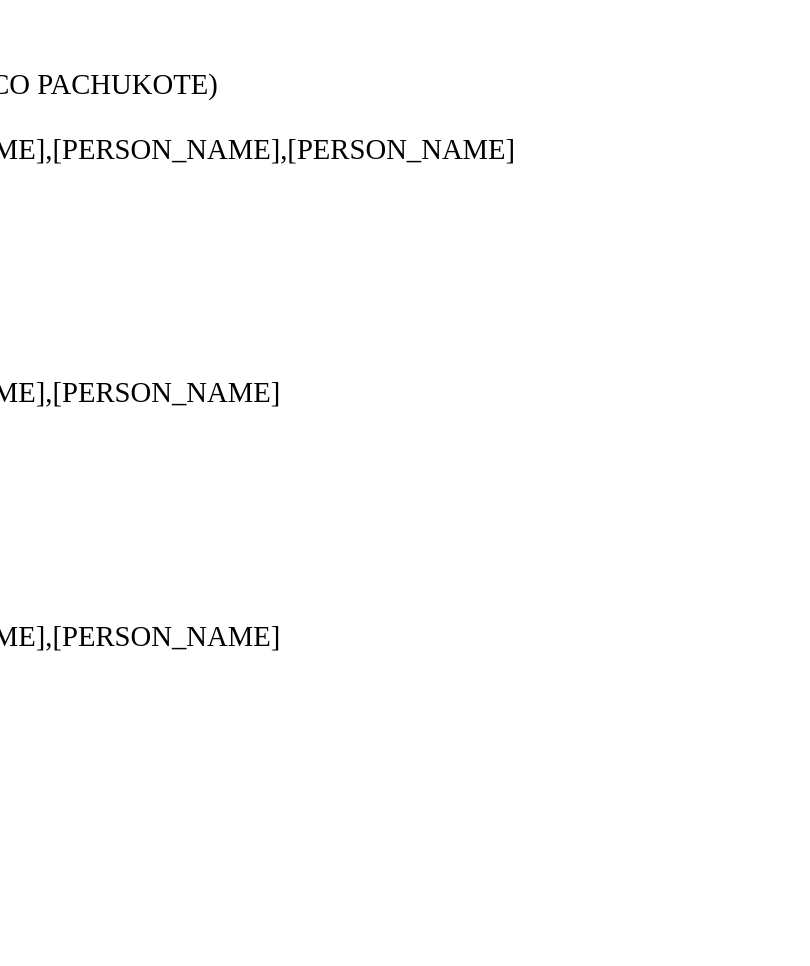 click on "PENA OFFICIEL" at bounding box center (405, 1406) 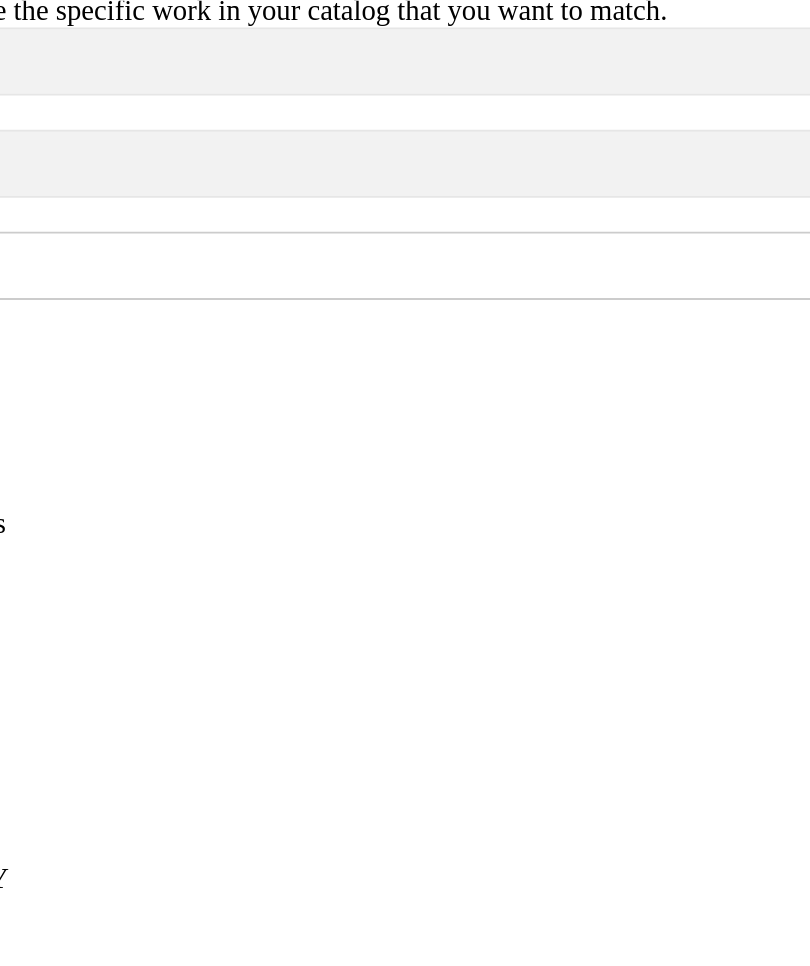 scroll, scrollTop: 519, scrollLeft: 0, axis: vertical 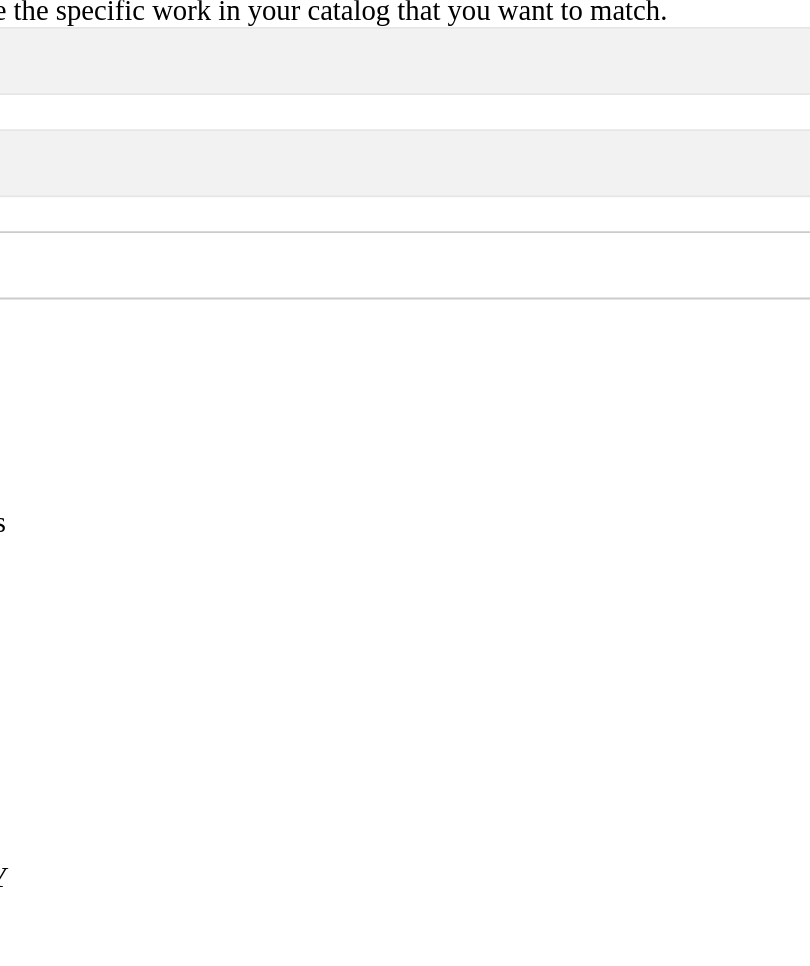 click at bounding box center (86, 62) 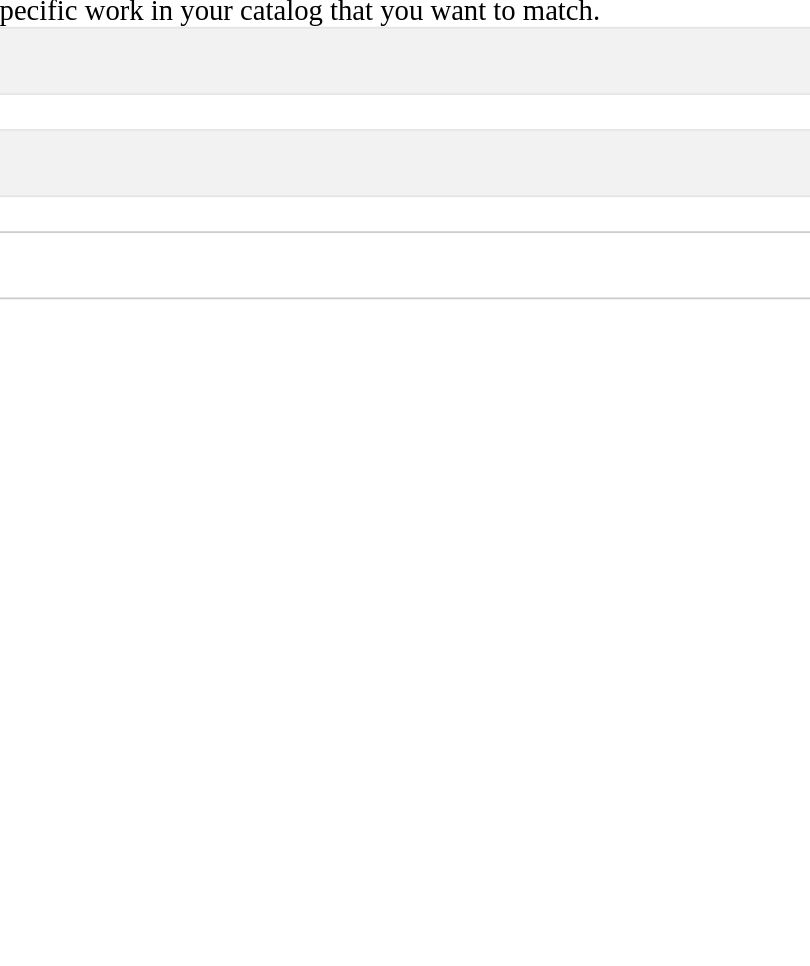 scroll, scrollTop: 515, scrollLeft: 0, axis: vertical 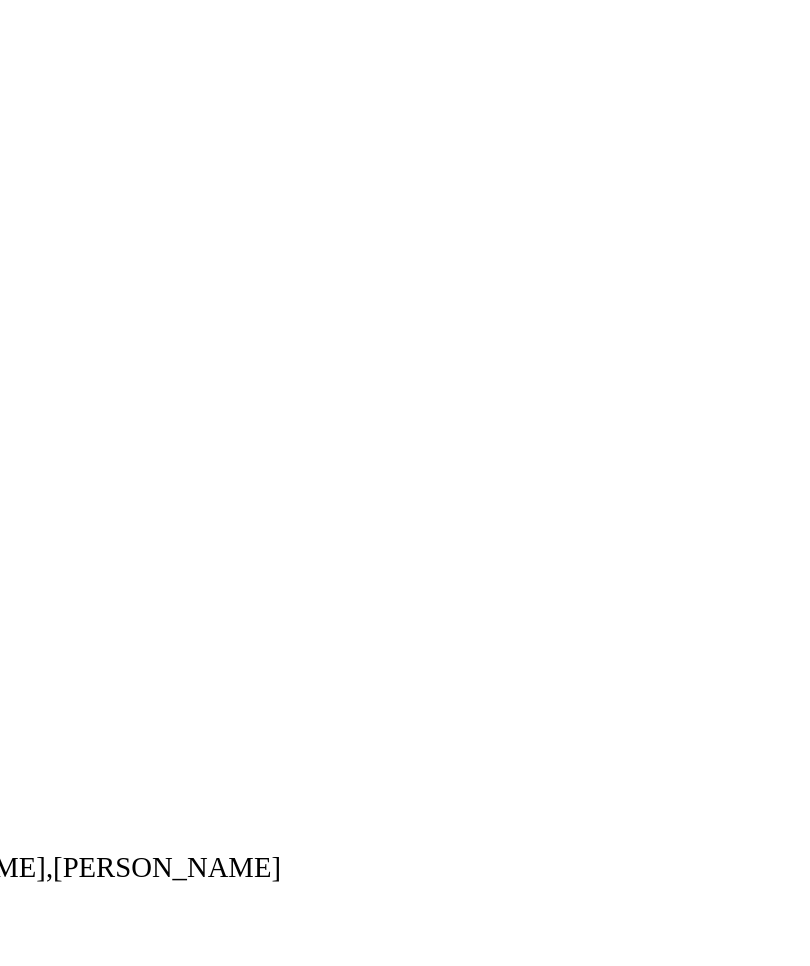 type on "Jaguar prophecies" 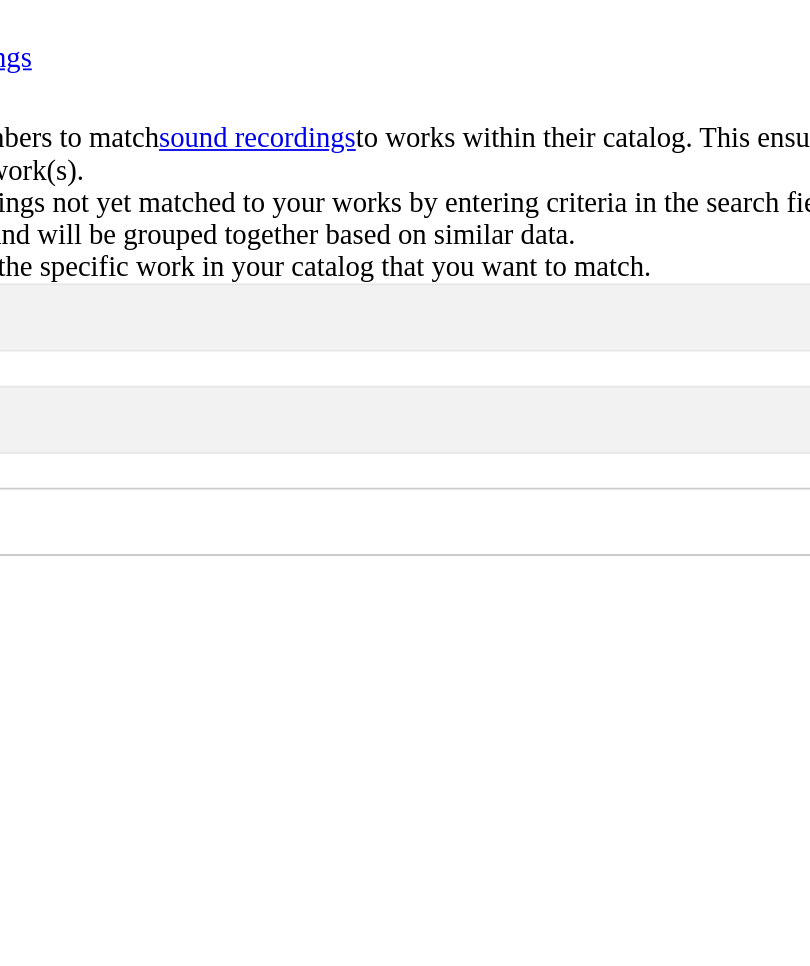 scroll, scrollTop: 468, scrollLeft: 0, axis: vertical 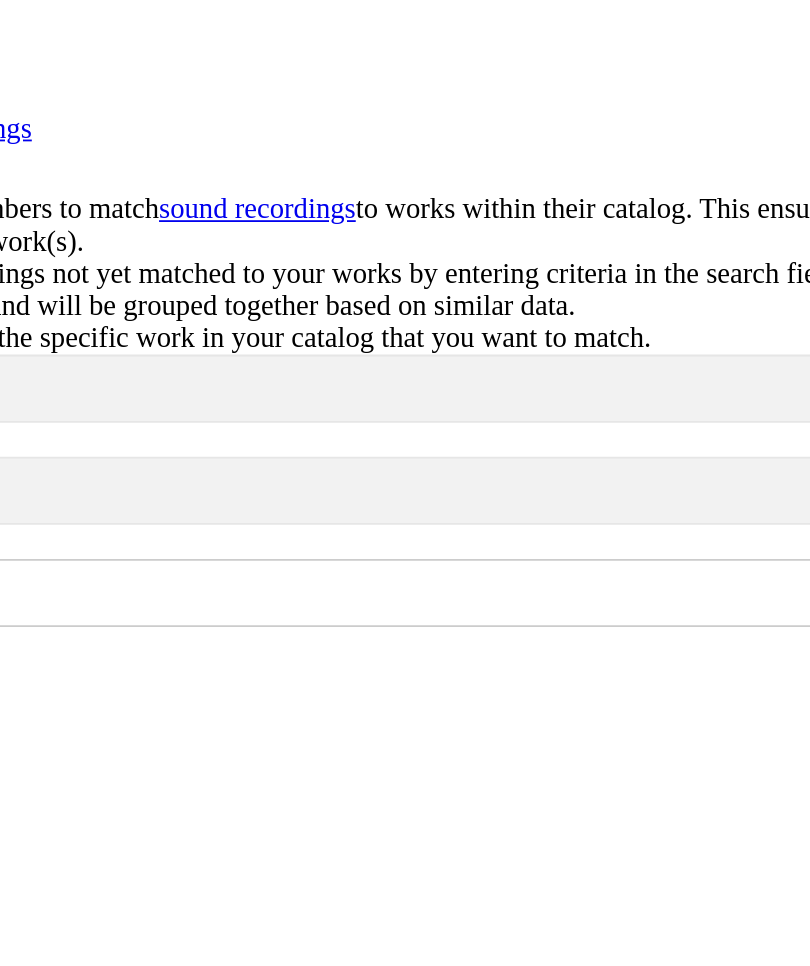 click on "Jaguar prophecies" at bounding box center [86, 245] 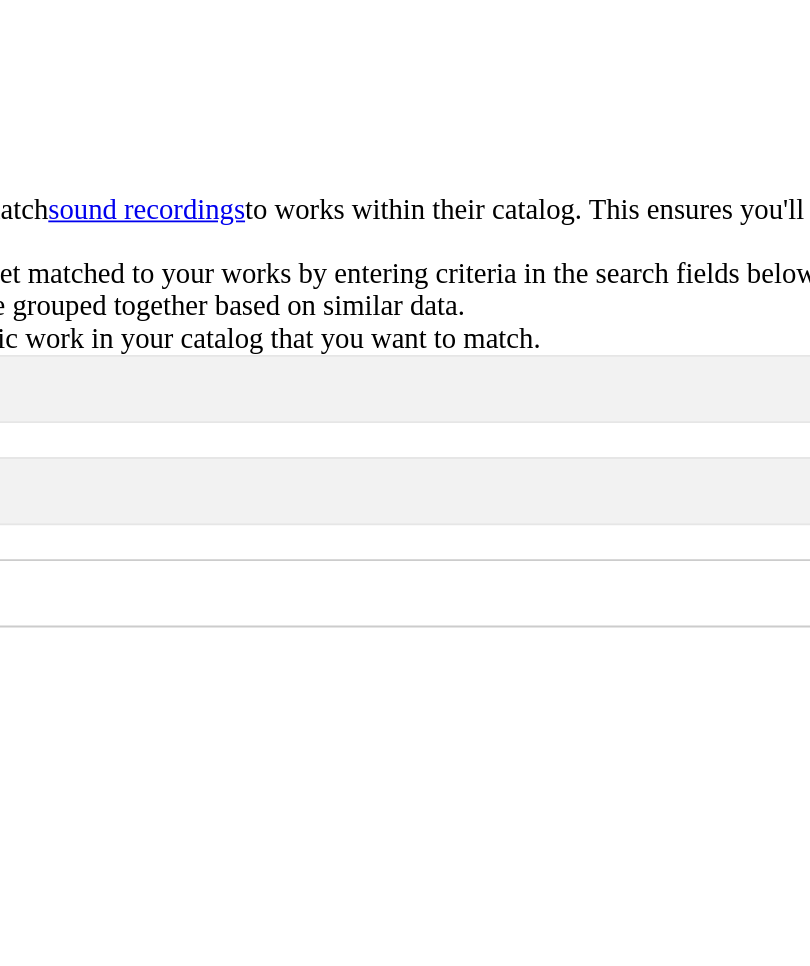 click on "Jaguar prophecies" at bounding box center (405, 245) 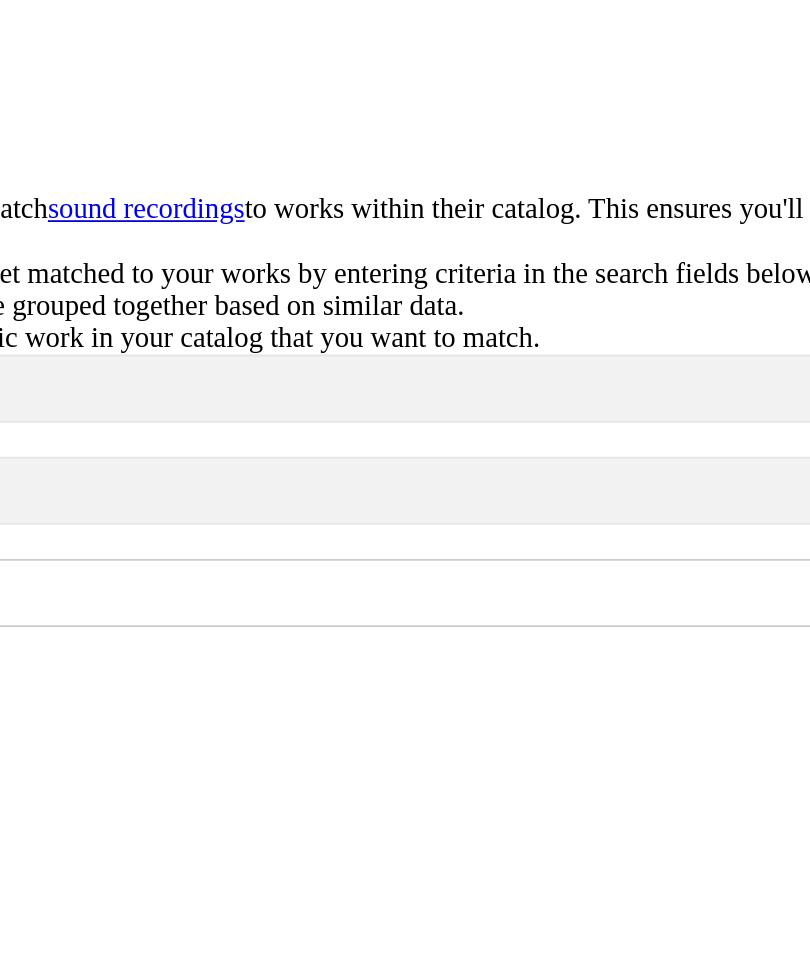 click on "Jaguar prophecies" at bounding box center [405, 245] 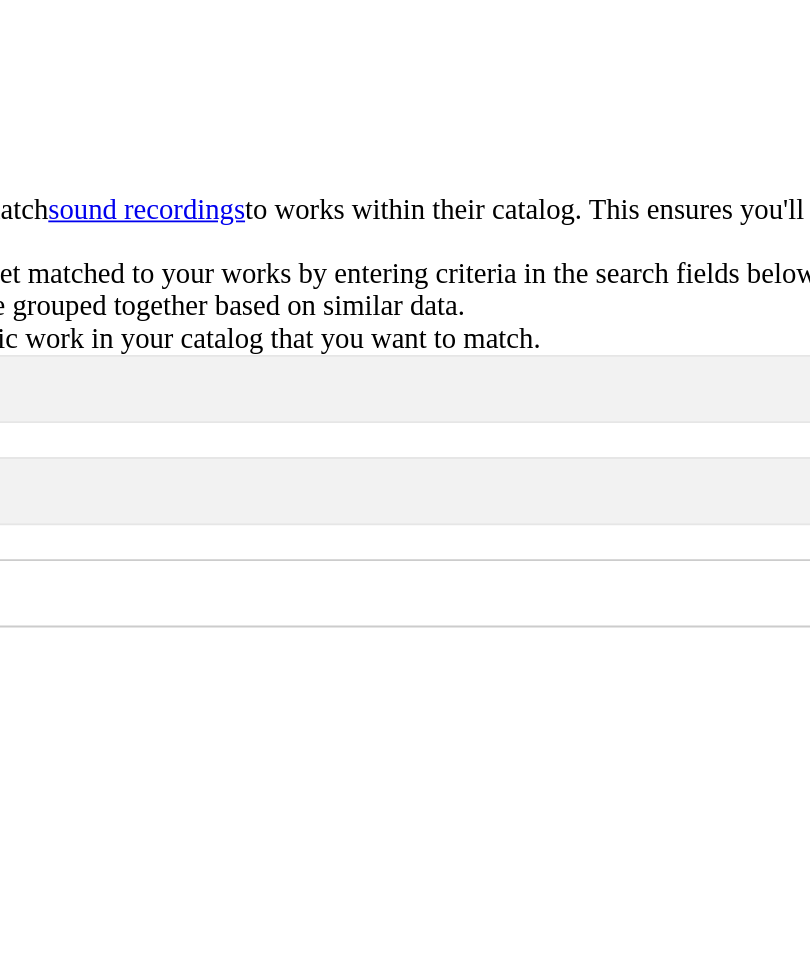 click on "Jaguar prophecies" at bounding box center [86, 245] 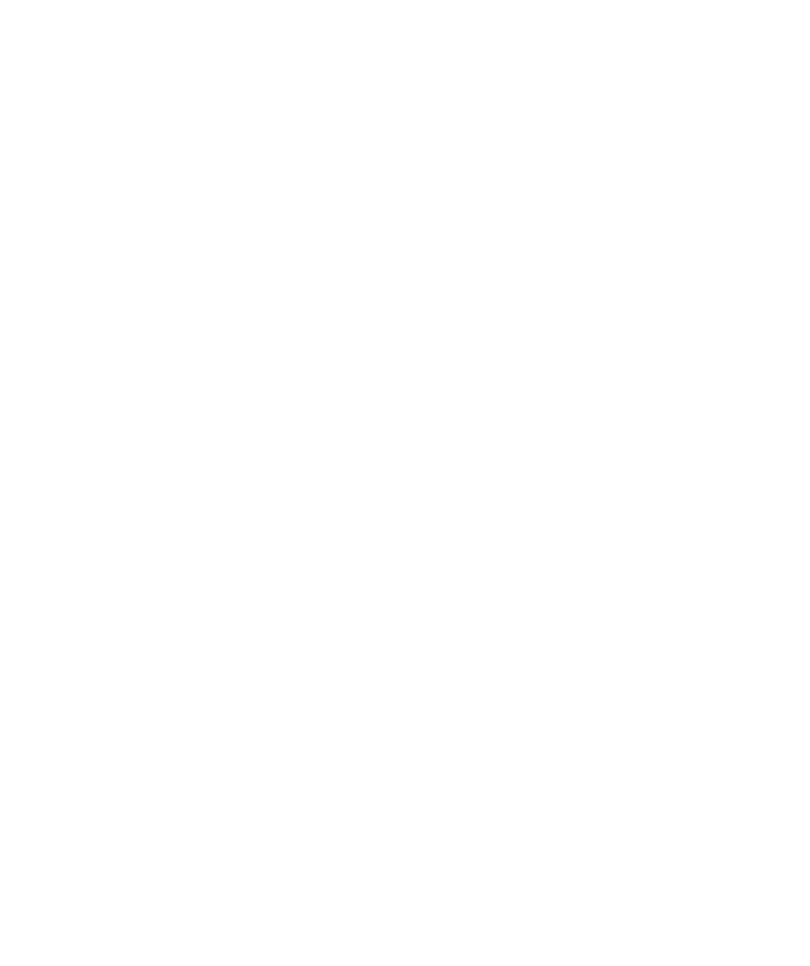 type 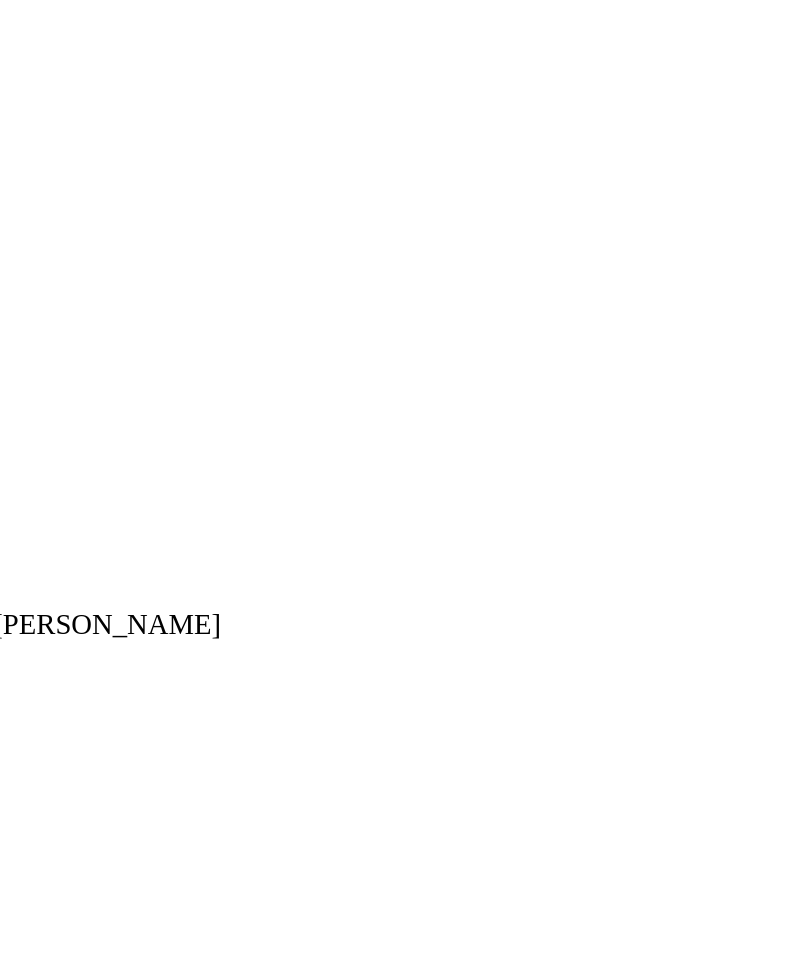 click at bounding box center [12, 639] 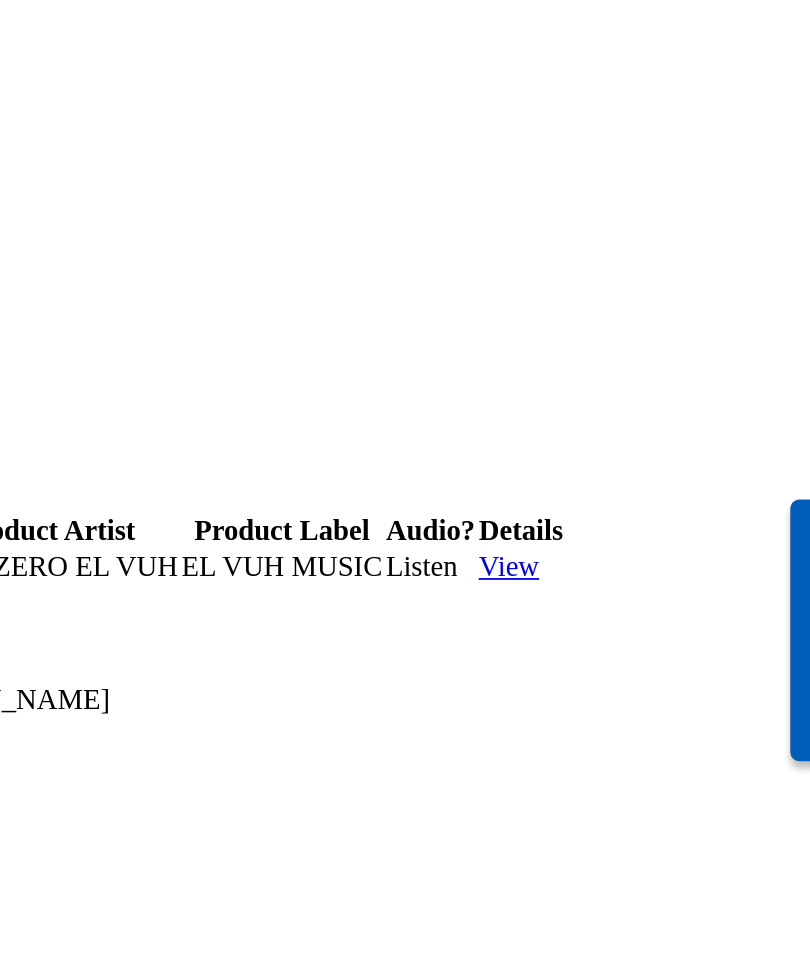 click on "DSP Product Title Product Artist Product Label Audio ? Details PANDORA DOCTRINE OF DISCOVERY ZERP|ZERO EL VUH EL VUH MUSIC Listen View" at bounding box center [322, 676] 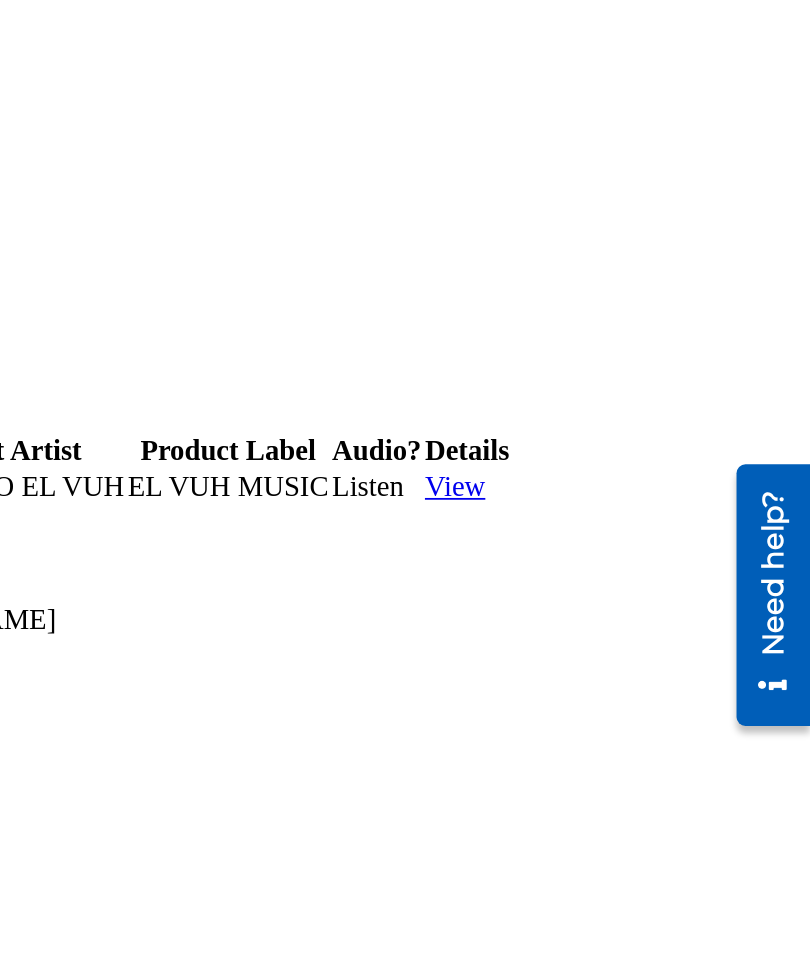 scroll, scrollTop: 489, scrollLeft: 0, axis: vertical 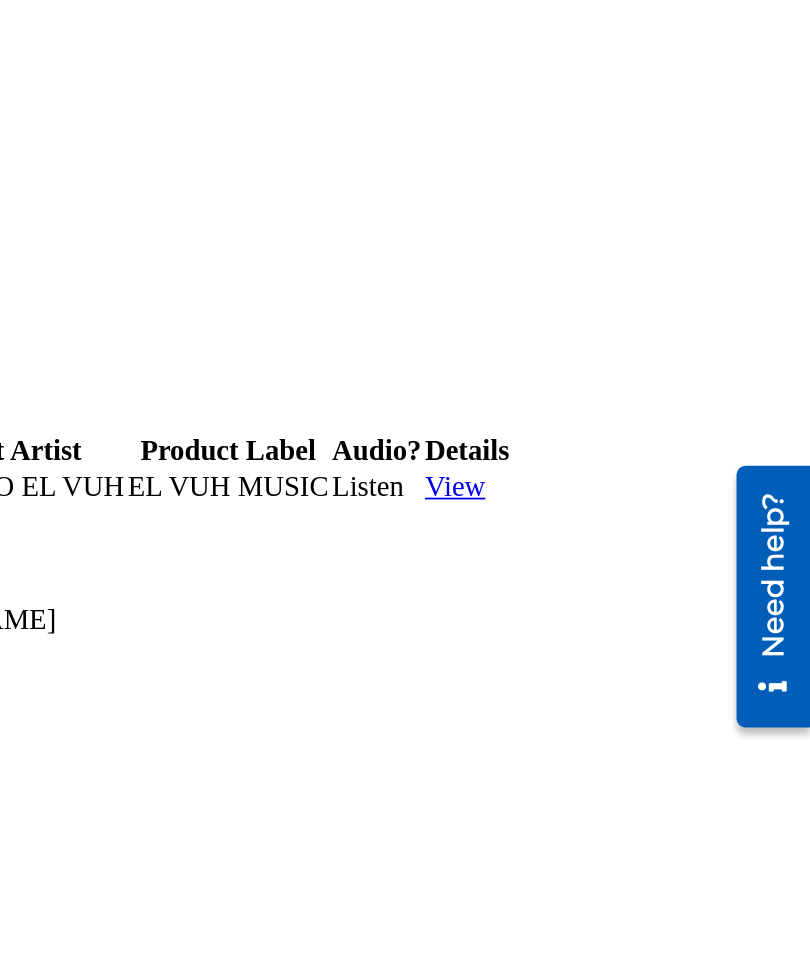 click on "View" at bounding box center [612, 659] 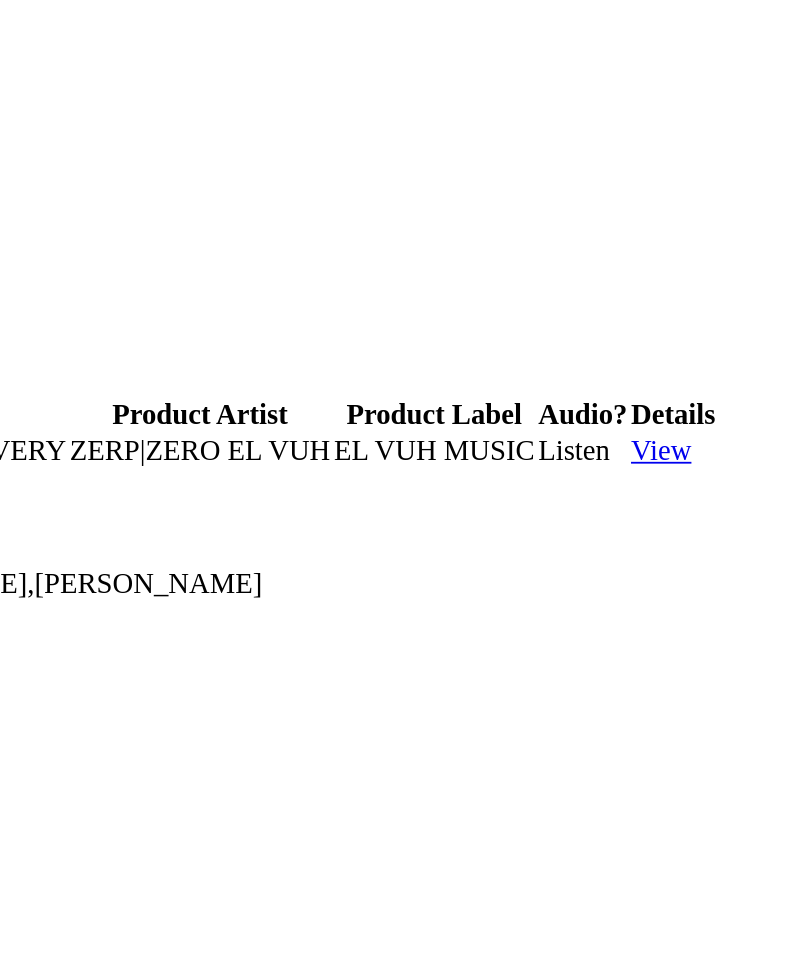 click at bounding box center (12, 613) 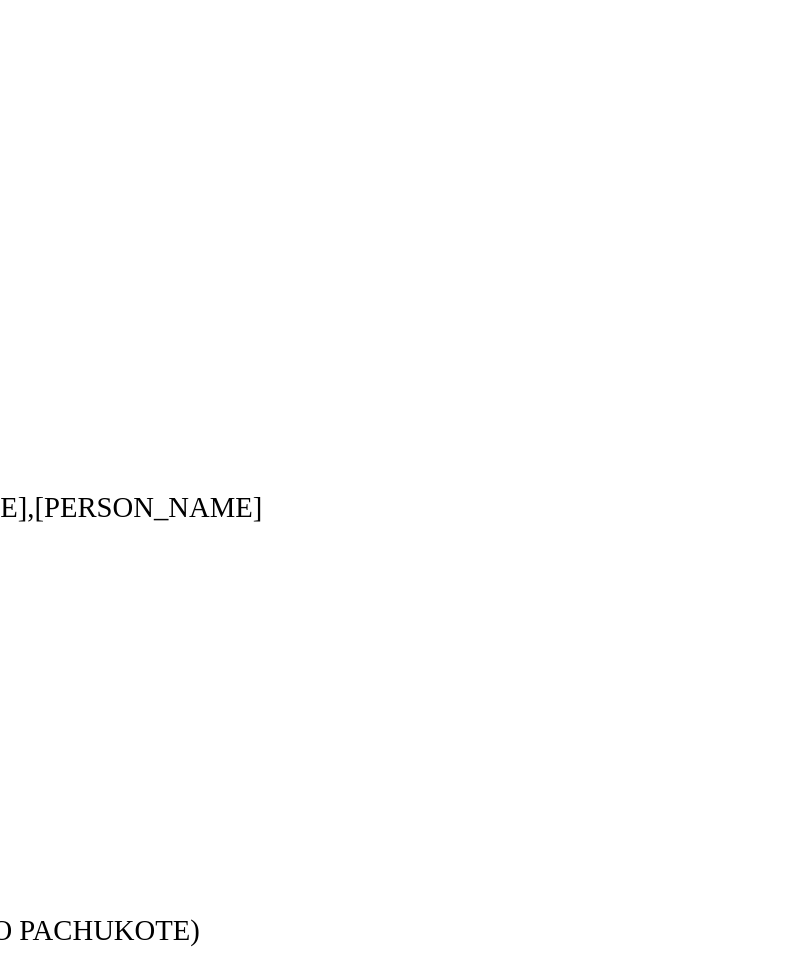 click on "USCGH1172083" at bounding box center (405, 638) 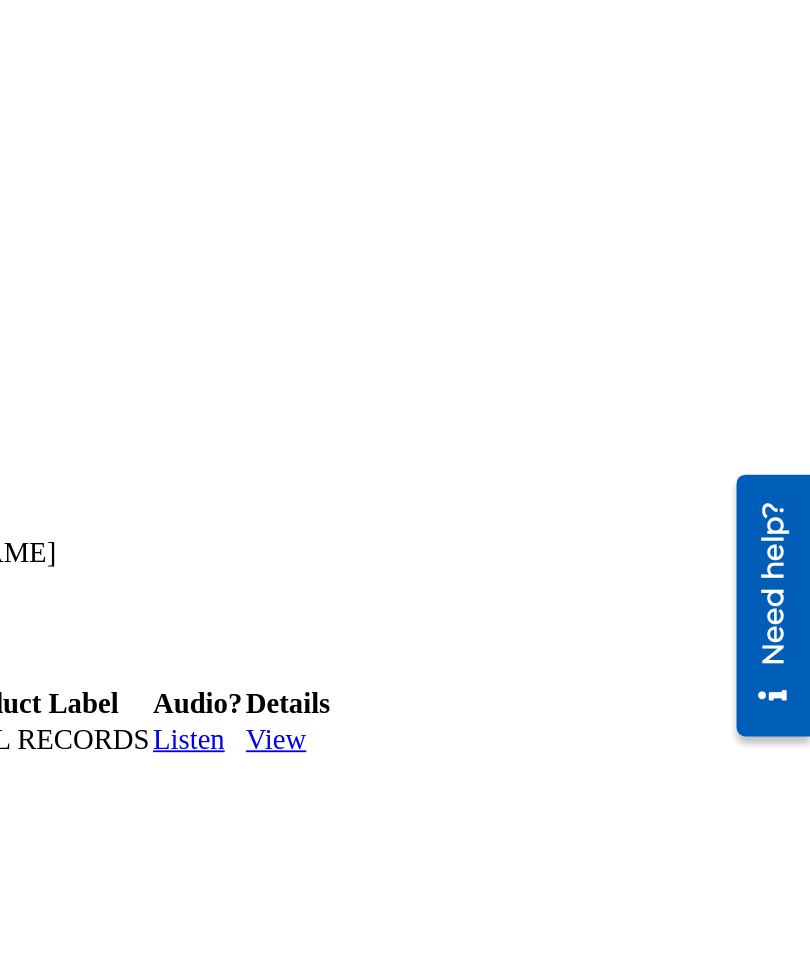 click on "Listen" at bounding box center [463, 795] 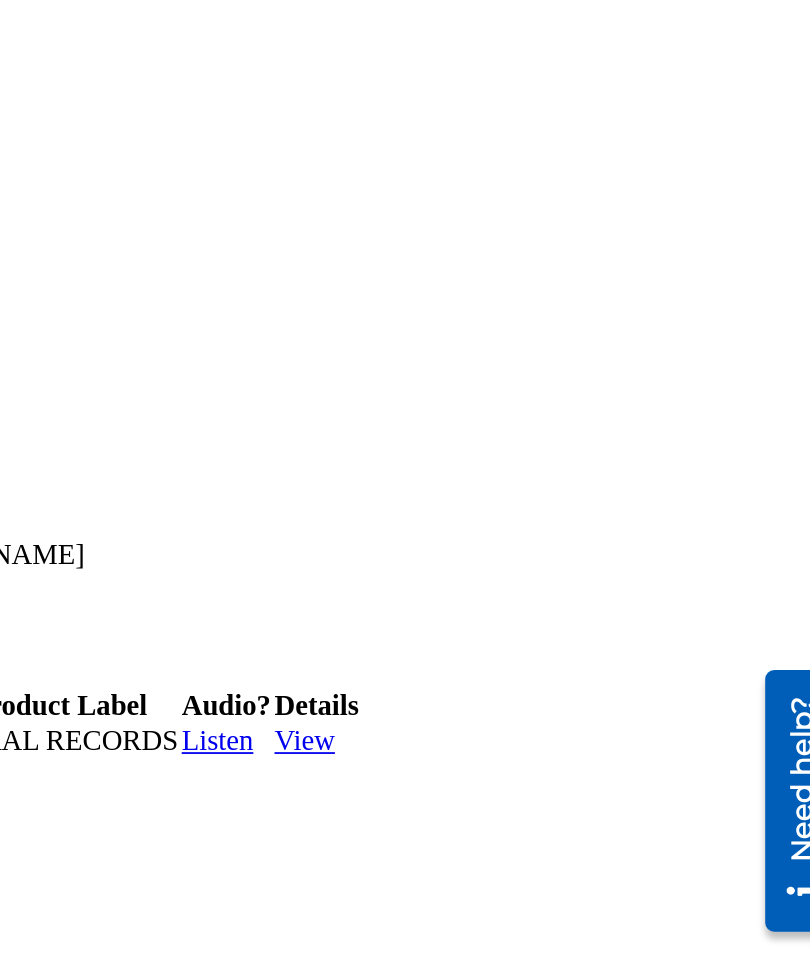 scroll, scrollTop: 489, scrollLeft: 0, axis: vertical 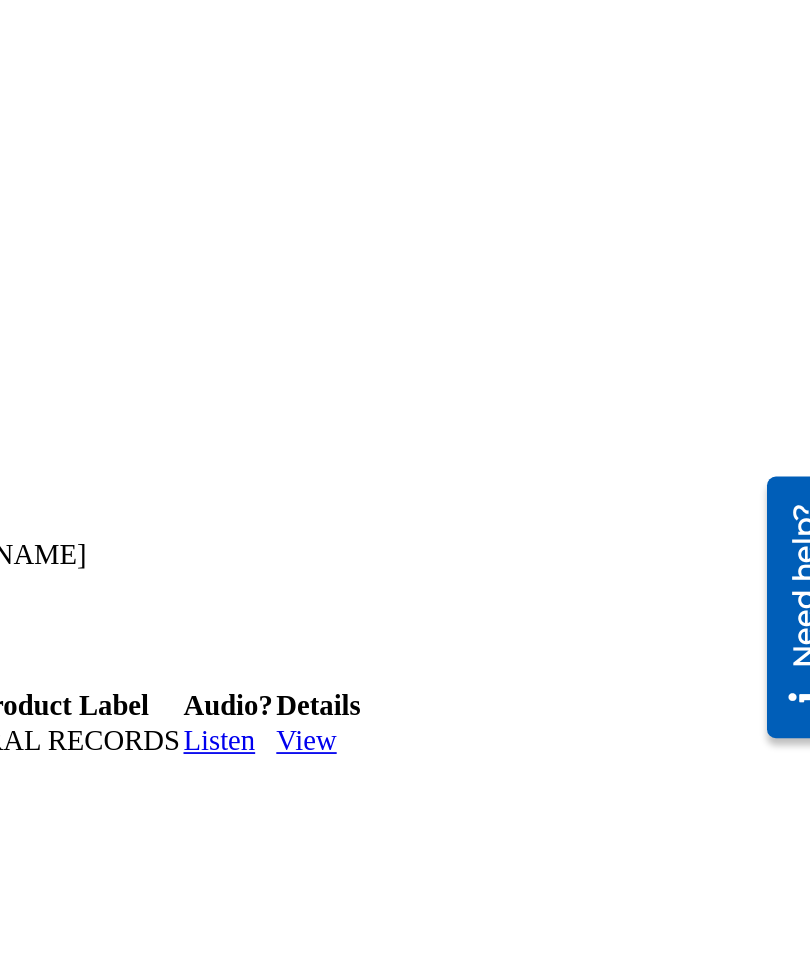 click at bounding box center (12, 749) 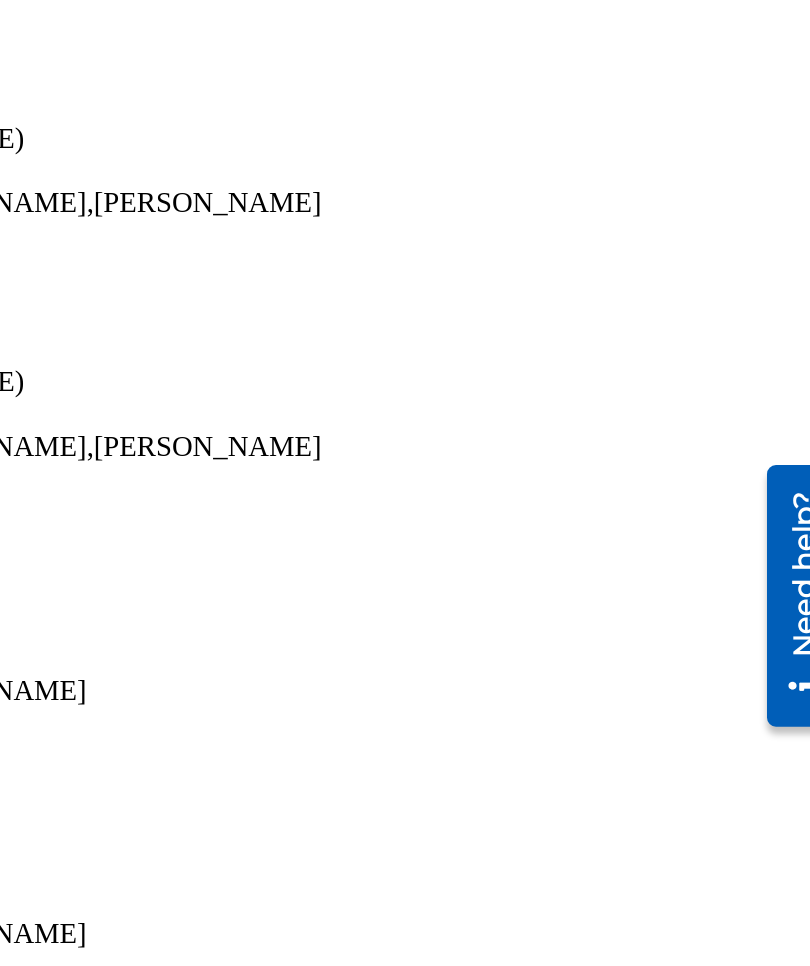 scroll, scrollTop: 1090, scrollLeft: 0, axis: vertical 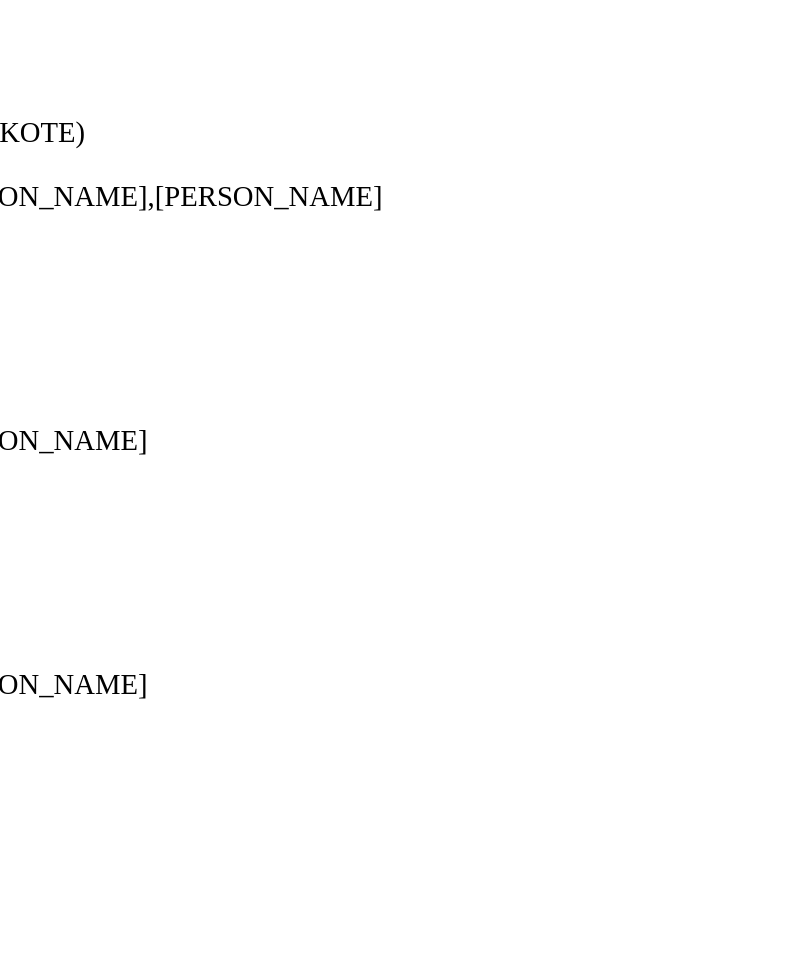 click on "Load more results..." at bounding box center (405, 1261) 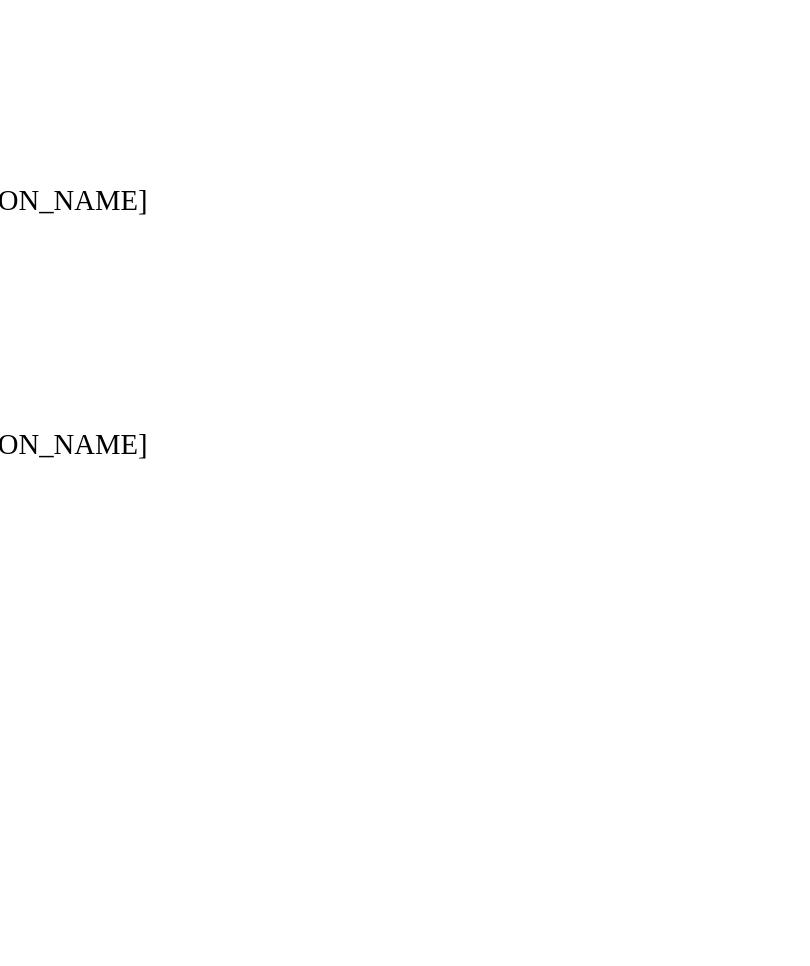 scroll, scrollTop: 1773, scrollLeft: 0, axis: vertical 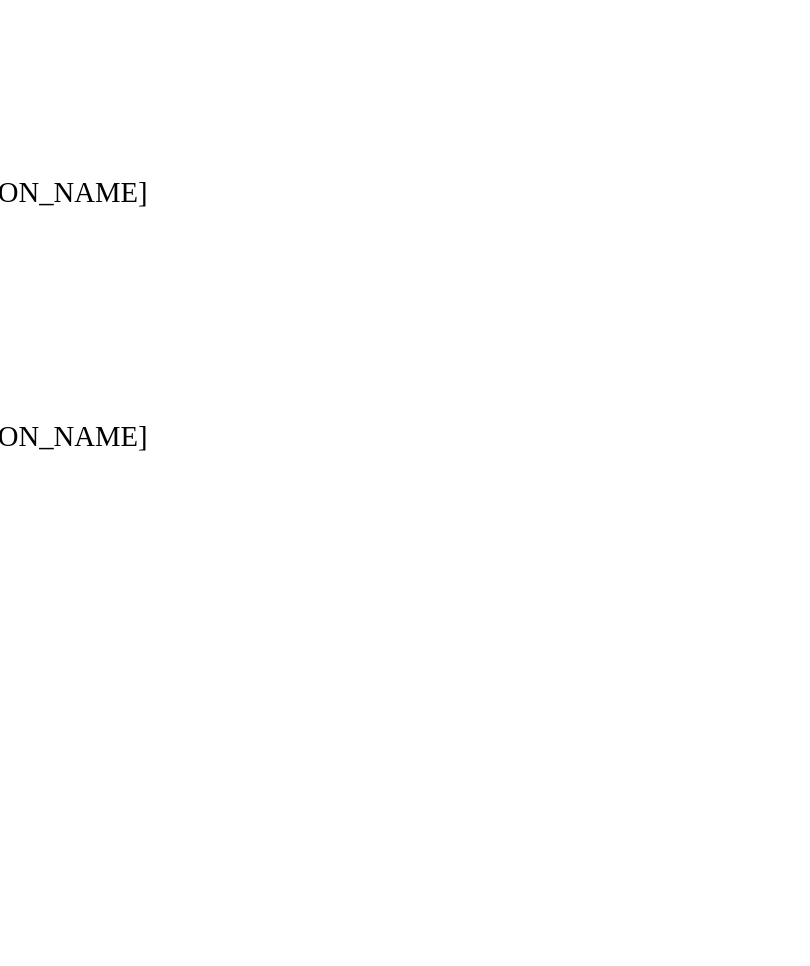 click on "Load more results..." at bounding box center (405, 1938) 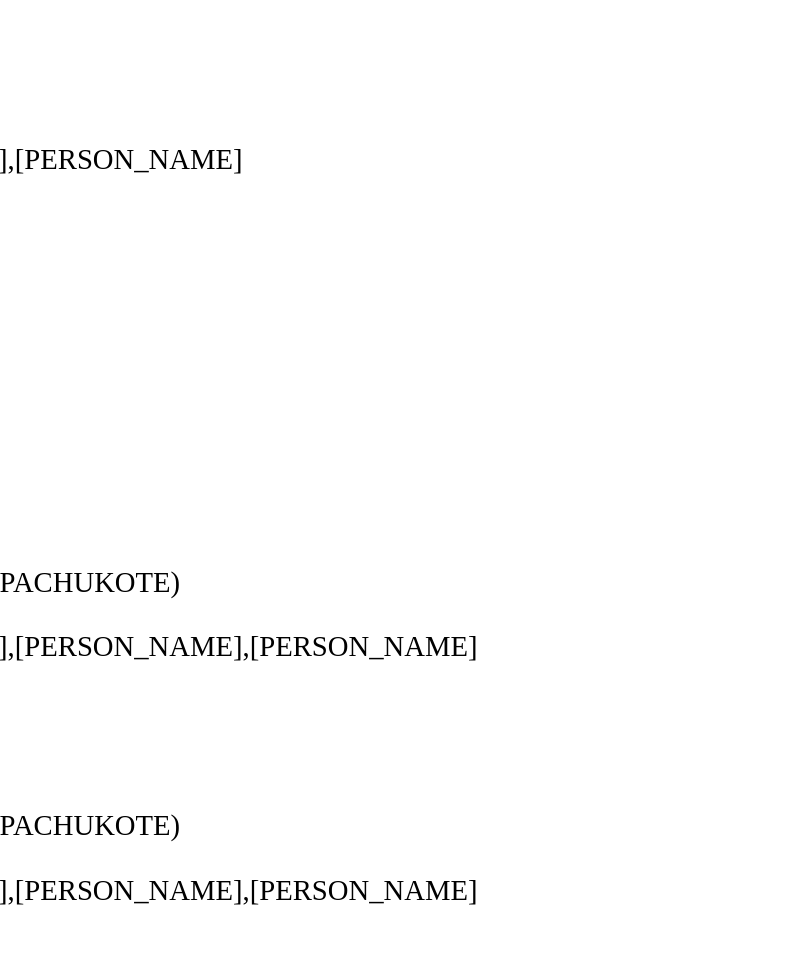 scroll, scrollTop: 705, scrollLeft: 0, axis: vertical 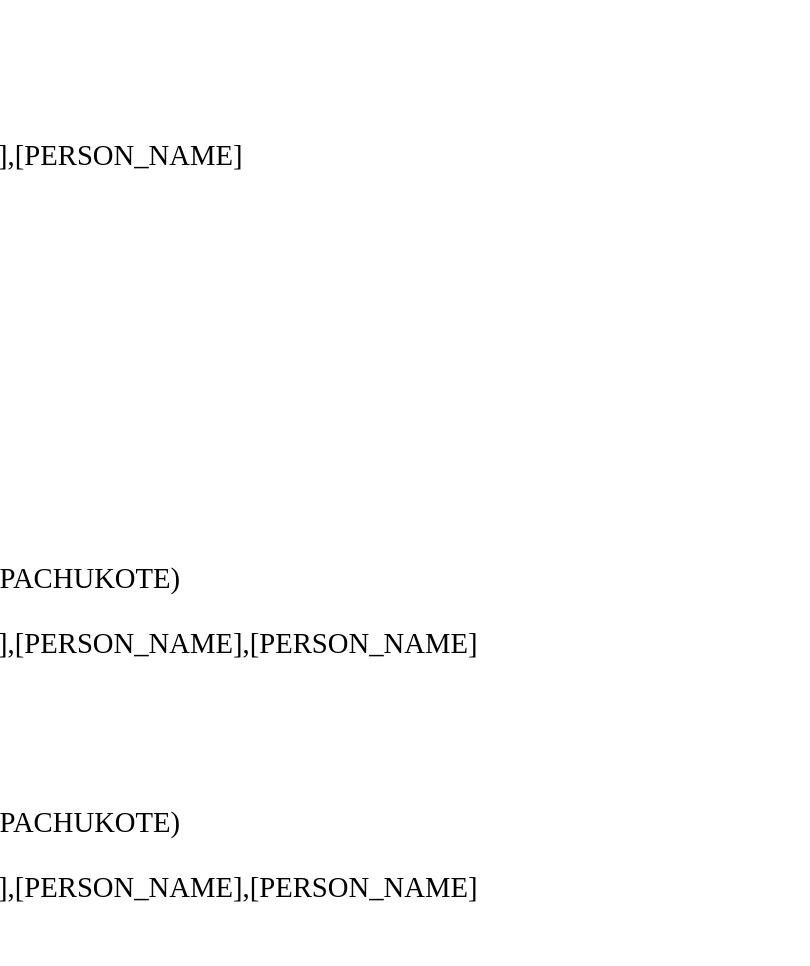 click on "EL VUH" at bounding box center [405, 866] 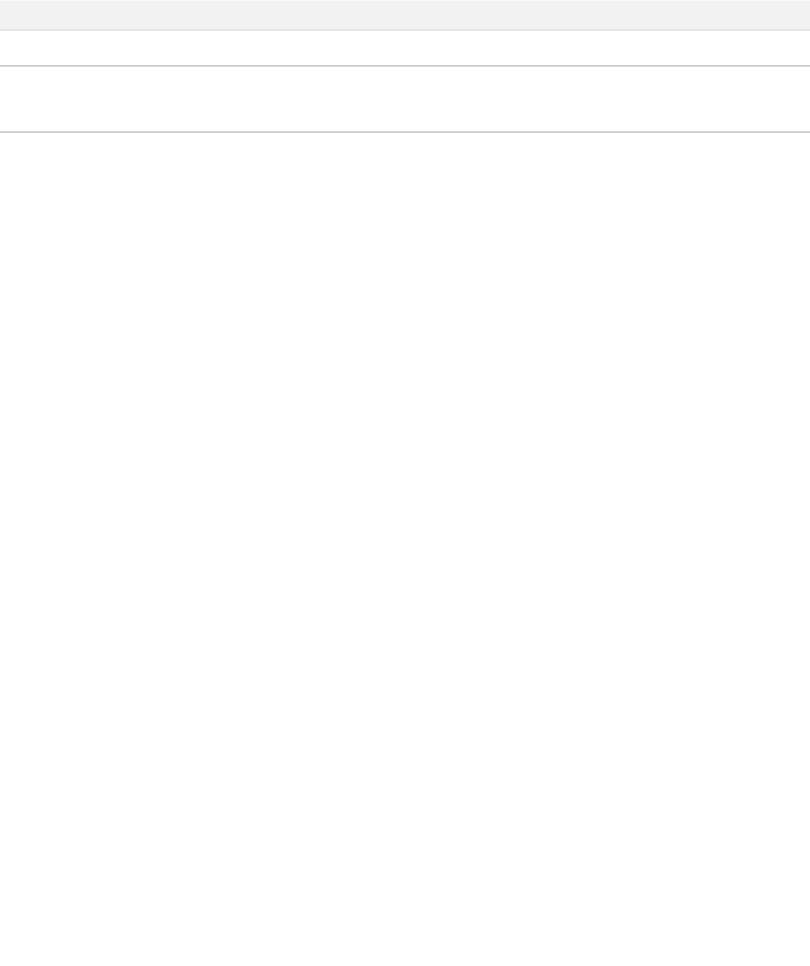 scroll, scrollTop: 611, scrollLeft: 0, axis: vertical 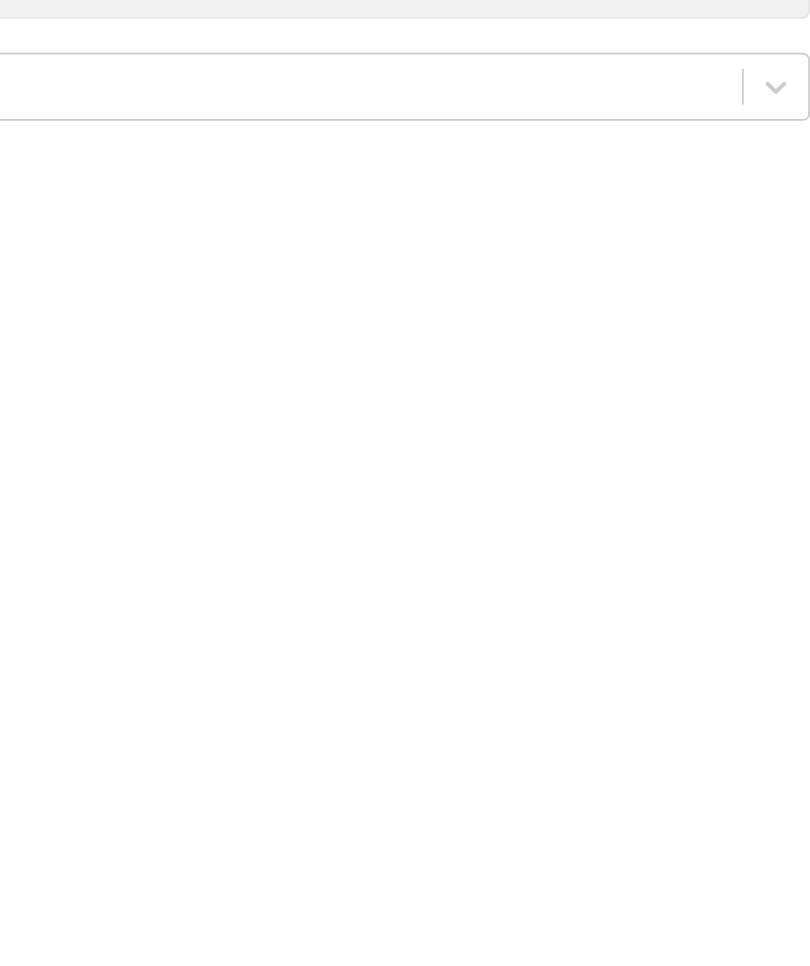click on "0  Selected" at bounding box center [405, 362] 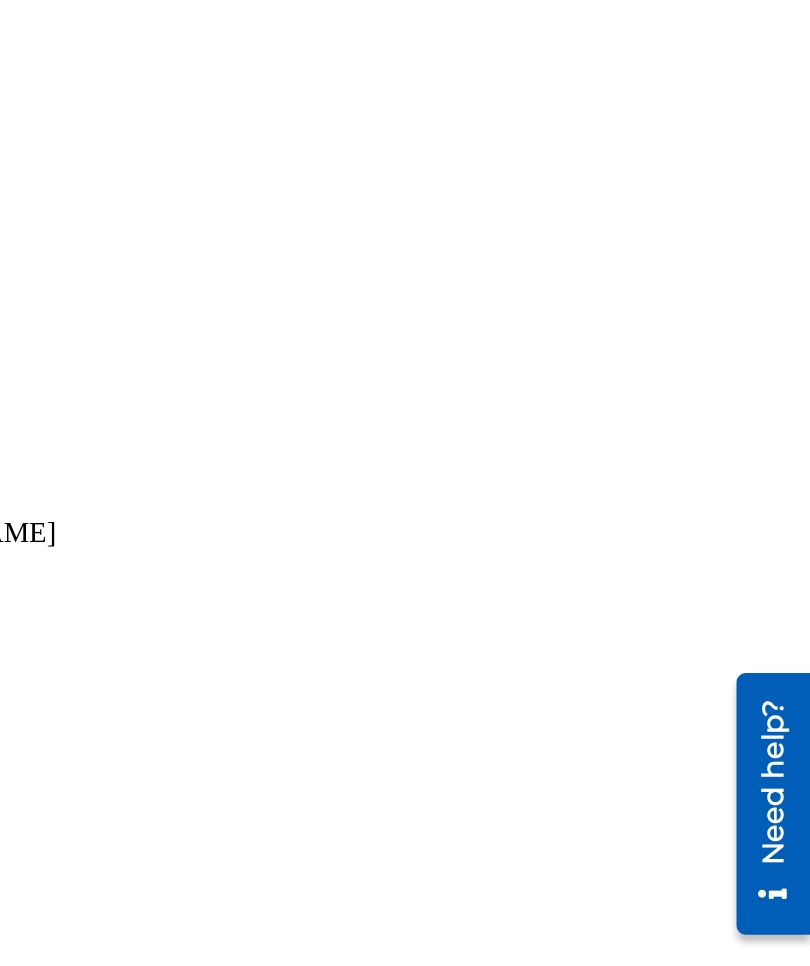 click on "Eruve Pena Summary Catalog Member Settings Matching Tool The Matching Tool allows Members to match  sound recordings  to works within their catalog. This ensures you'll collect the royalties you're owed for your work(s). The first step is to locate recordings not yet matched to your works by entering criteria in the search fields below. Search results are sorted by relevance and will be grouped together based on similar data. In the next step, you can locate the specific work in your catalog that you want to match. SearchWithCriteriab72d8600-52e3-43f4-905e-d9ee928cd1bc Recording Title SearchWithCriteriabc314b62-14e3-4da1-9493-d77bdf9f6125 Recording ISRC SearchWithCriteria94947e99-90df-4ca7-9194-e0096aff002d Writer Eruve Pena Add Criteria Filter Estimated Value Filter Estimated Value All values Remove Filters Apply Filters Filters ( 0 ) Search Showing 1 - 30 of 200+ results ISRC Recording Title Recording Artist Writer(s) Source ? Estimated Value ? 0  Selected USHM92078574 DOCTRINE OF DISCOVERY ERUVE PENA B H" at bounding box center (405, 2105) 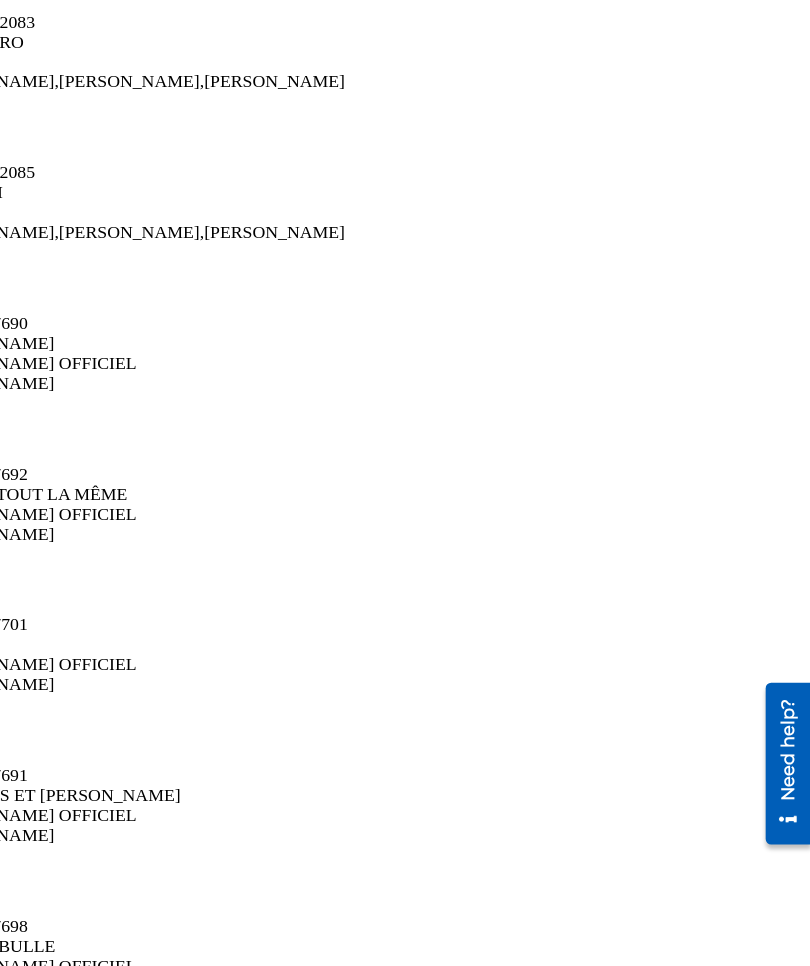 scroll, scrollTop: 2490, scrollLeft: 71, axis: both 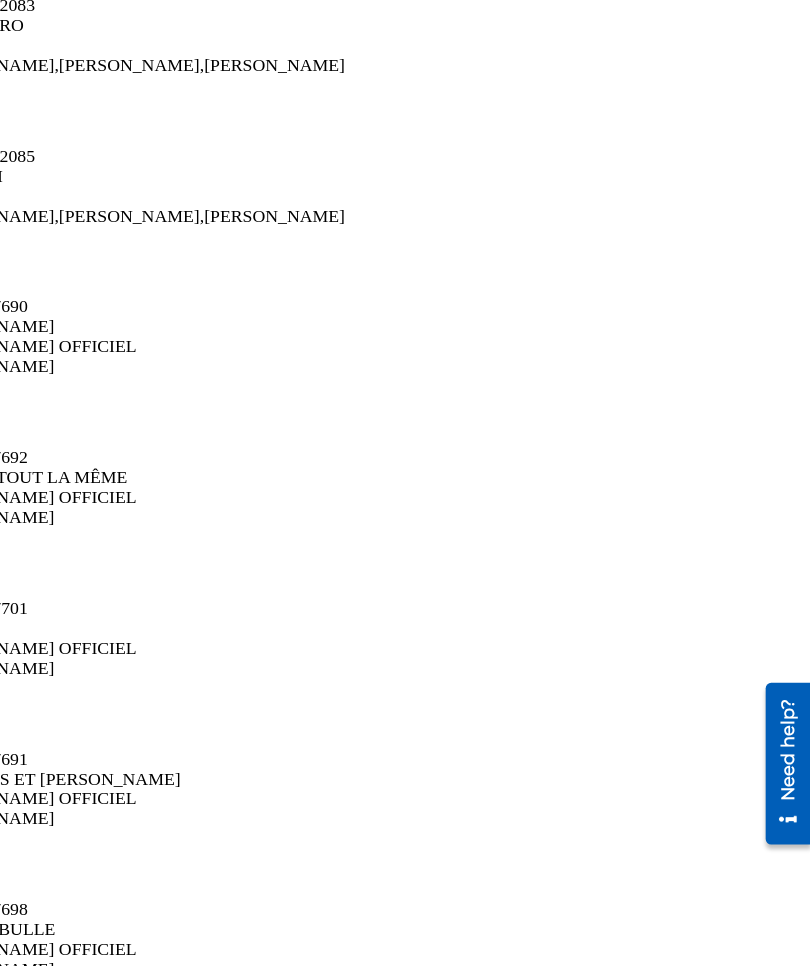 click on "Load more results..." at bounding box center [405, 2893] 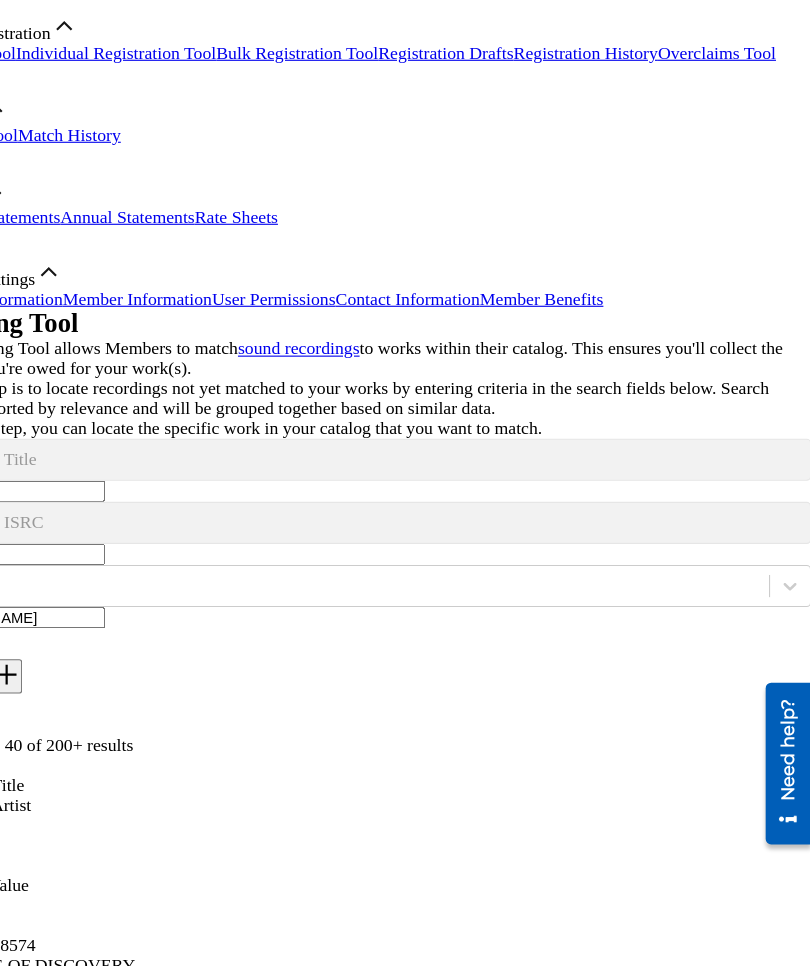 scroll, scrollTop: 419, scrollLeft: 71, axis: both 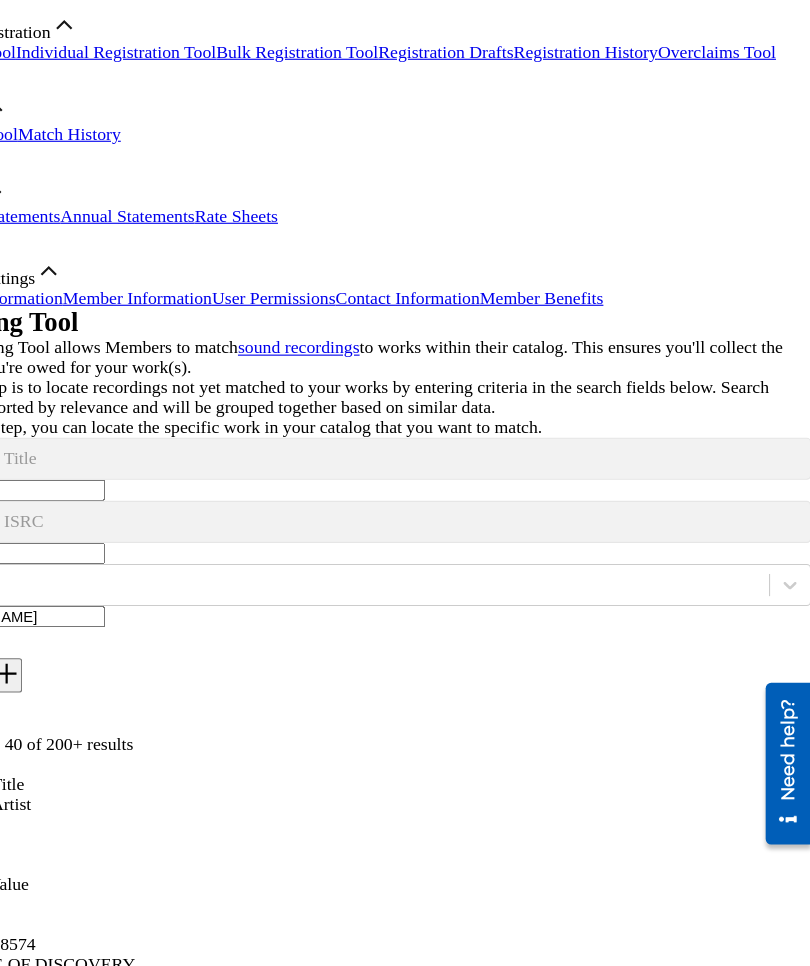 click on "DOCTRINE OF DISCOVERY" at bounding box center (405, 902) 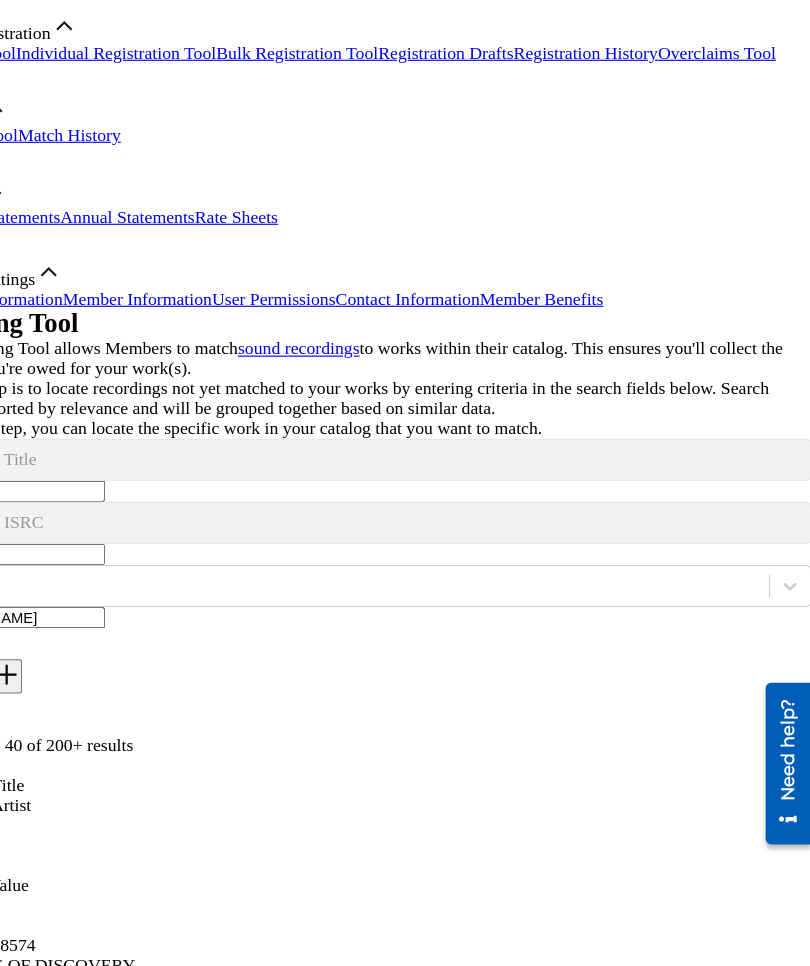 scroll, scrollTop: 419, scrollLeft: 71, axis: both 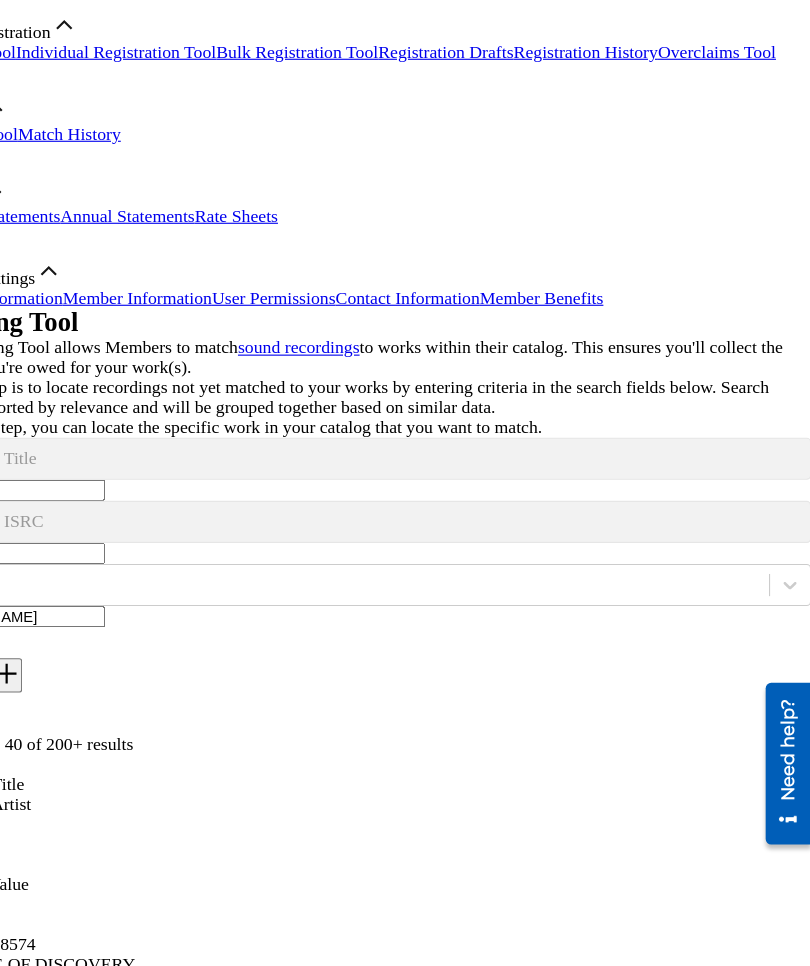 click on "Matching Tool The Matching Tool allows Members to match  sound recordings  to works within their catalog. This ensures you'll collect the royalties you're owed for your work(s). The first step is to locate recordings not yet matched to your works by entering criteria in the search fields below. Search results are sorted by relevance and will be grouped together based on similar data. In the next step, you can locate the specific work in your catalog that you want to match. SearchWithCriteriab72d8600-52e3-43f4-905e-d9ee928cd1bc Recording Title SearchWithCriteriabc314b62-14e3-4da1-9493-d77bdf9f6125 Recording ISRC SearchWithCriteria94947e99-90df-4ca7-9194-e0096aff002d Writer Eruve Pena Add Criteria Filter Estimated Value Filter Estimated Value All values Remove Filters Apply Filters Filters ( 0 ) Search Showing 1 - 40 of 200+ results ISRC Recording Title Recording Artist Writer(s) Source ? Estimated Value ? 0  Selected USHM92078574 DOCTRINE OF DISCOVERY ZERP|ZERO EL VUH ERUVE PENA B H $ USCGH1172083 CURANDERO" at bounding box center (405, 3330) 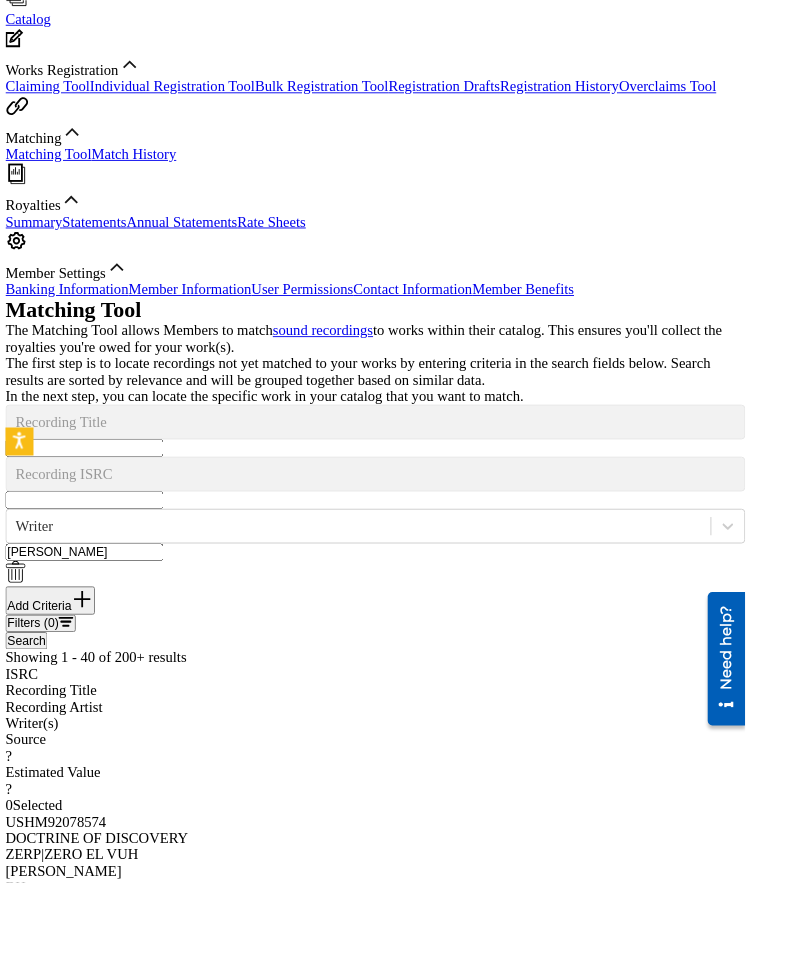 scroll, scrollTop: 613, scrollLeft: 71, axis: both 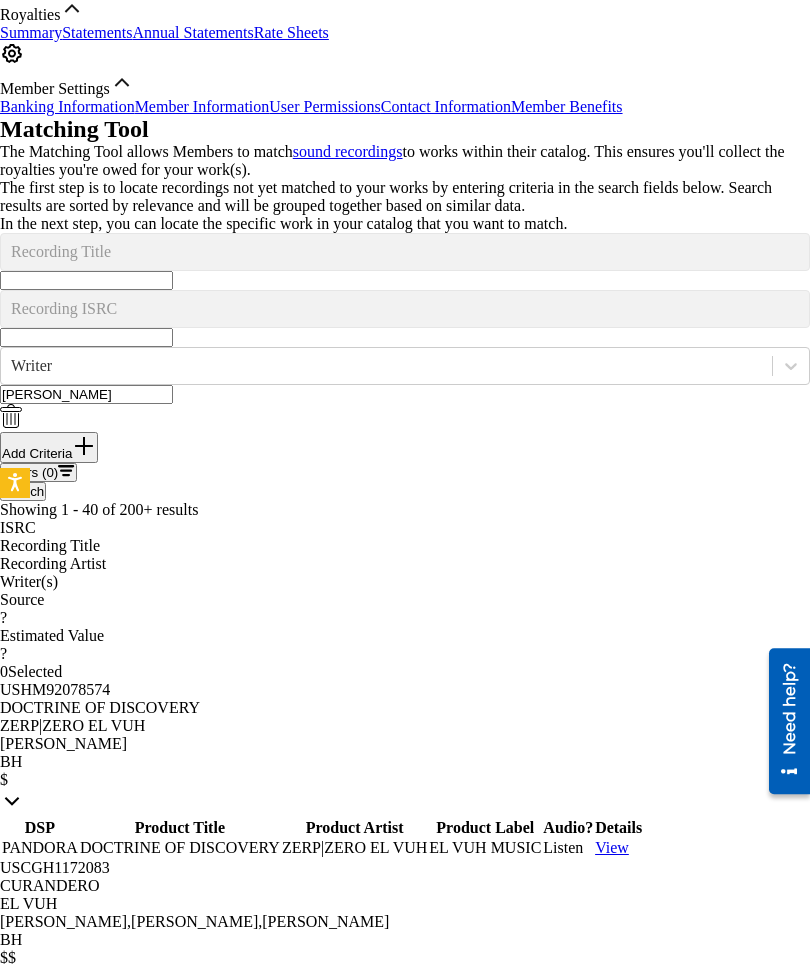click on "Accessibility Screen-Reader Guide, Feedback, and Issue Reporting | New window Member EP EP Eruve   Pena zero_elvuh@yahoo.com Notification Preferences Profile Log out Eruve Pena Summary Catalog Works Registration Claiming Tool Individual Registration Tool Bulk Registration Tool Registration Drafts Registration History Overclaims Tool Matching Matching Tool Match History Royalties Summary Statements Annual Statements Rate Sheets Member Settings Banking Information Member Information User Permissions Contact Information Member Benefits Matching Tool The Matching Tool allows Members to match  sound recordings  to works within their catalog. This ensures you'll collect the royalties you're owed for your work(s). The first step is to locate recordings not yet matched to your works by entering criteria in the search fields below. Search results are sorted by relevance and will be grouped together based on similar data. In the next step, you can locate the specific work in your catalog that you want to match. 0 ) ?" at bounding box center (405, 2817) 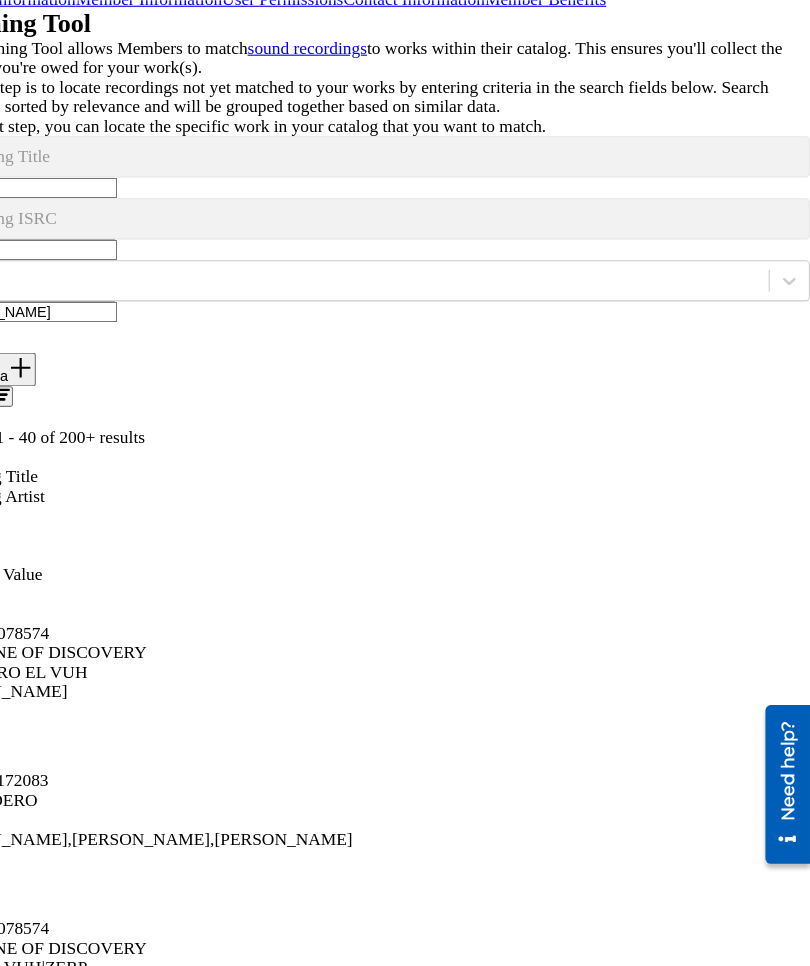 scroll, scrollTop: 720, scrollLeft: 71, axis: both 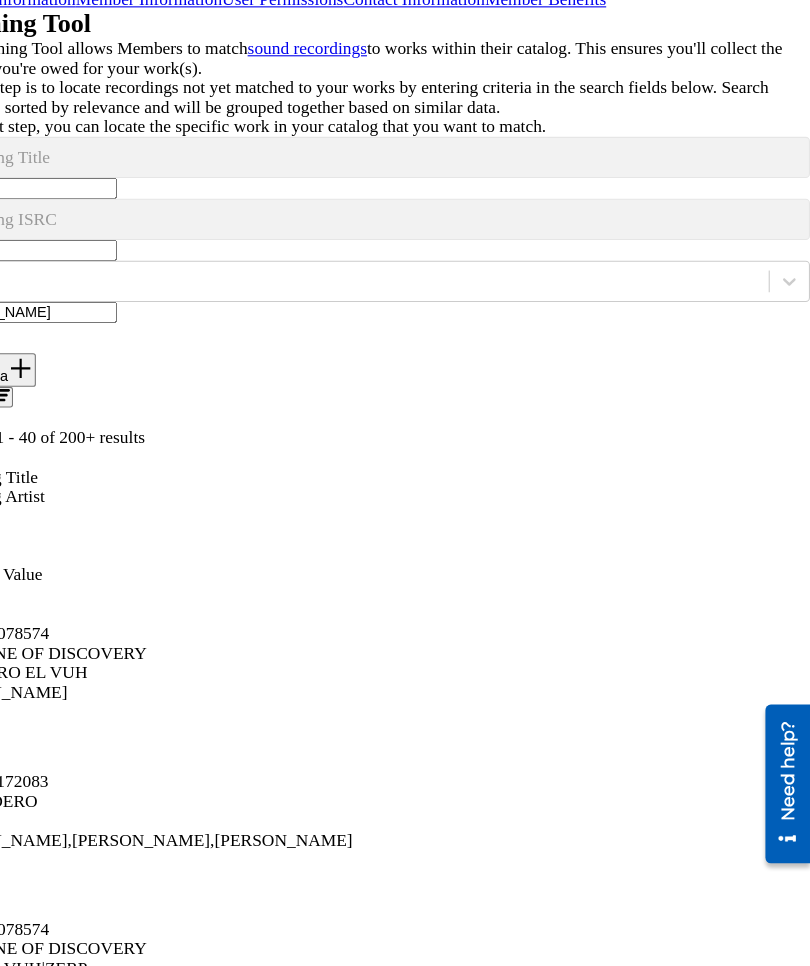 click on "Accessibility Screen-Reader Guide, Feedback, and Issue Reporting | New window Member EP EP Eruve   Pena zero_elvuh@yahoo.com Notification Preferences Profile Log out Eruve Pena Summary Catalog Works Registration Claiming Tool Individual Registration Tool Bulk Registration Tool Registration Drafts Registration History Overclaims Tool Matching Matching Tool Match History Royalties Summary Statements Annual Statements Rate Sheets Member Settings Banking Information Member Information User Permissions Contact Information Member Benefits Matching Tool The Matching Tool allows Members to match  sound recordings  to works within their catalog. This ensures you'll collect the royalties you're owed for your work(s). The first step is to locate recordings not yet matched to your works by entering criteria in the search fields below. Search results are sorted by relevance and will be grouped together based on similar data. In the next step, you can locate the specific work in your catalog that you want to match. 0 ) ?" at bounding box center [405, 2689] 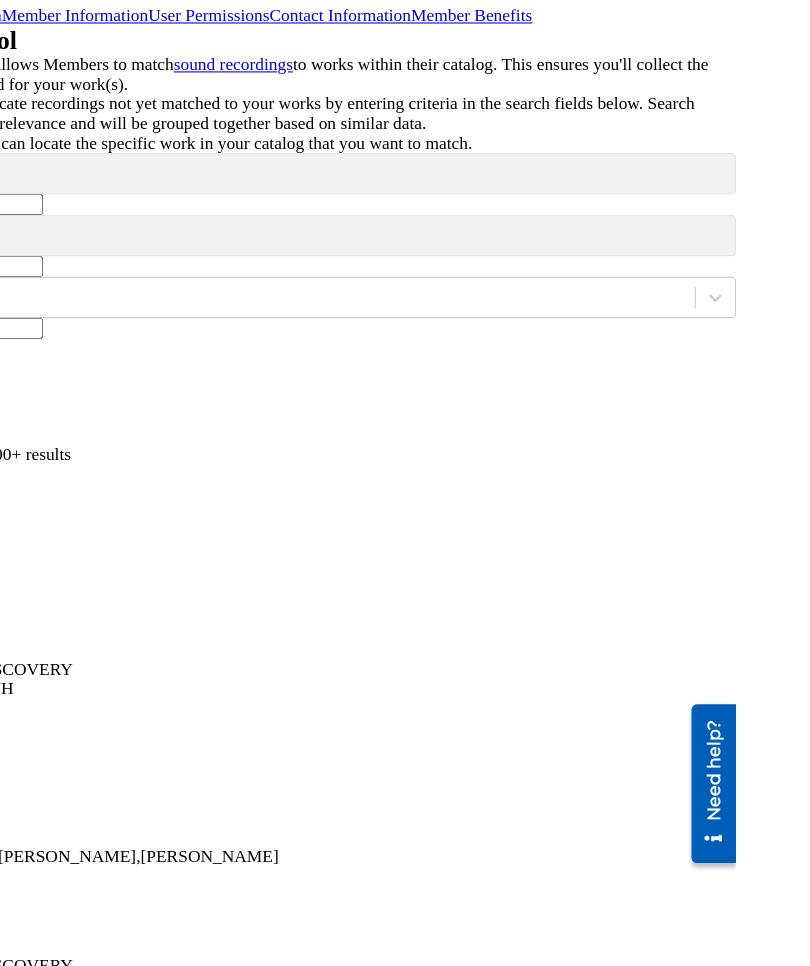 scroll, scrollTop: 705, scrollLeft: 71, axis: both 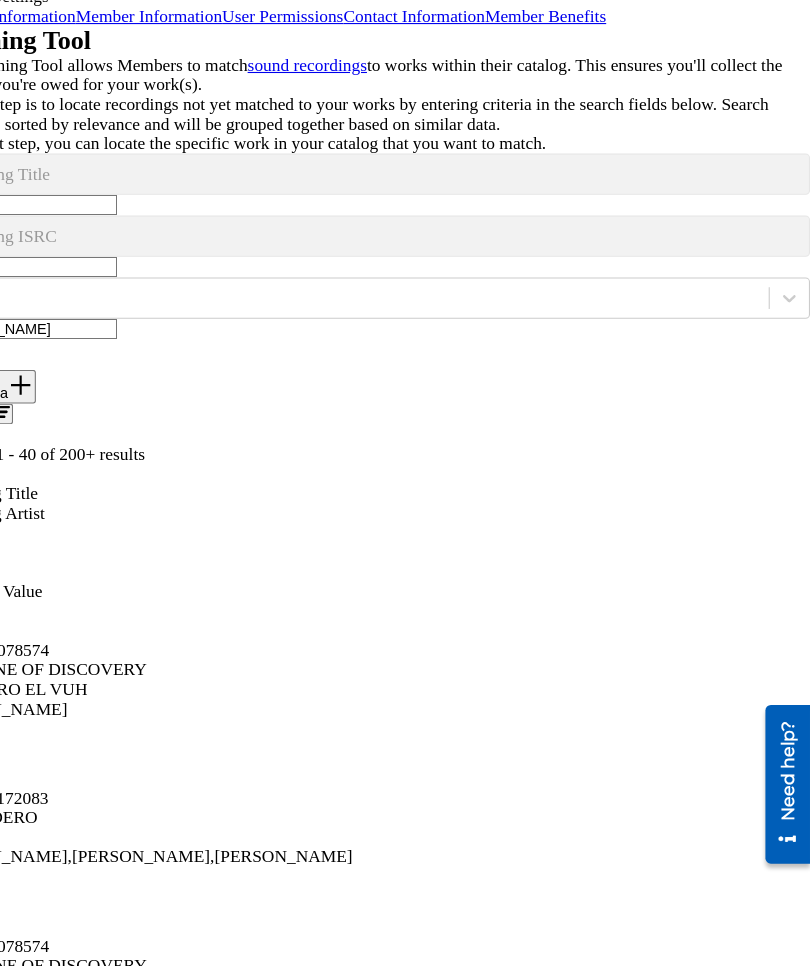 click on "Accessibility Screen-Reader Guide, Feedback, and Issue Reporting | New window Member EP EP Eruve   Pena zero_elvuh@yahoo.com Notification Preferences Profile Log out Eruve Pena Summary Catalog Works Registration Claiming Tool Individual Registration Tool Bulk Registration Tool Registration Drafts Registration History Overclaims Tool Matching Matching Tool Match History Royalties Summary Statements Annual Statements Rate Sheets Member Settings Banking Information Member Information User Permissions Contact Information Member Benefits Matching Tool The Matching Tool allows Members to match  sound recordings  to works within their catalog. This ensures you'll collect the royalties you're owed for your work(s). The first step is to locate recordings not yet matched to your works by entering criteria in the search fields below. Search results are sorted by relevance and will be grouped together based on similar data. In the next step, you can locate the specific work in your catalog that you want to match. 0 ) ?" at bounding box center (405, 2704) 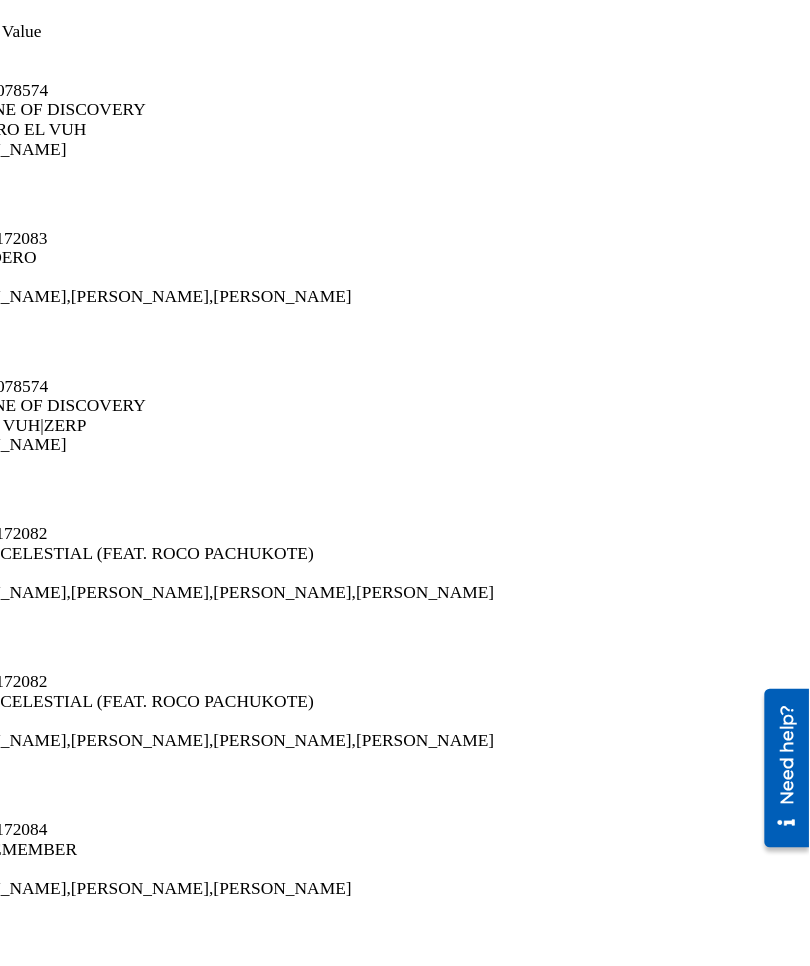 scroll, scrollTop: 1207, scrollLeft: 71, axis: both 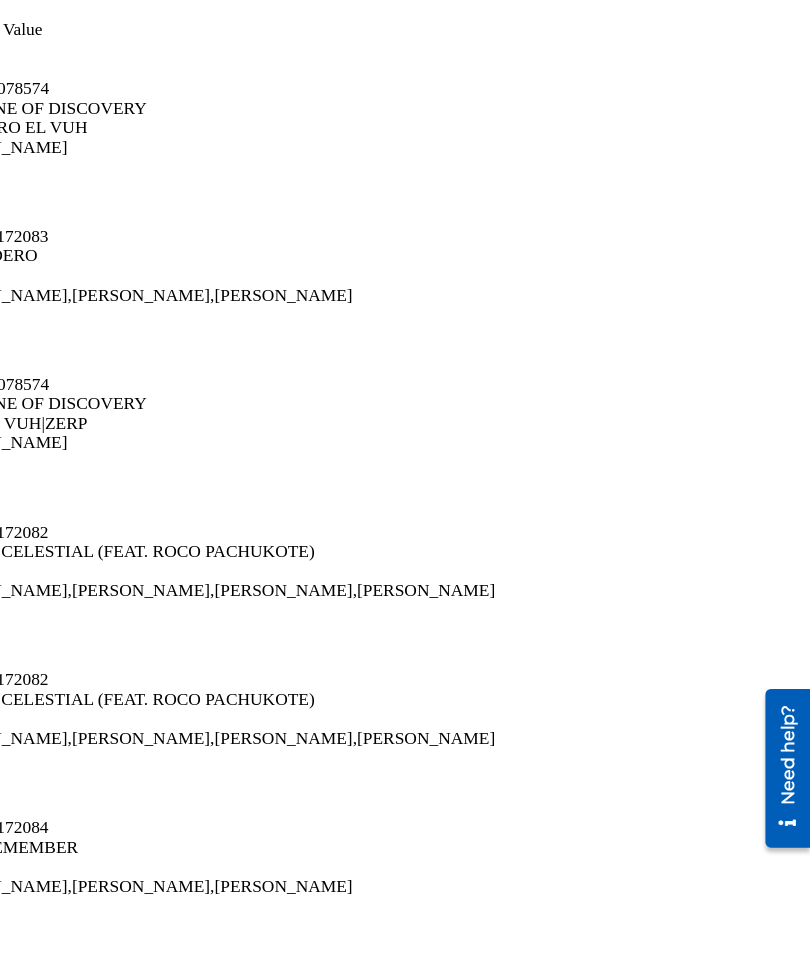 click on "Accessibility Screen-Reader Guide, Feedback, and Issue Reporting | New window Member EP EP Eruve   Pena zero_elvuh@yahoo.com Notification Preferences Profile Log out Eruve Pena Summary Catalog Works Registration Claiming Tool Individual Registration Tool Bulk Registration Tool Registration Drafts Registration History Overclaims Tool Matching Matching Tool Match History Royalties Summary Statements Annual Statements Rate Sheets Member Settings Banking Information Member Information User Permissions Contact Information Member Benefits Matching Tool The Matching Tool allows Members to match  sound recordings  to works within their catalog. This ensures you'll collect the royalties you're owed for your work(s). The first step is to locate recordings not yet matched to your works by entering criteria in the search fields below. Search results are sorted by relevance and will be grouped together based on similar data. In the next step, you can locate the specific work in your catalog that you want to match. 0 ) ?" at bounding box center [405, 2202] 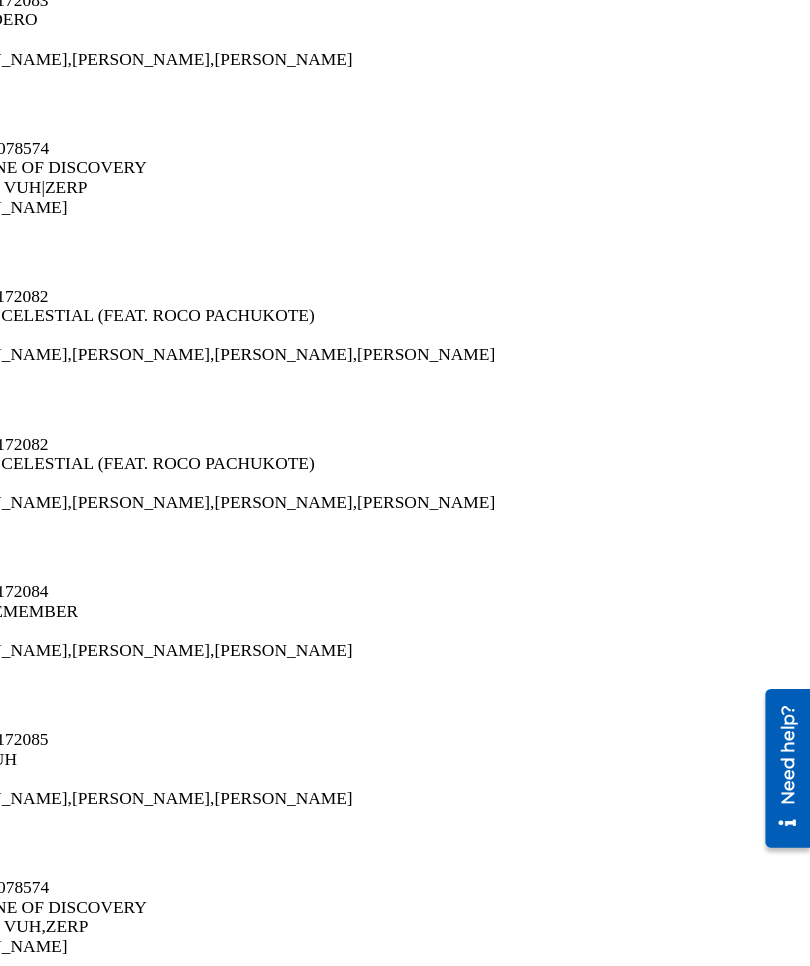 scroll, scrollTop: 1425, scrollLeft: 71, axis: both 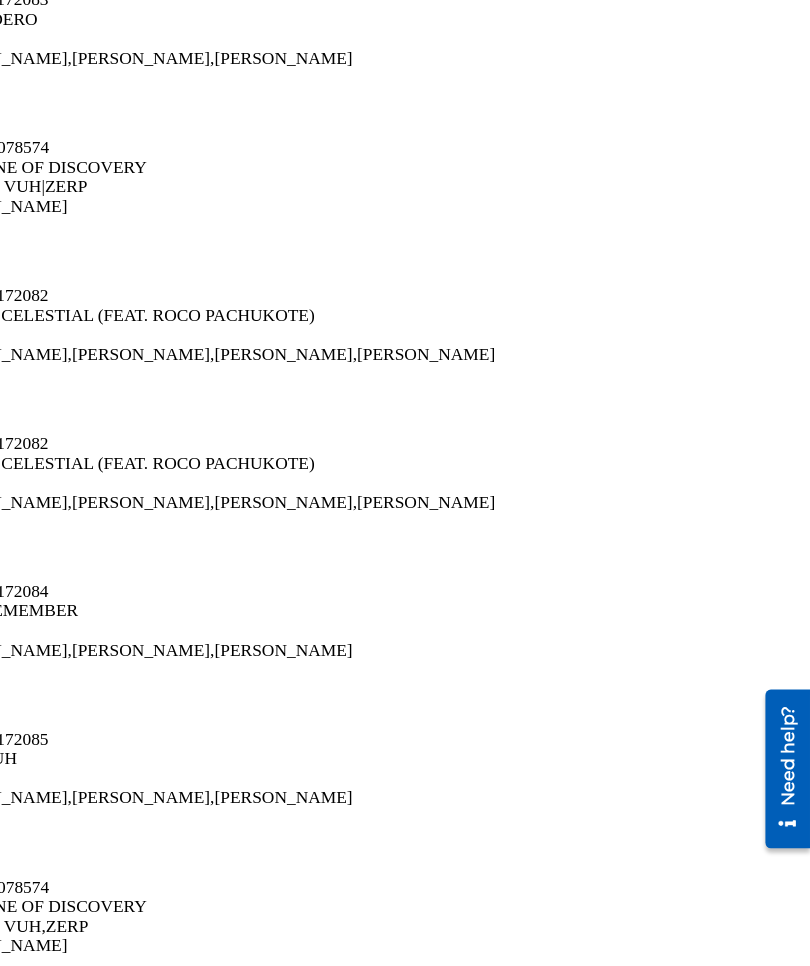 click on "ERUVE PENA,ERIC FRANCO,VICTOR MENDOZA" at bounding box center (405, 1292) 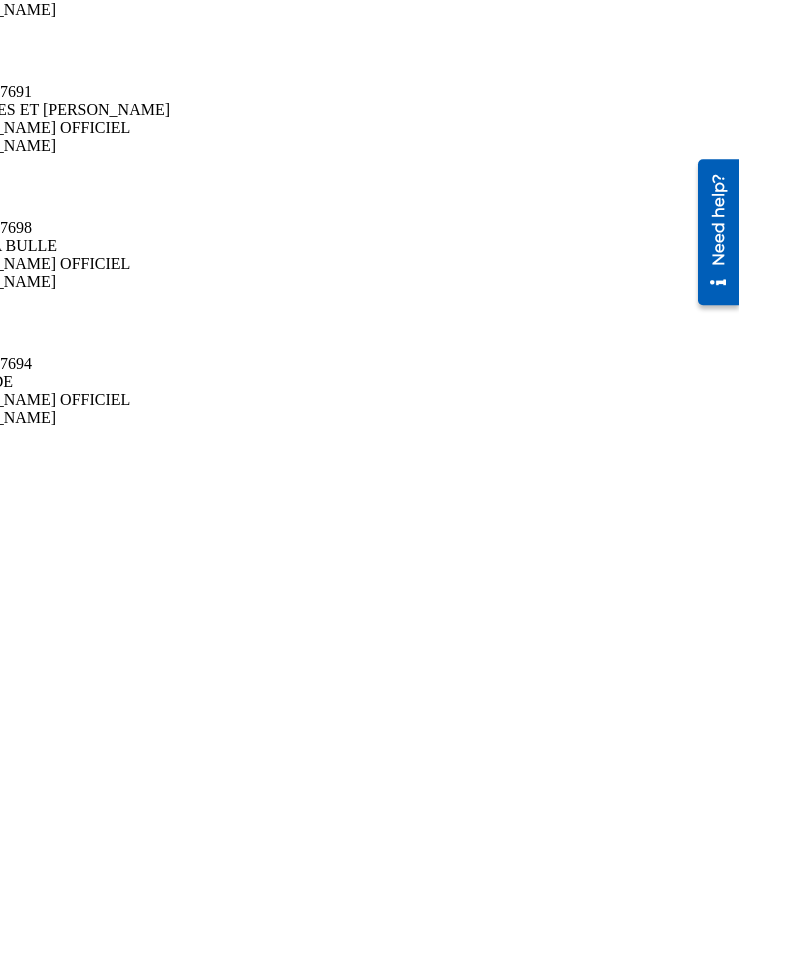 scroll, scrollTop: 3115, scrollLeft: 71, axis: both 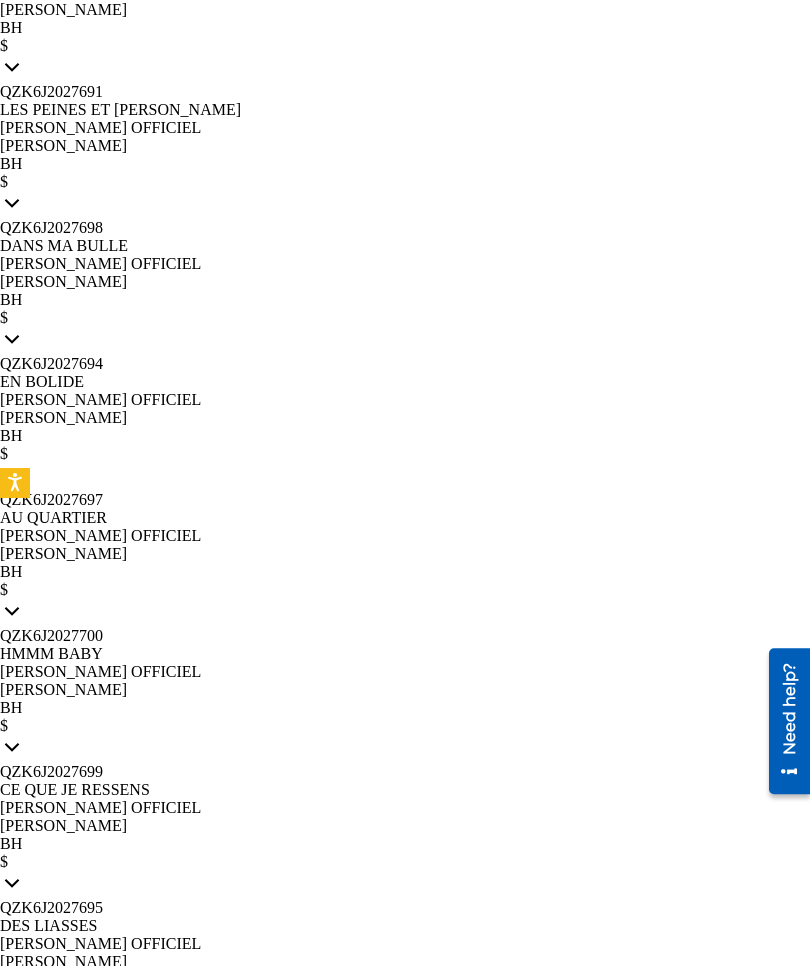 click on "Matching Tool The Matching Tool allows Members to match  sound recordings  to works within their catalog. This ensures you'll collect the royalties you're owed for your work(s). The first step is to locate recordings not yet matched to your works by entering criteria in the search fields below. Search results are sorted by relevance and will be grouped together based on similar data. In the next step, you can locate the specific work in your catalog that you want to match. SearchWithCriteriab72d8600-52e3-43f4-905e-d9ee928cd1bc Recording Title SearchWithCriteriabc314b62-14e3-4da1-9493-d77bdf9f6125 Recording ISRC SearchWithCriteria94947e99-90df-4ca7-9194-e0096aff002d Writer Eruve Pena Add Criteria Filter Estimated Value Filter Estimated Value All values Remove Filters Apply Filters Filters ( 0 ) Search Showing 1 - 40 of 200+ results ISRC Recording Title Recording Artist Writer(s) Source ? Estimated Value ? 0  Selected USHM92078574 DOCTRINE OF DISCOVERY ZERP|ZERO EL VUH ERUVE PENA B H $ USCGH1172083 CURANDERO" at bounding box center (405, 634) 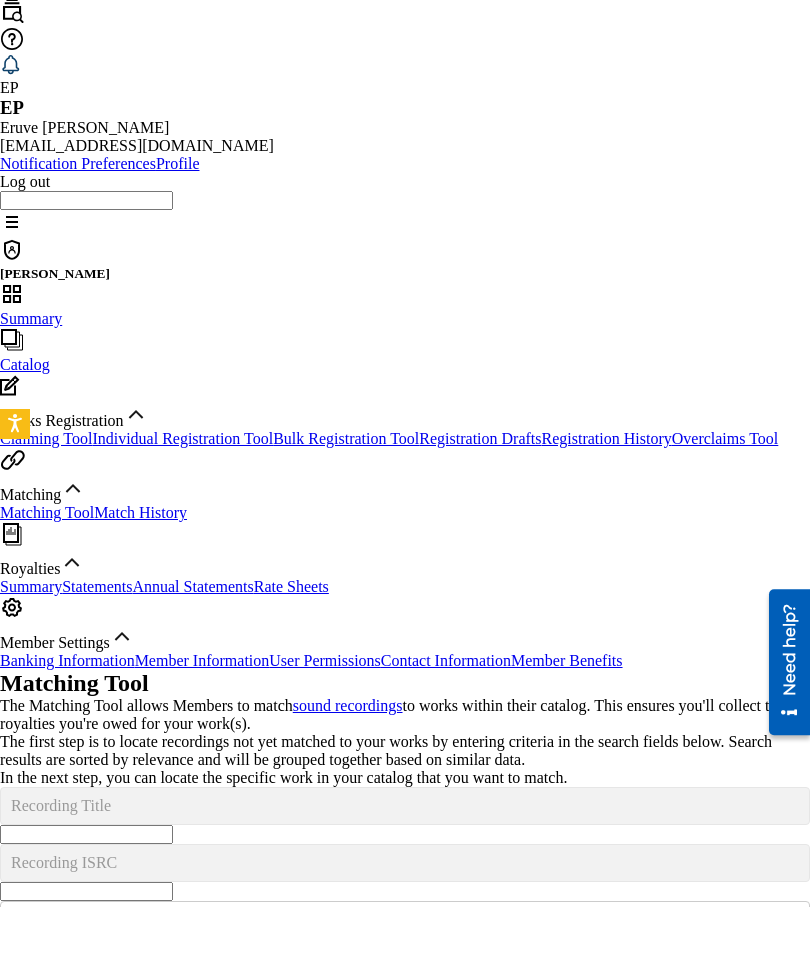 scroll, scrollTop: 59, scrollLeft: 0, axis: vertical 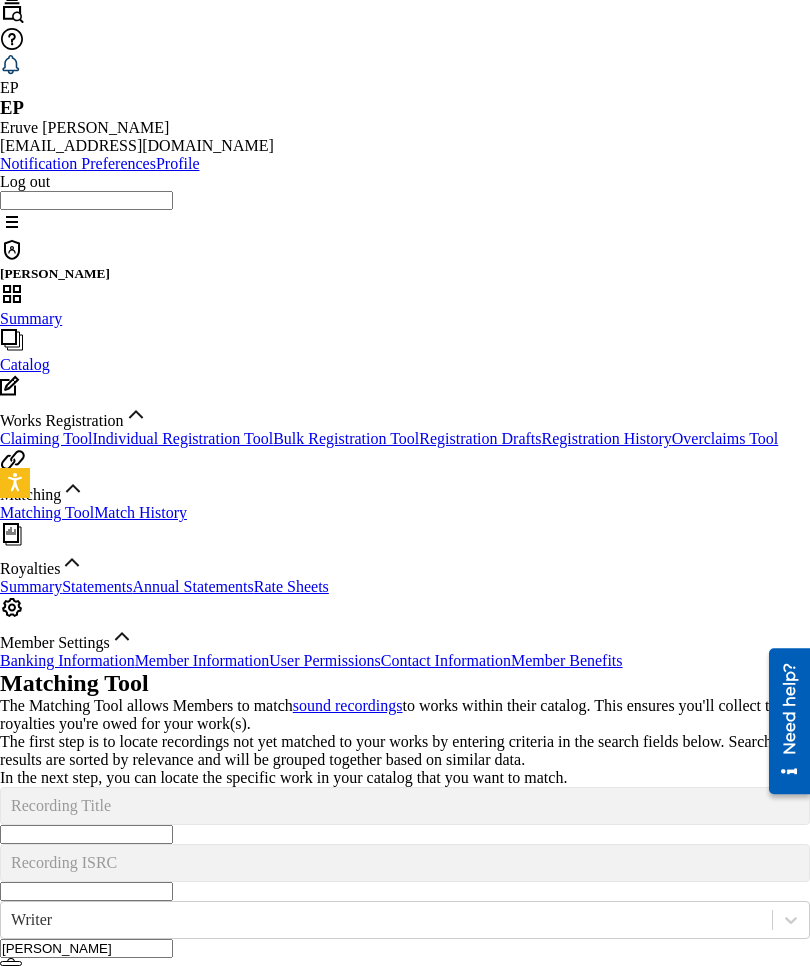 click on "Match History" at bounding box center [140, 512] 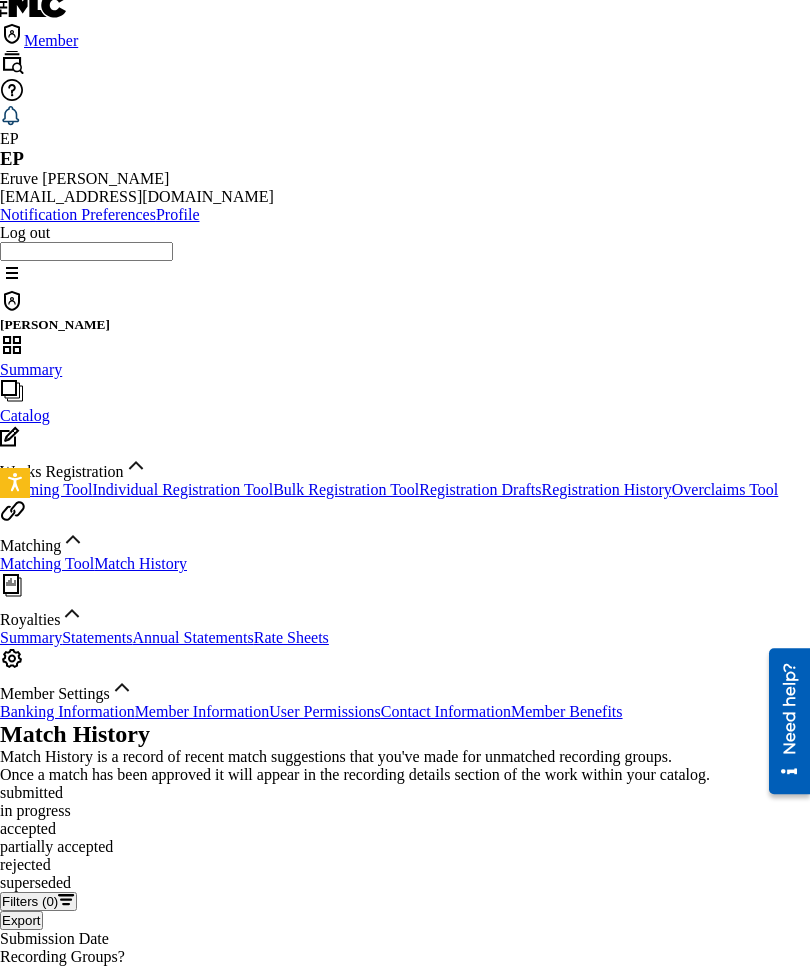 scroll, scrollTop: 0, scrollLeft: 0, axis: both 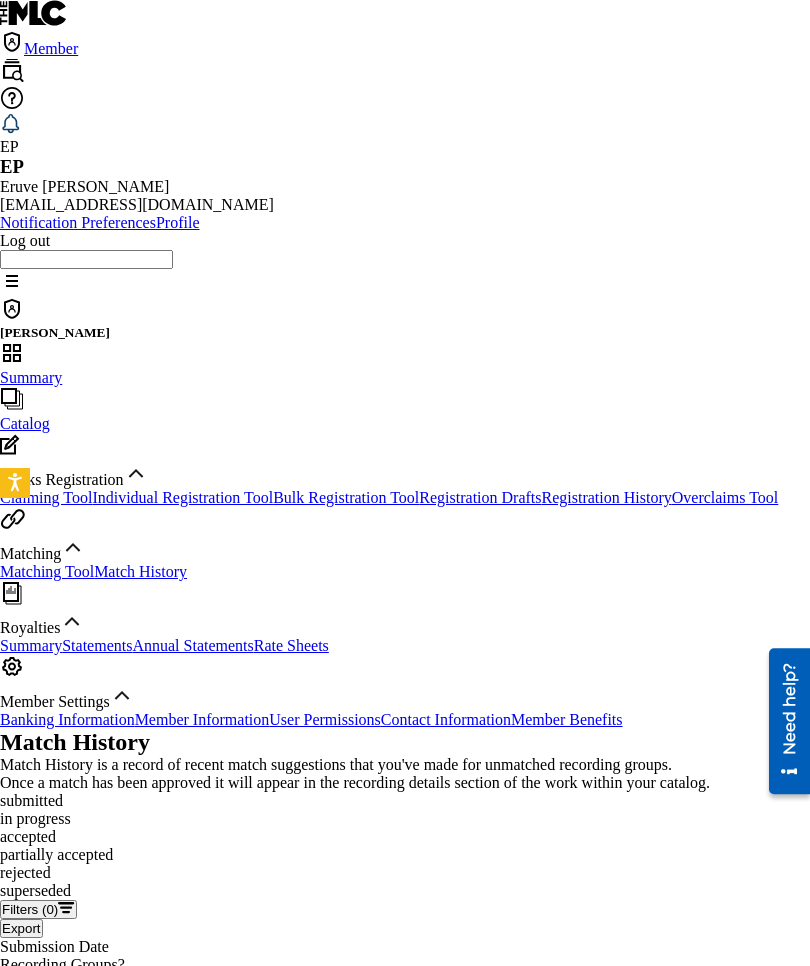 click on "Matching Tool" at bounding box center (47, 571) 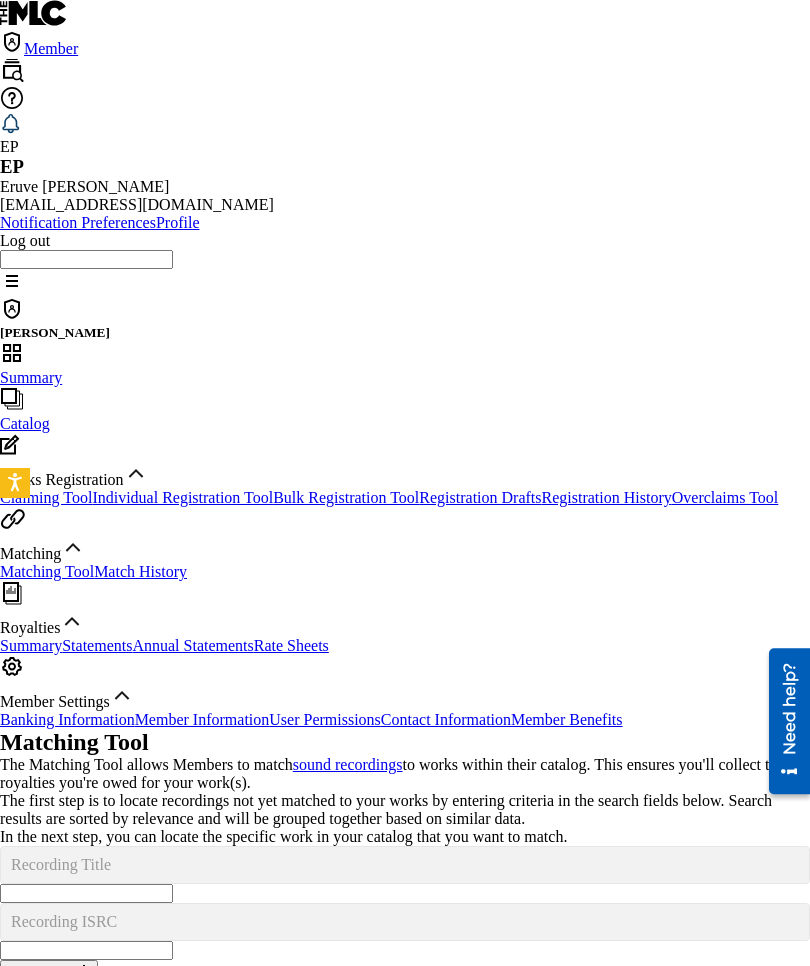 click at bounding box center (86, 893) 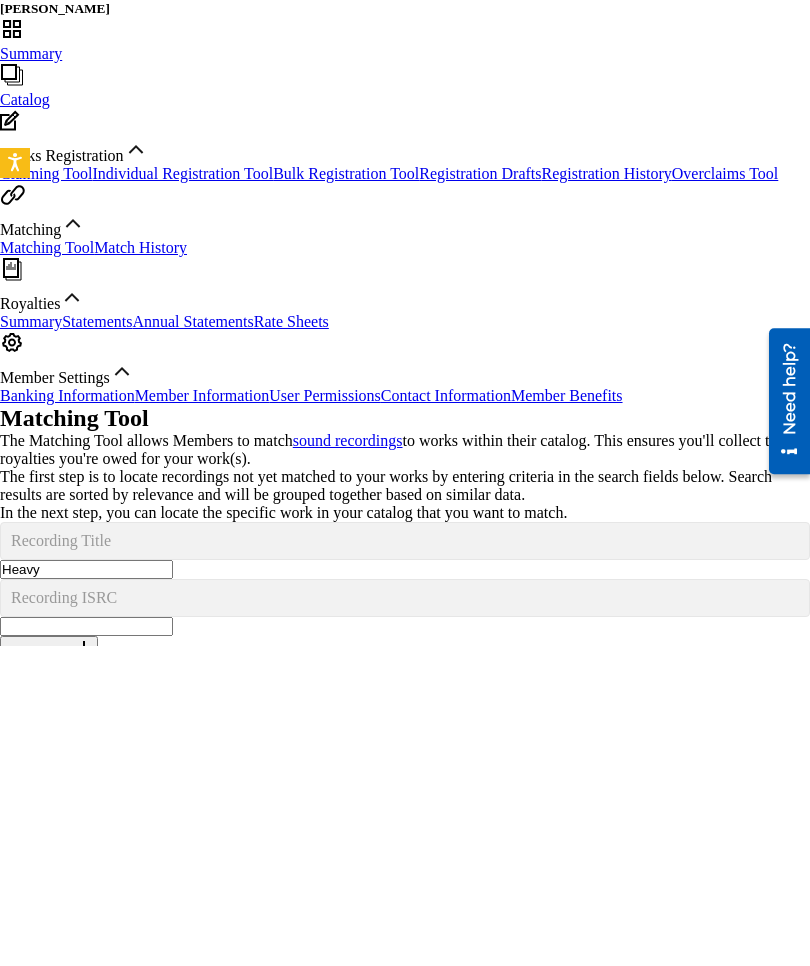 type on "Heavy" 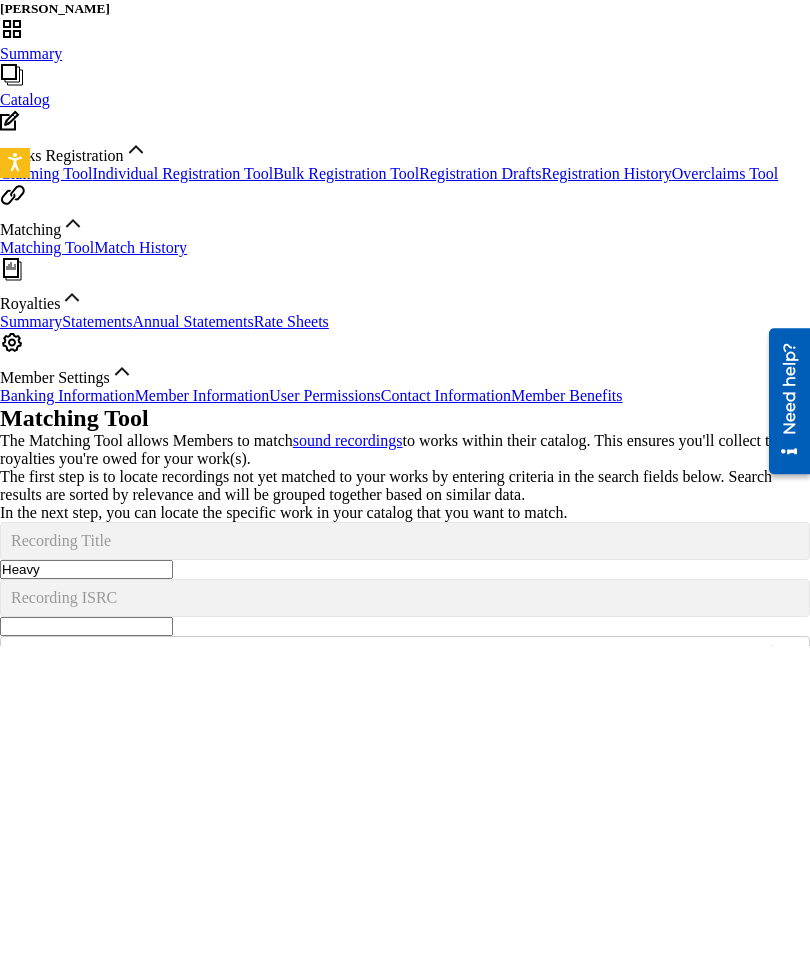 scroll, scrollTop: 274, scrollLeft: 0, axis: vertical 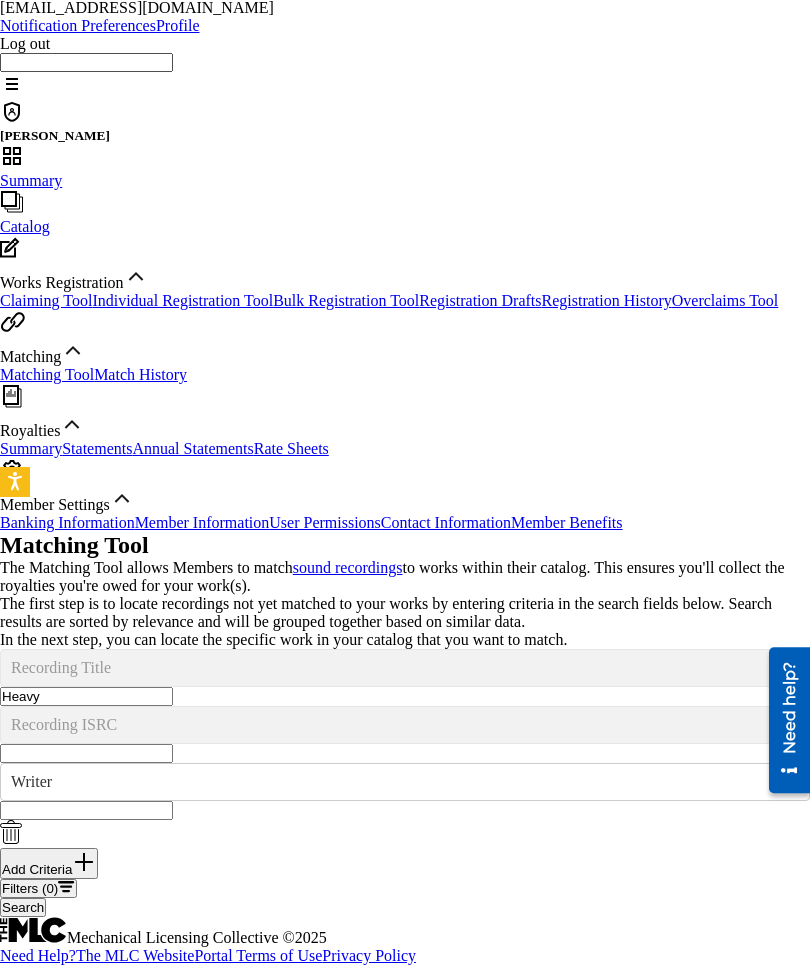 click at bounding box center [86, 811] 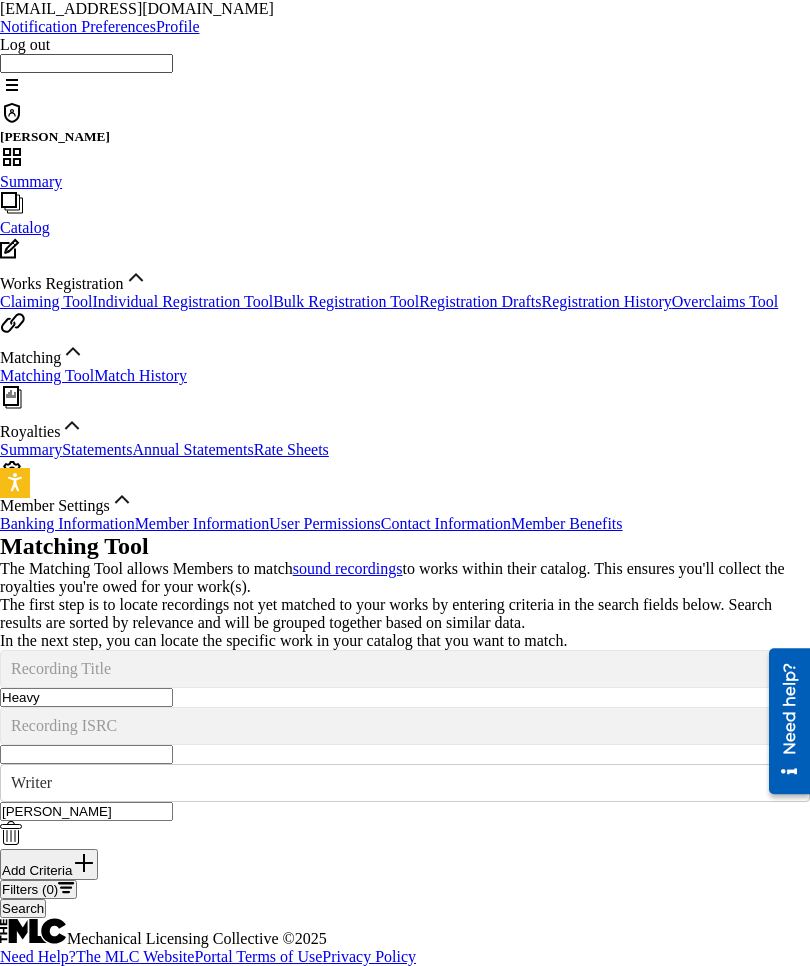 type on "Eruve Pena" 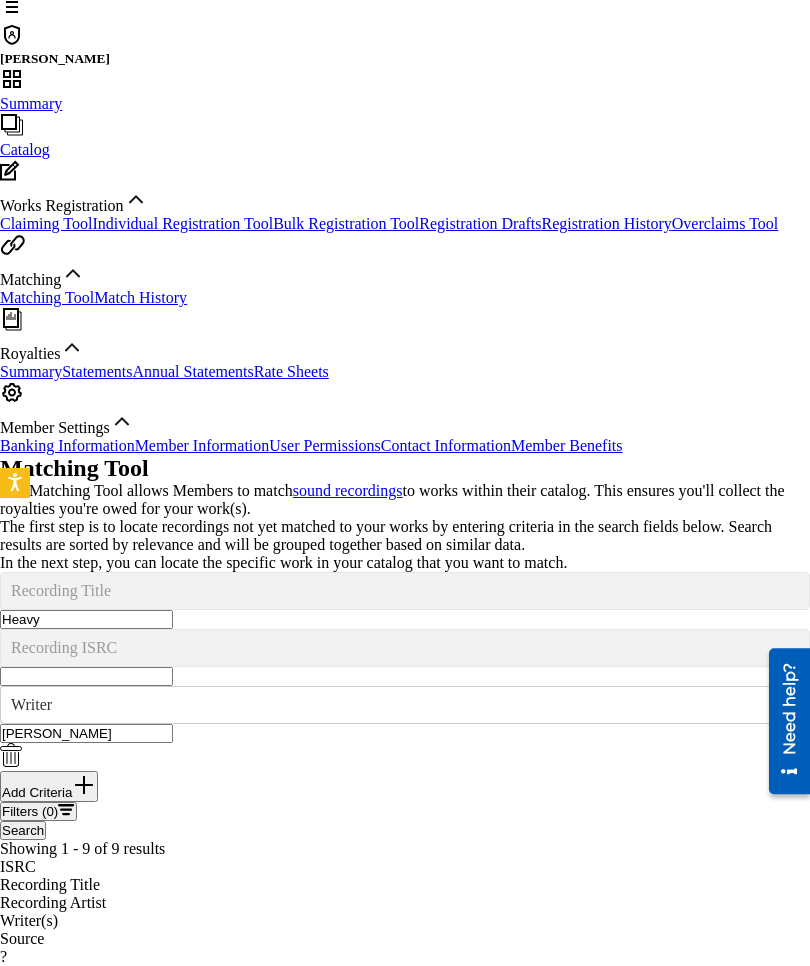 click on "Search" at bounding box center (23, 830) 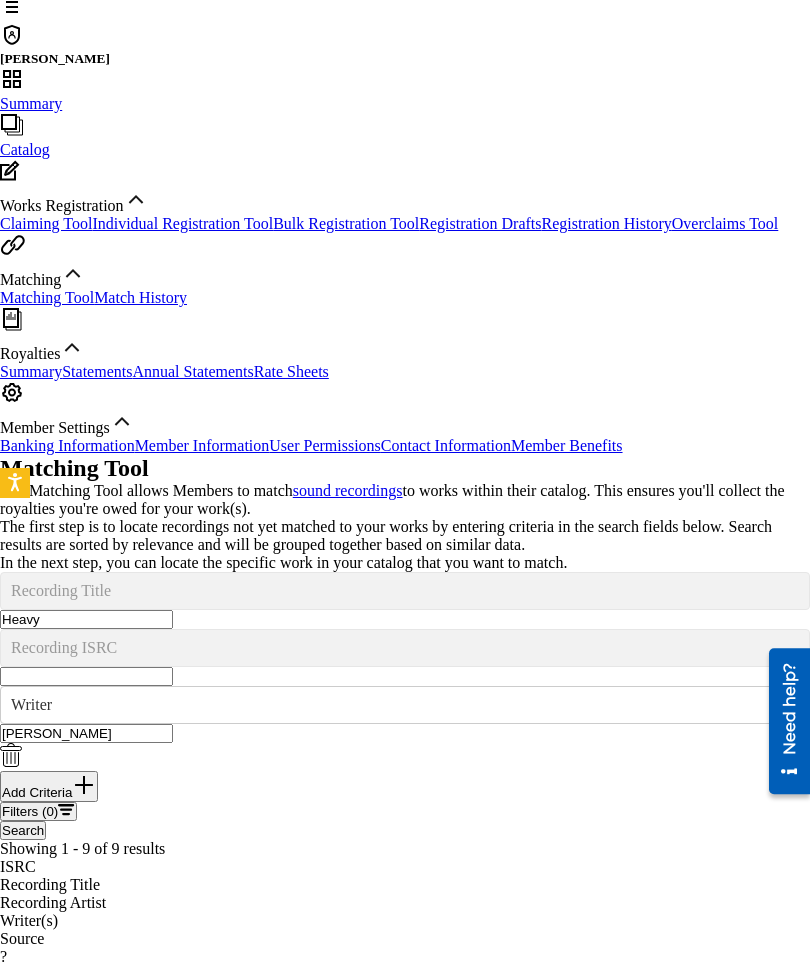 click on "Filters ( 0 )" at bounding box center [405, 811] 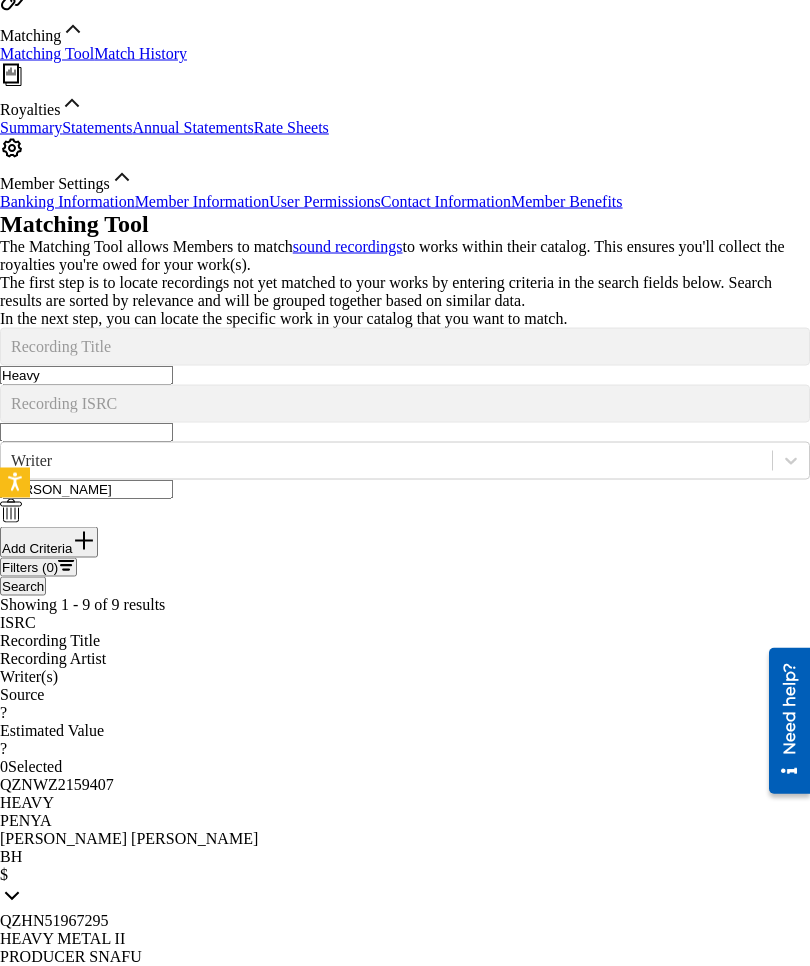 scroll, scrollTop: 569, scrollLeft: 0, axis: vertical 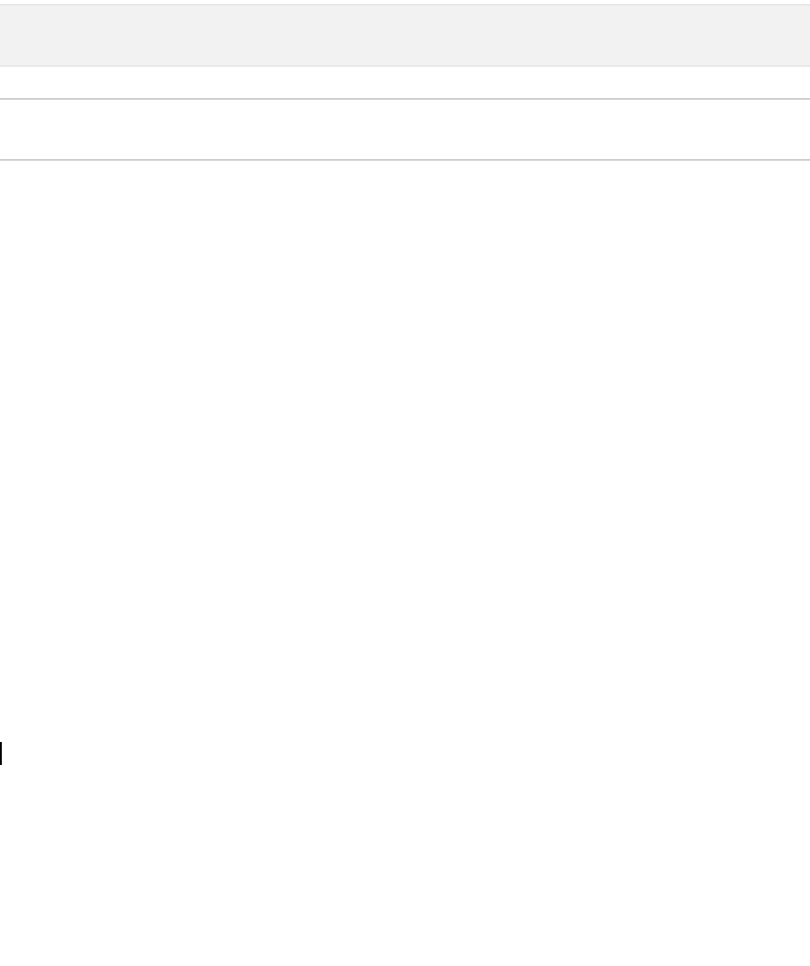 click on "Matching Tool The Matching Tool allows Members to match  sound recordings  to works within their catalog. This ensures you'll collect the royalties you're owed for your work(s). The first step is to locate recordings not yet matched to your works by entering criteria in the search fields below. Search results are sorted by relevance and will be grouped together based on similar data. In the next step, you can locate the specific work in your catalog that you want to match. SearchWithCriteriab72d8600-52e3-43f4-905e-d9ee928cd1bc Recording Title Heavy SearchWithCriteriabc314b62-14e3-4da1-9493-d77bdf9f6125 Recording ISRC SearchWithCriteria2e0b4778-9c8a-4d0d-b97f-3430bdf1ee12 Writer Eruve Pena Add Criteria Filter Estimated Value Filter Estimated Value All values Remove Filters Apply Filters Filters ( 0 ) Search Showing 1 - 9 of 9 results ISRC Recording Title Recording Artist Writer(s) Source ? Estimated Value ? 0  Selected QZNWZ2159407 HEAVY PENYA EDUARDO ANTONIO PENA B H $ QZHN51967295 HEAVY METAL II B H $ B H" at bounding box center (405, 1072) 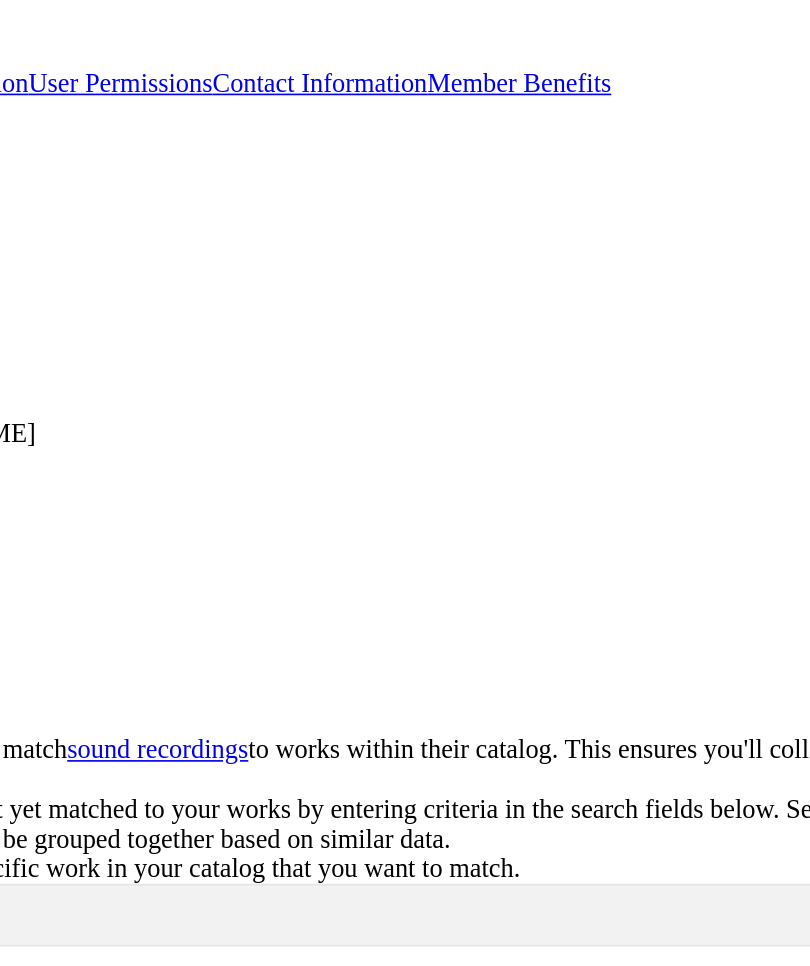 scroll, scrollTop: 428, scrollLeft: 0, axis: vertical 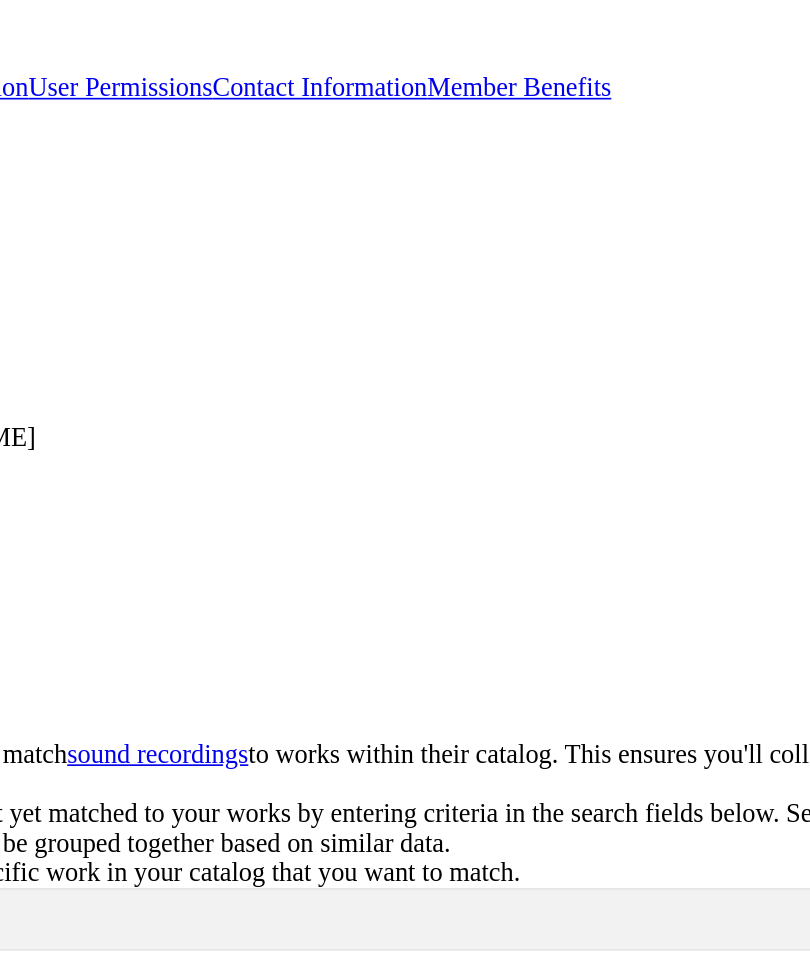click on "Heavy" at bounding box center [86, 585] 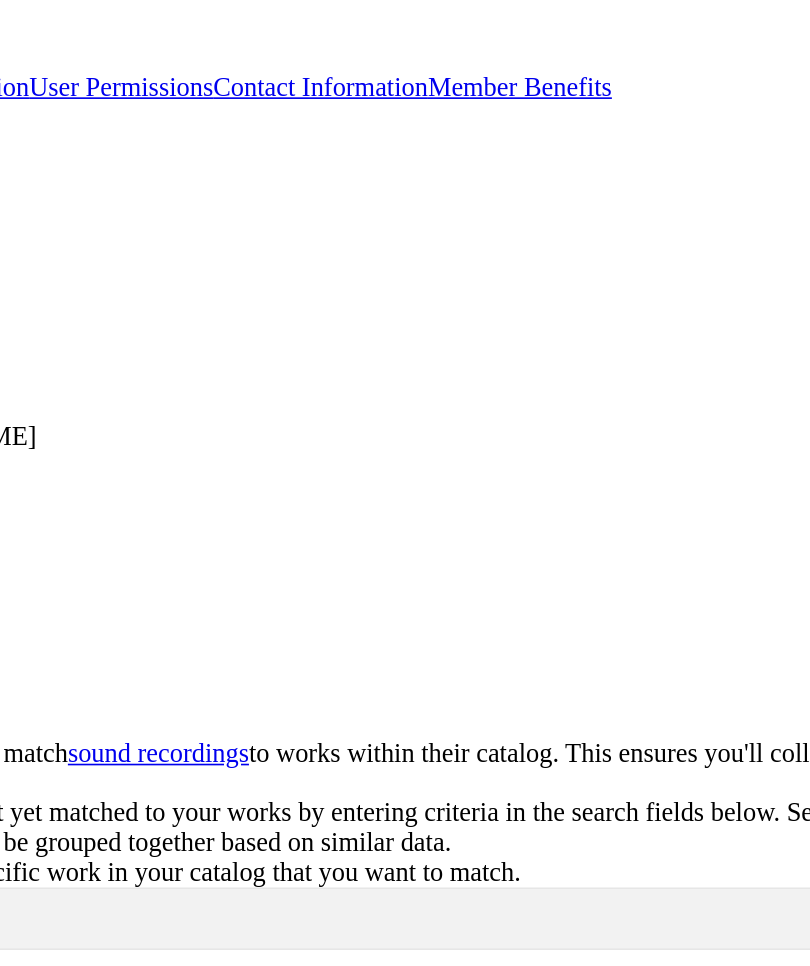 type on "H" 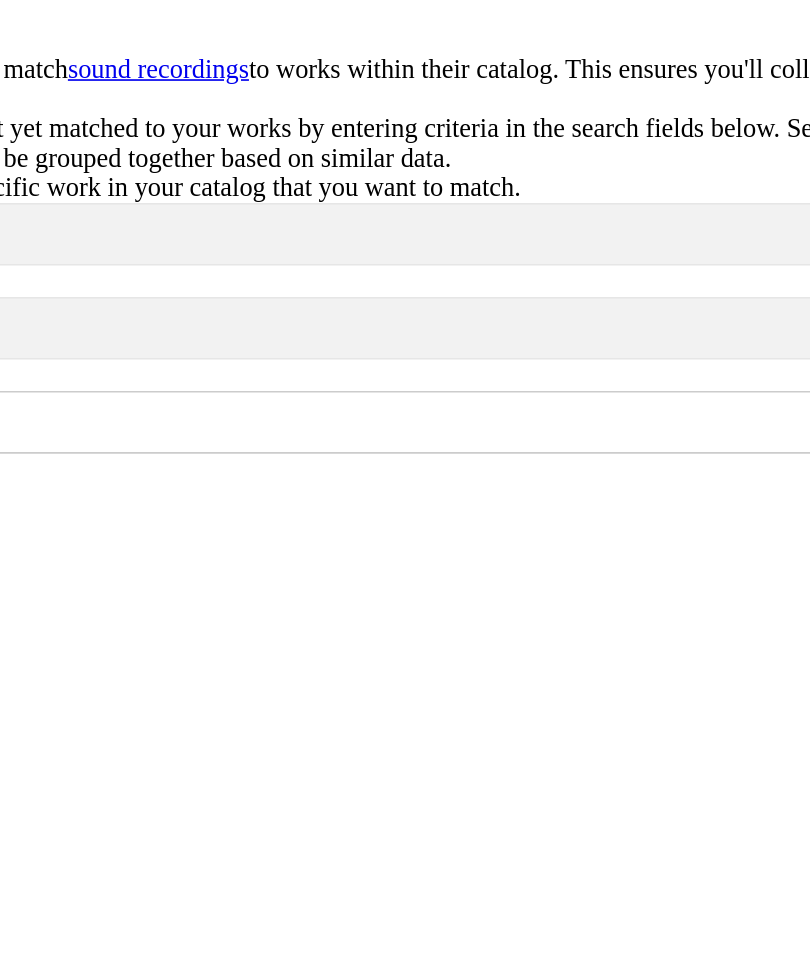 type 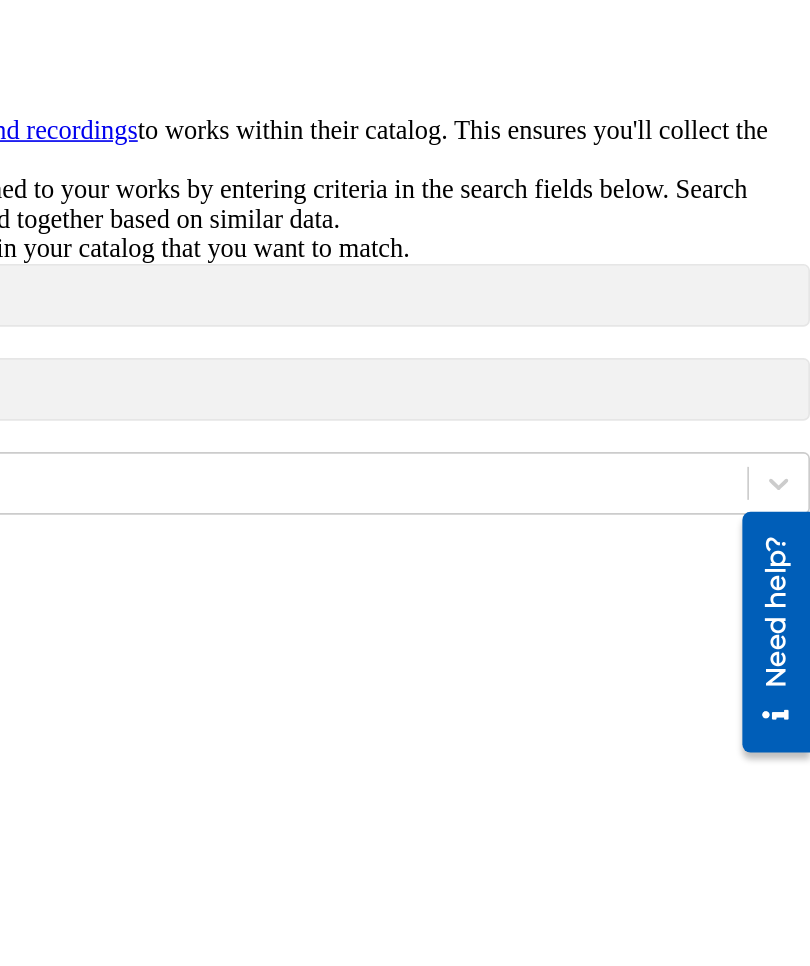 click on "Need help?" at bounding box center [752, 563] 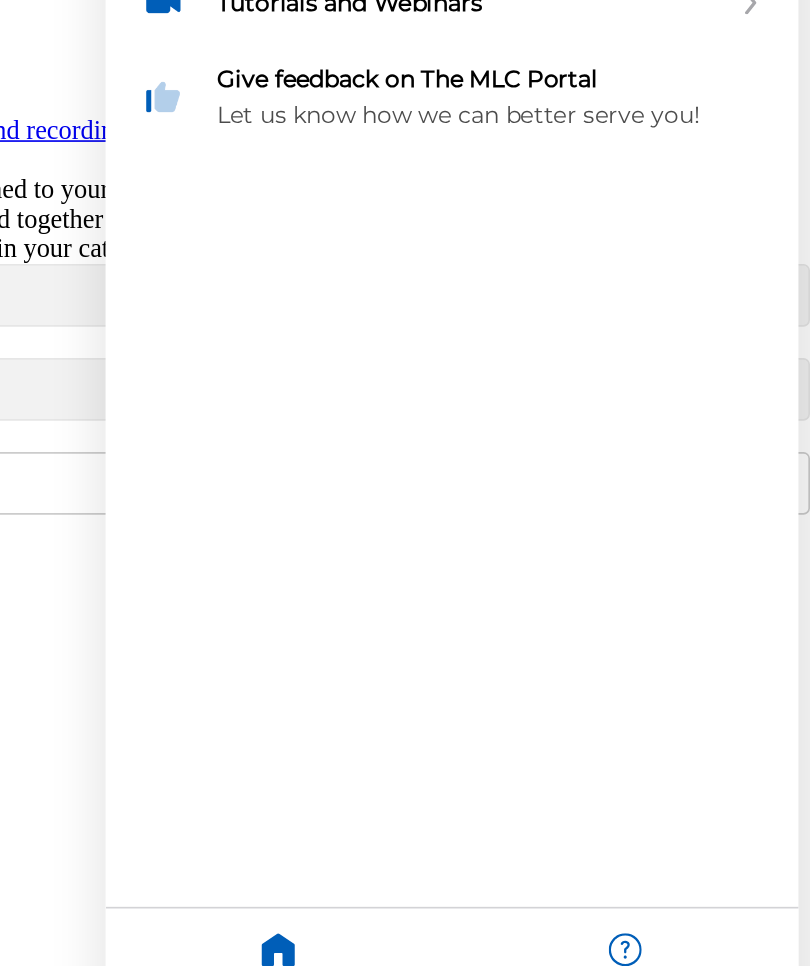 scroll, scrollTop: 233, scrollLeft: 0, axis: vertical 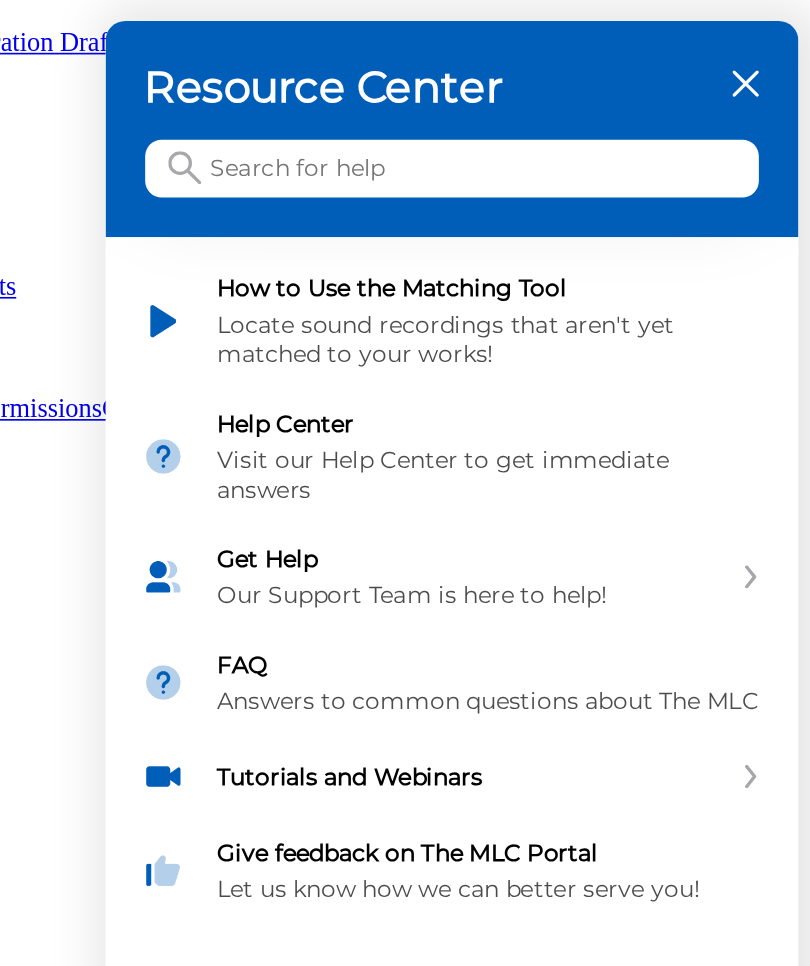 click at bounding box center (67, 102) 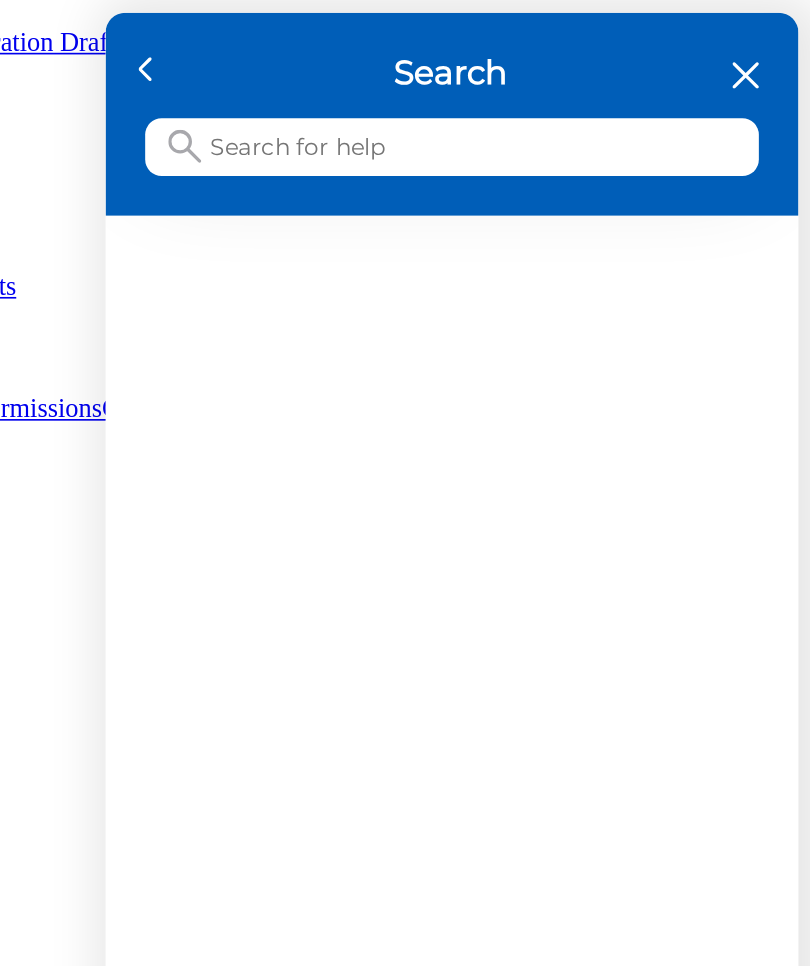 click at bounding box center [67, 89] 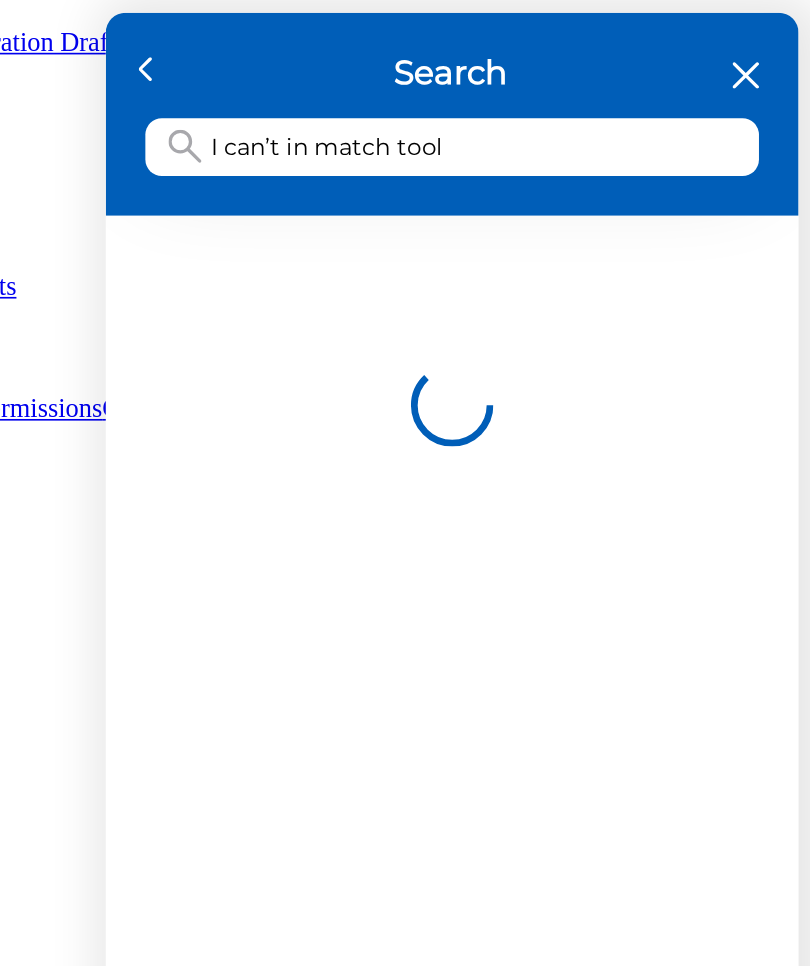 type on "I can’t in match tool" 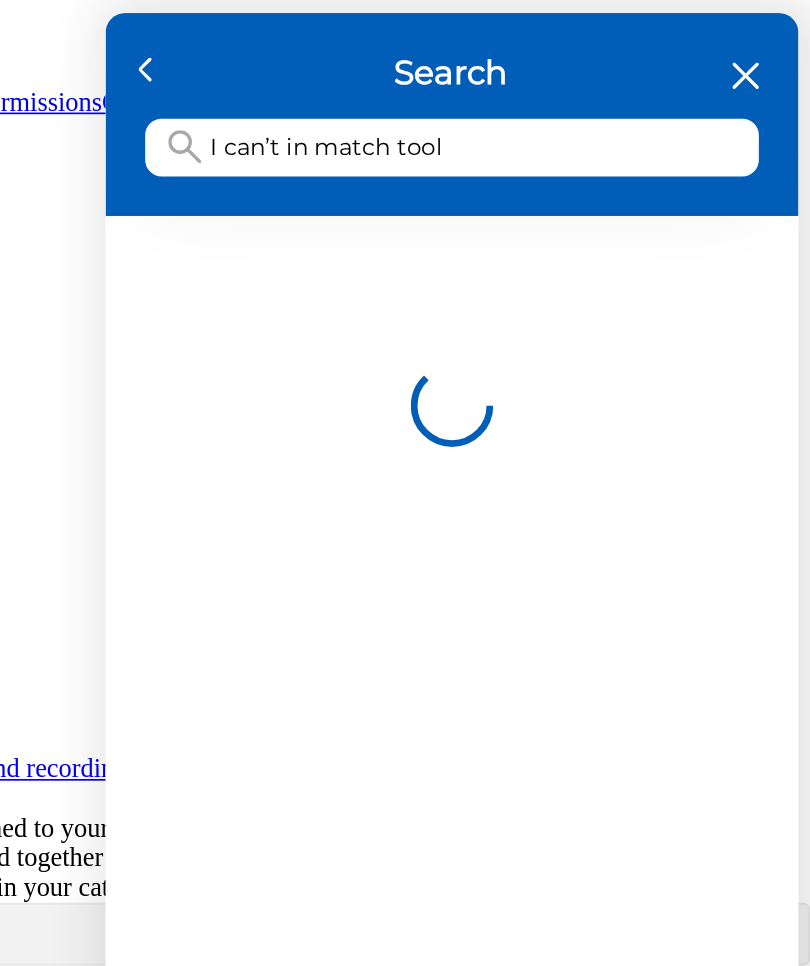 scroll, scrollTop: 416, scrollLeft: 0, axis: vertical 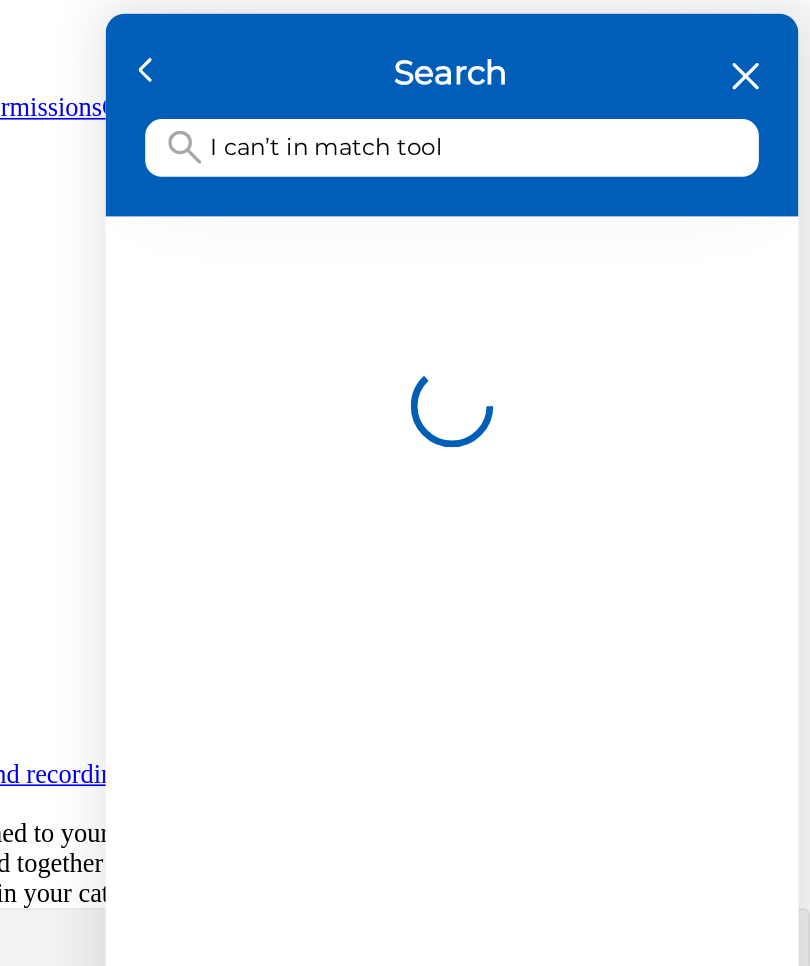 click 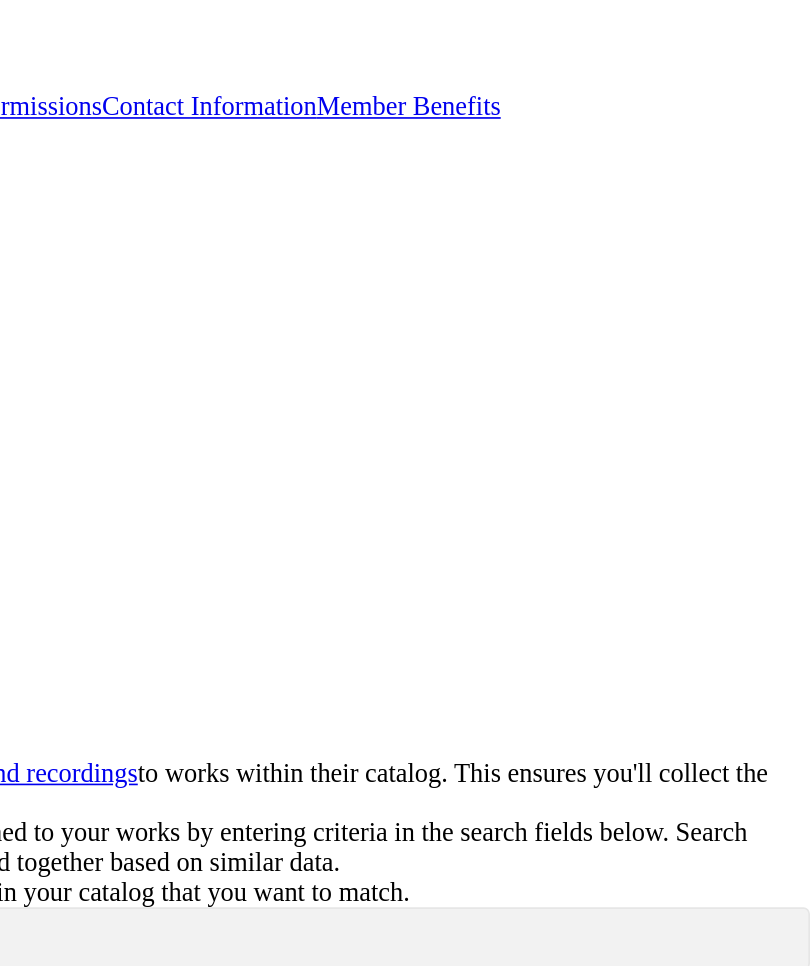 scroll, scrollTop: 654, scrollLeft: 0, axis: vertical 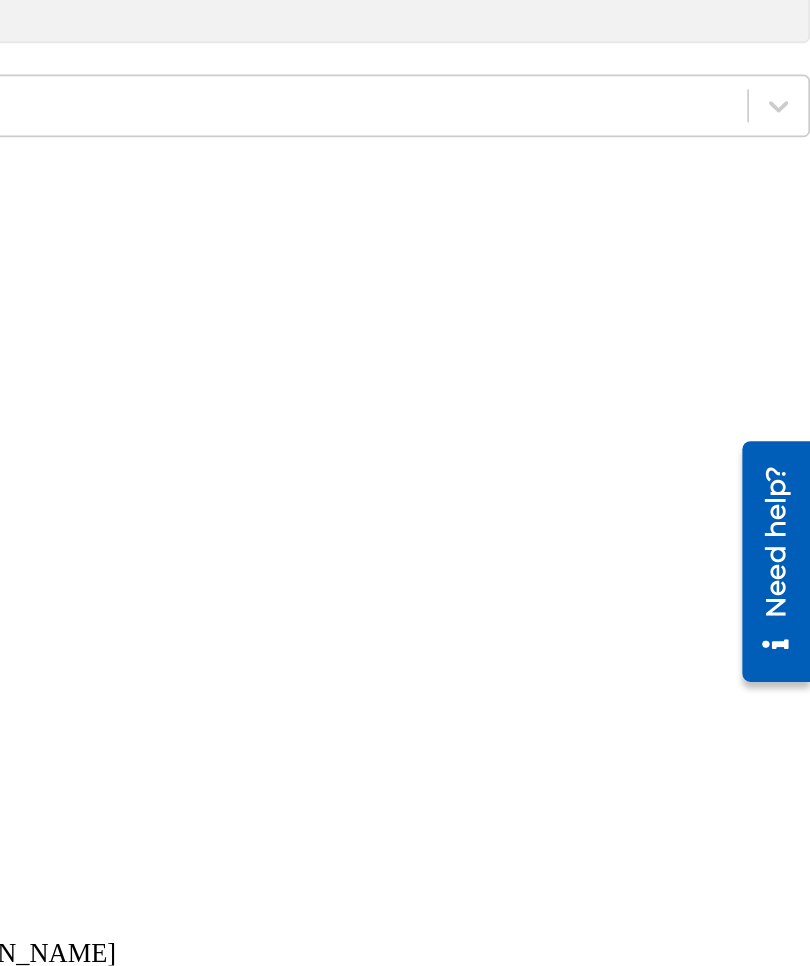 click at bounding box center [12, 880] 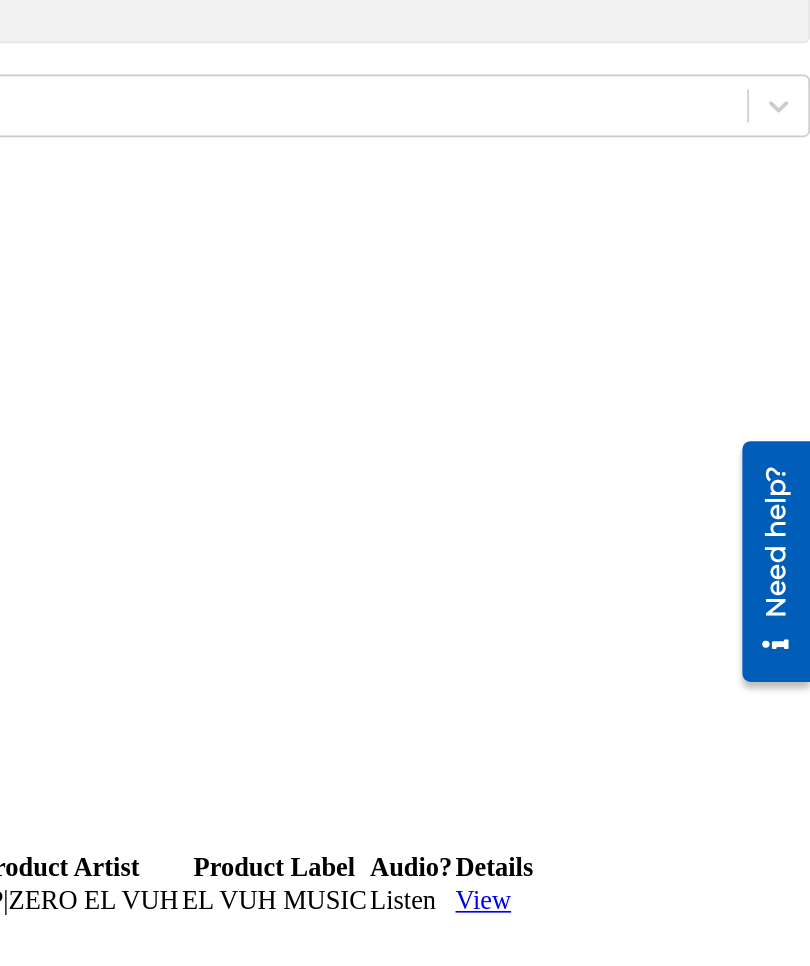 click on "View" at bounding box center [612, 926] 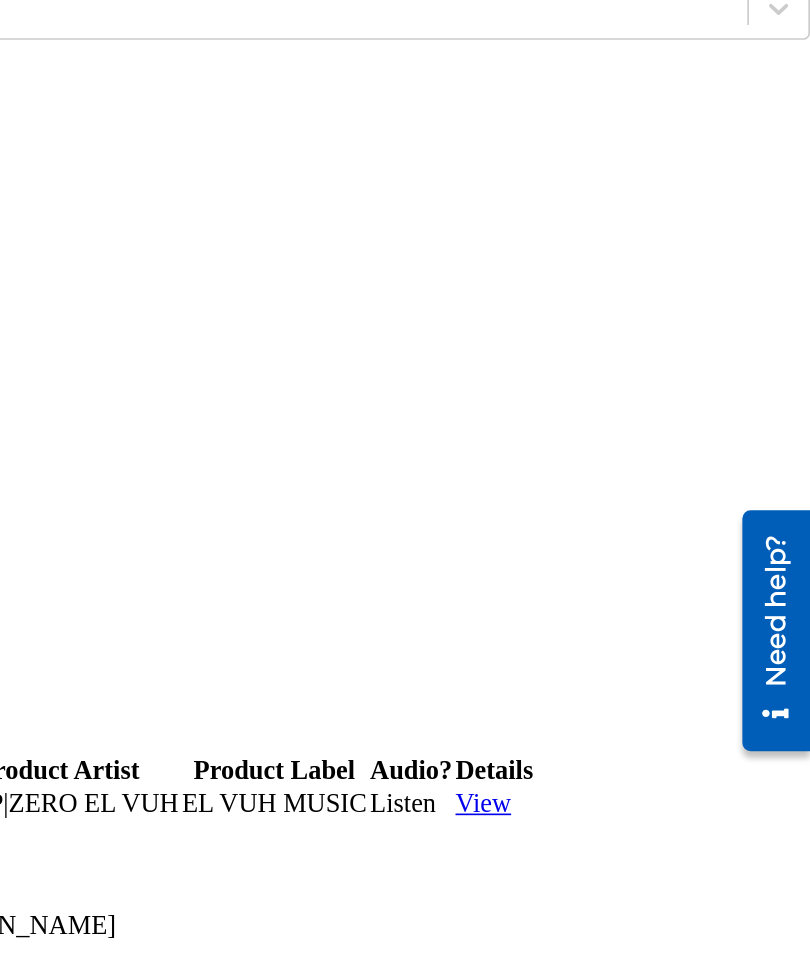 scroll, scrollTop: 756, scrollLeft: 0, axis: vertical 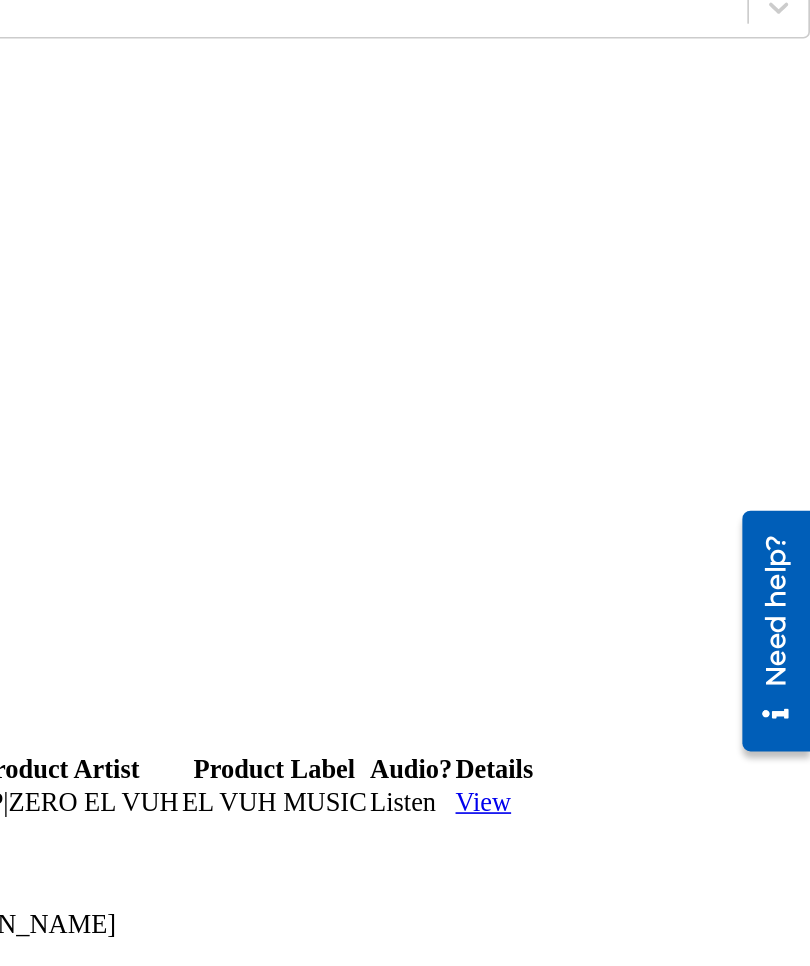 click on "View" at bounding box center (640, 1180) 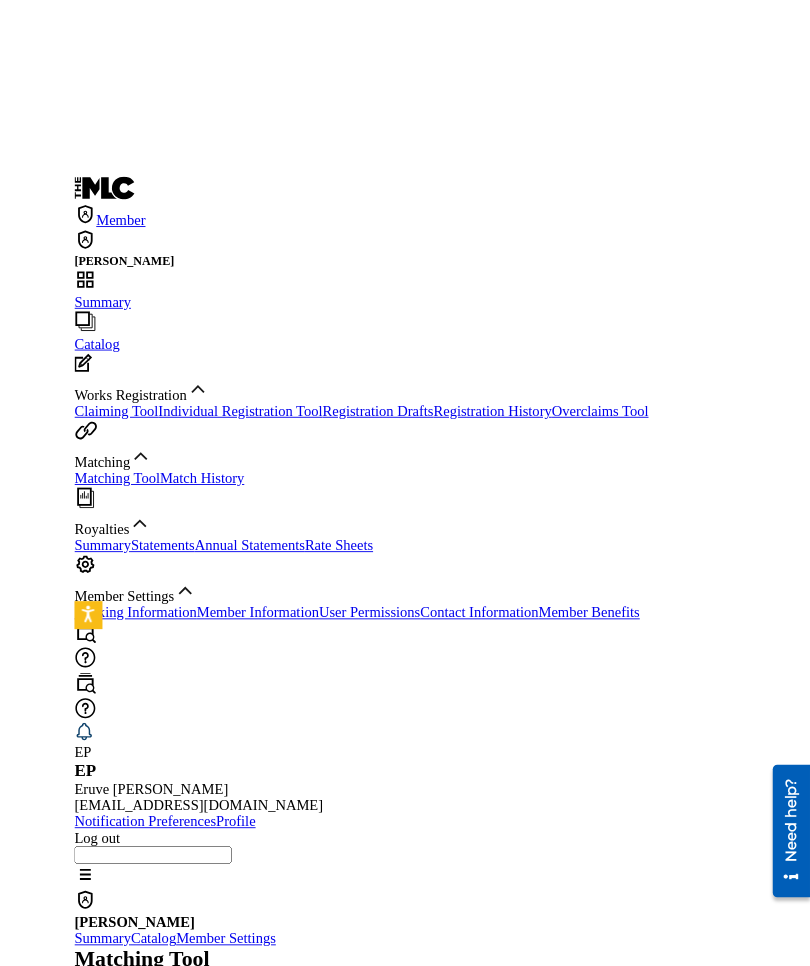 scroll, scrollTop: 1, scrollLeft: 0, axis: vertical 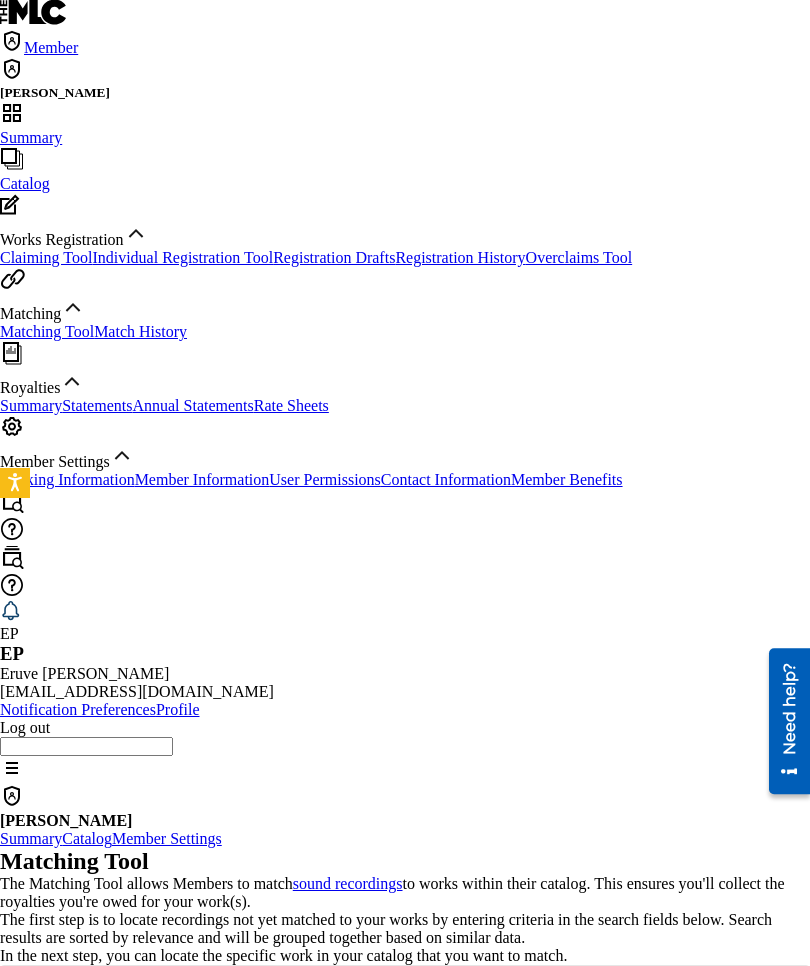 click on "Eruve Pena" at bounding box center [405, 821] 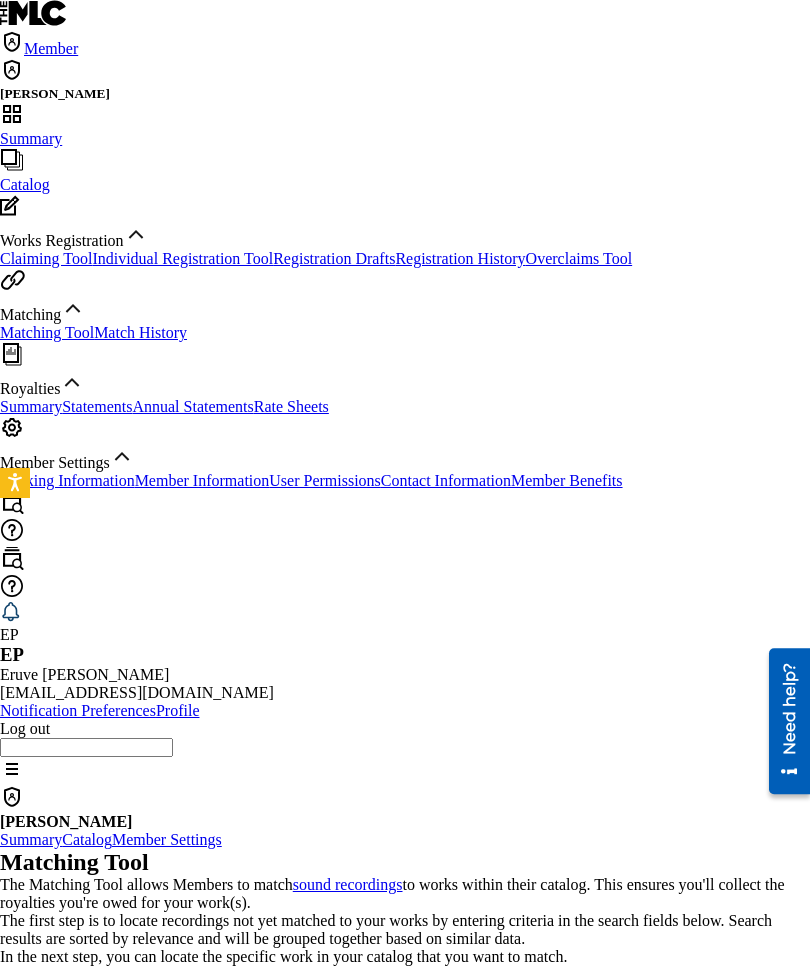 scroll, scrollTop: 59, scrollLeft: 0, axis: vertical 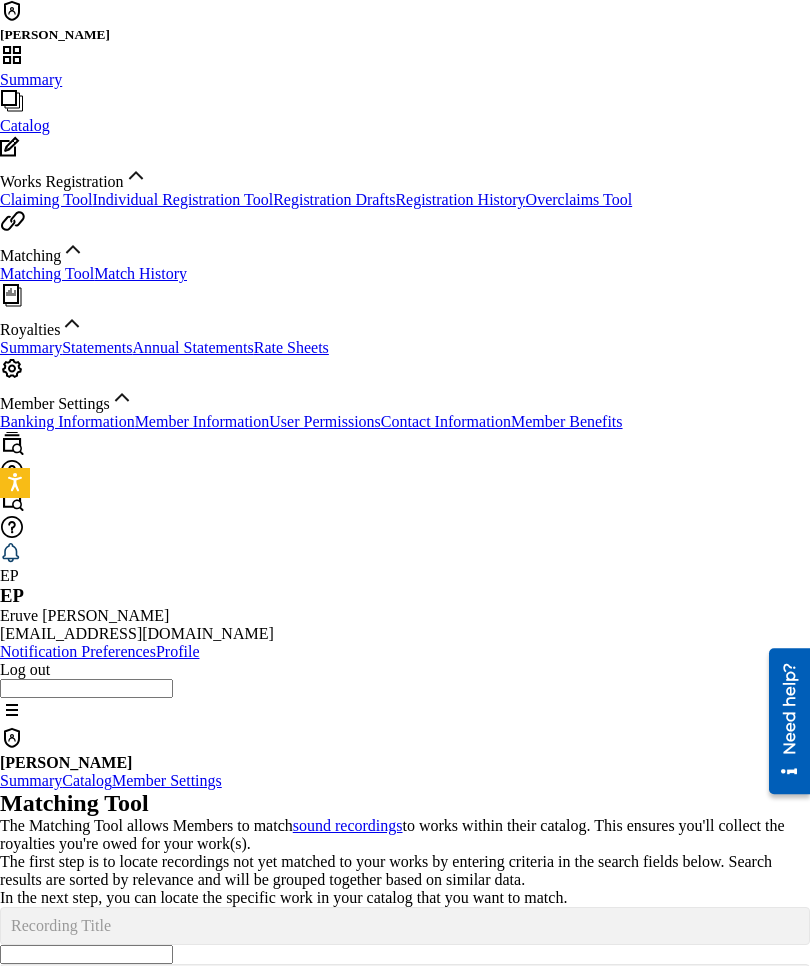 click on "Catalog" at bounding box center [87, 780] 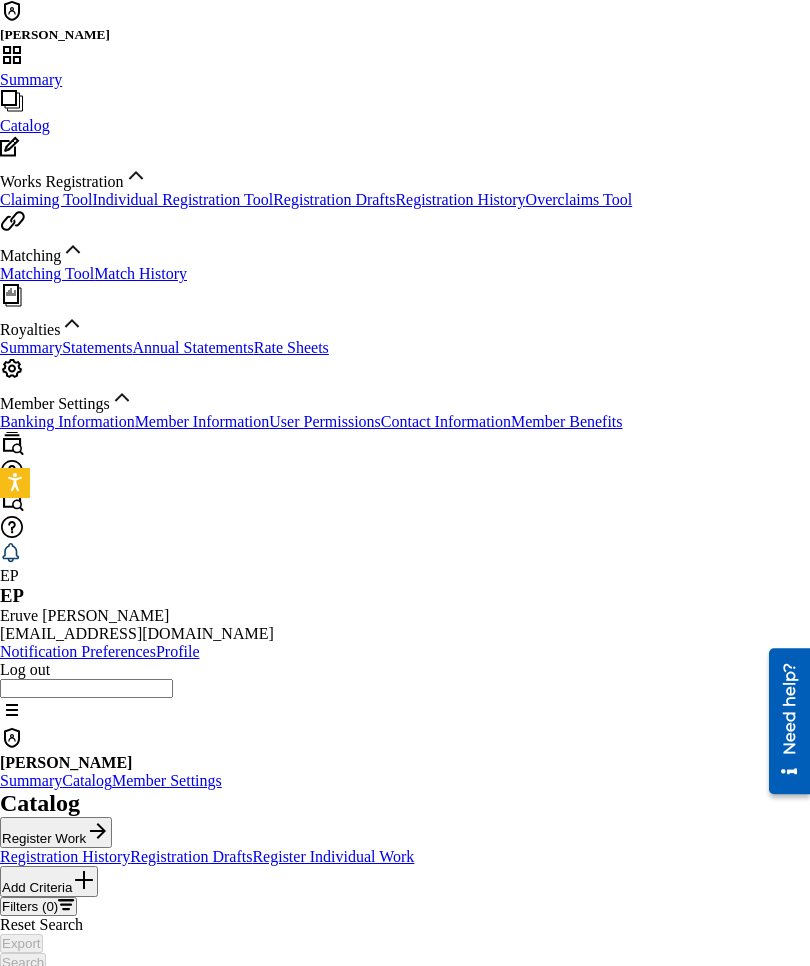 scroll, scrollTop: 0, scrollLeft: 0, axis: both 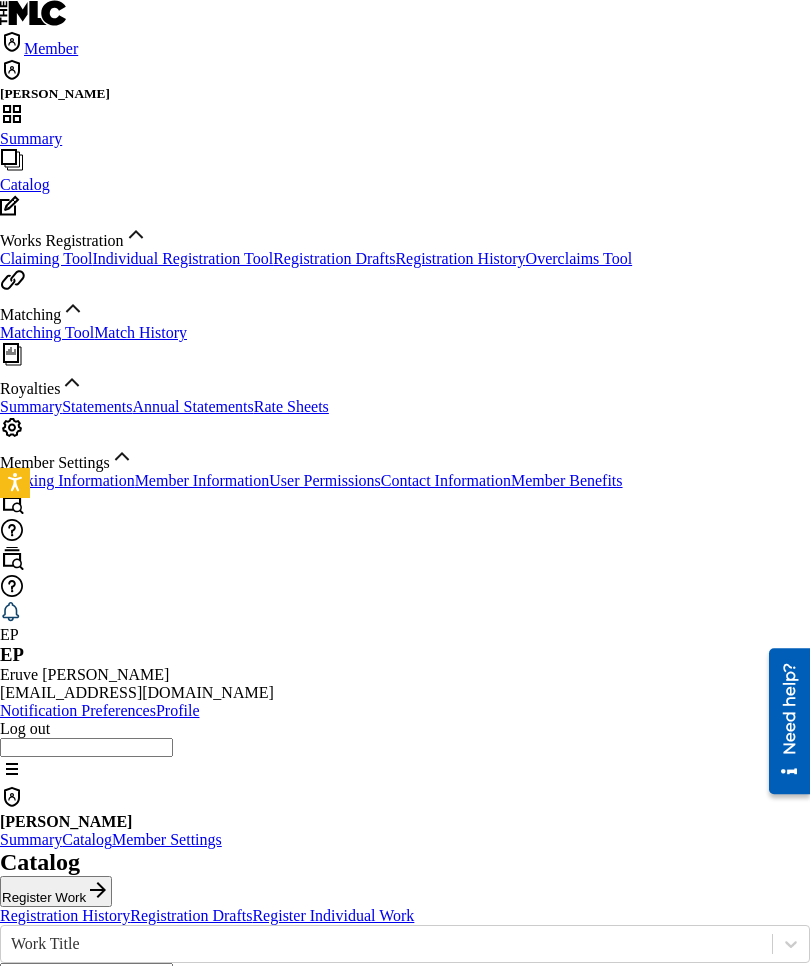 click on "Catalog Register Work Registration History Registration Drafts Register Individual Work SearchWithCriteria9231309c-d296-4852-ac21-0df732237444 Work Title Add Criteria Filter Hold Filters Overclaim   Dispute   Remove Filters Apply Filters Filters ( 0 ) Reset Search Export Search Showing  1  -   10  of  57   results   Compact View Song Title MLC Song Code Writers Share Amounts ? 2012 2M2DQJ ERUVE PENA, VICTOR MENDOZA Your Shares 100 % Total Known Shares 100 % . 500 TEARS 583D9Q QUESE IMC, ERUVE PENA, VICTOR MENDOZA Your Shares 100 % Total Known Shares 100 % AGE OF ITZA AY5GDA VICTOR MENDOZA, ERIC FRANCO, ERUVE PENA Your Shares 100 % Total Known Shares 100 % AN IMMIGRANTS STORY AY5GCI ERUVE PENA, VICTOR MENDOZA Your Shares 100 % Total Known Shares 100 % CODICE WARRIORS CK6U2X VICTOR MENDOZA, ERIC FRANCO, ERUVE PENA Your Shares 100 % Total Known Shares 100 % CORRIDO TONALL CK6U1O VICTOR MENDOZA, ERUVE PENA Your Shares 100 % Total Known Shares 100 % CUIDAD CELESTIAL CK6NRG Your Shares 100 % Total Known Shares 100" at bounding box center [405, 1595] 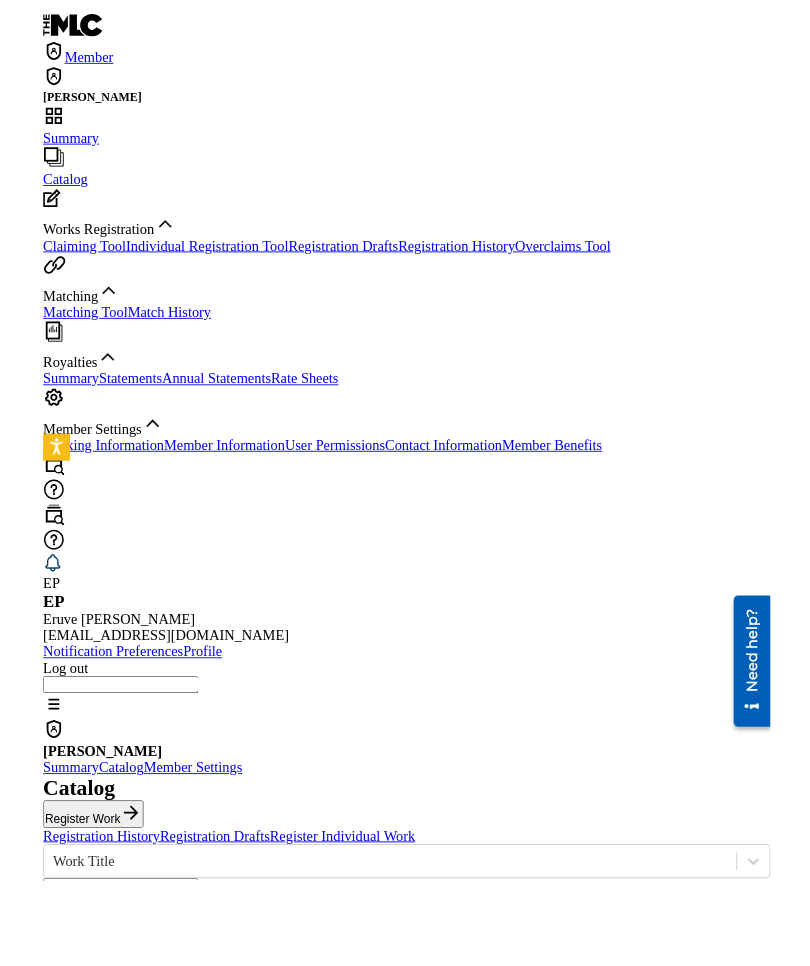 scroll, scrollTop: 31, scrollLeft: 1, axis: both 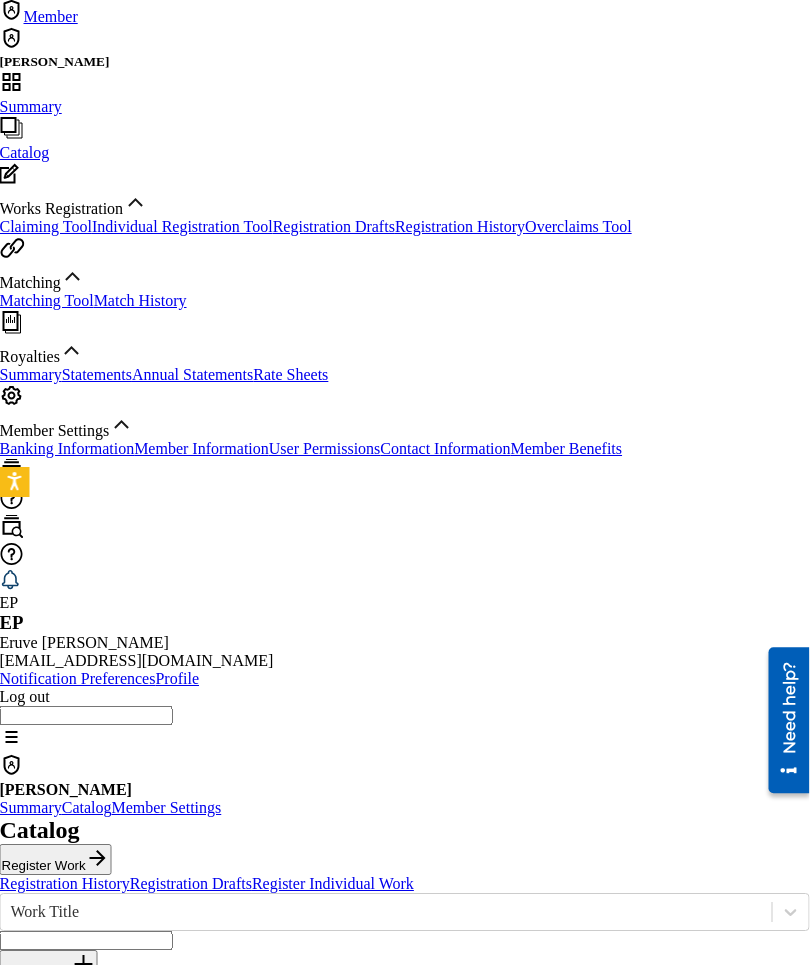 click on "Catalog" at bounding box center (87, 808) 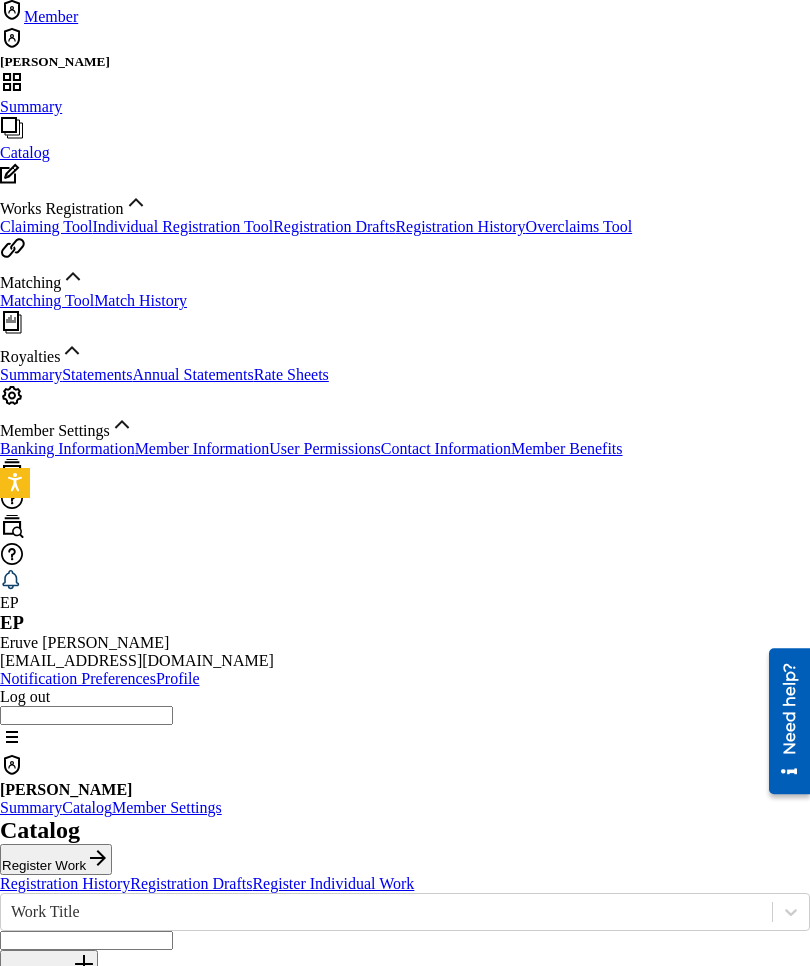 click on "Catalog" at bounding box center (87, 807) 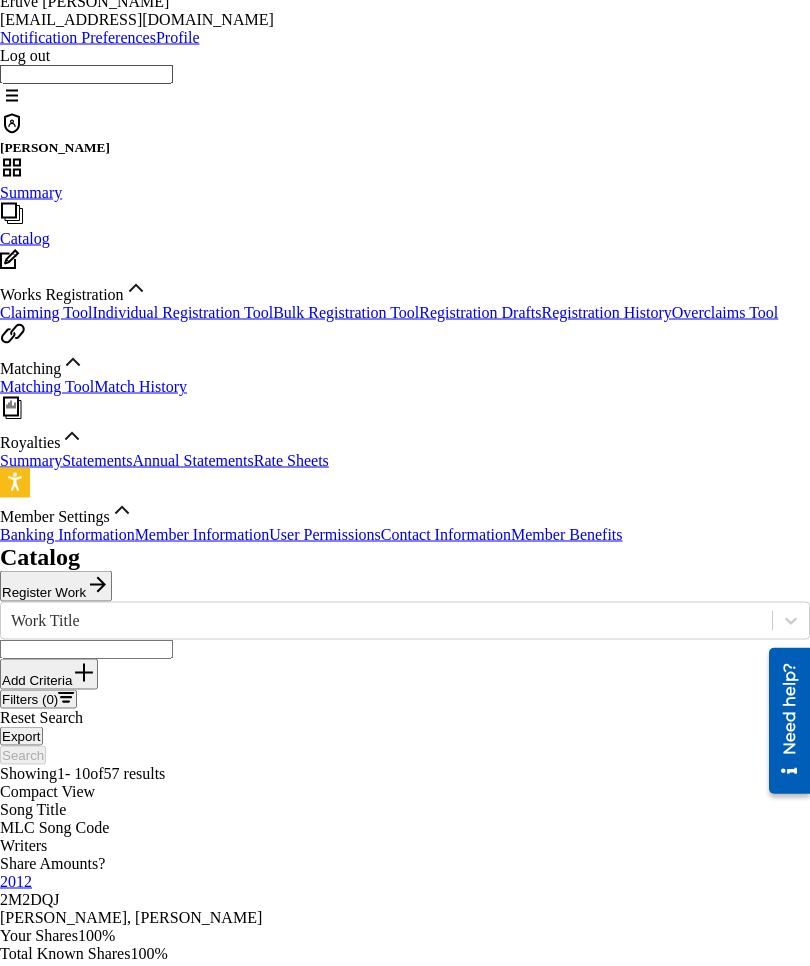 scroll, scrollTop: 186, scrollLeft: 0, axis: vertical 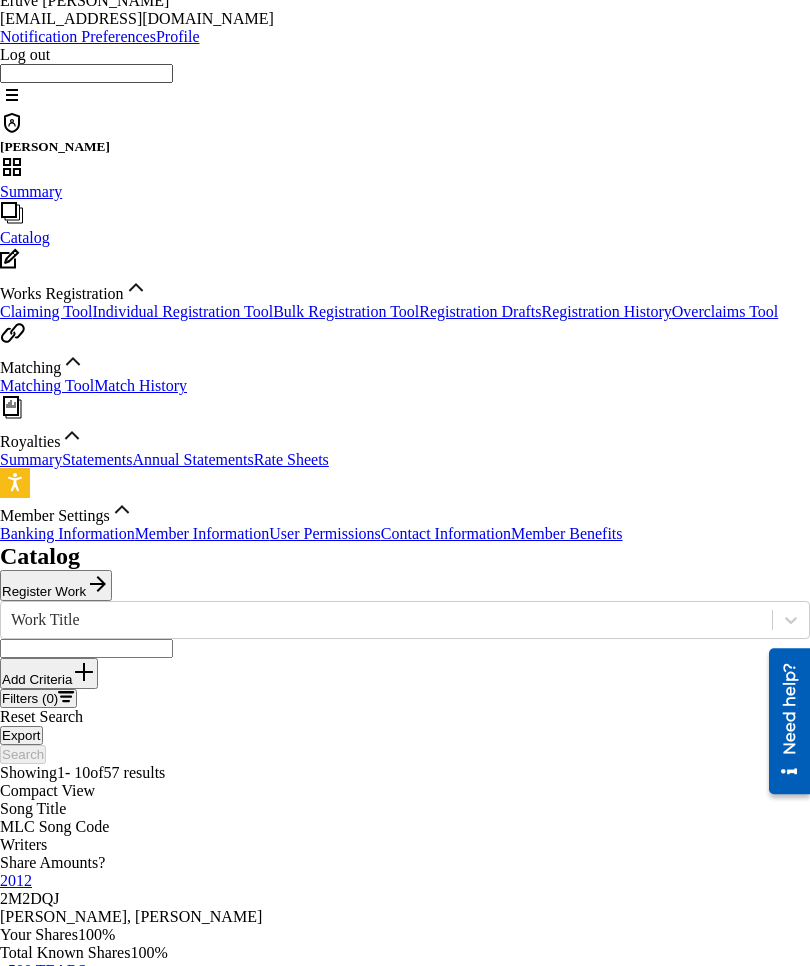 click on "Export" at bounding box center (405, 735) 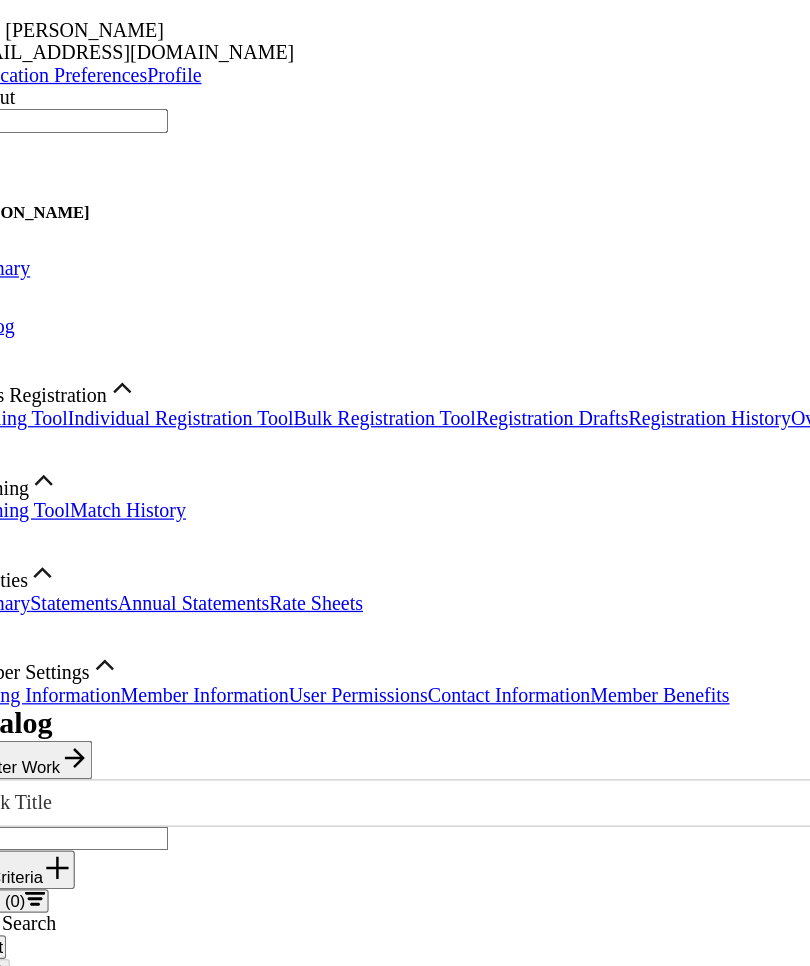 scroll, scrollTop: 162, scrollLeft: 0, axis: vertical 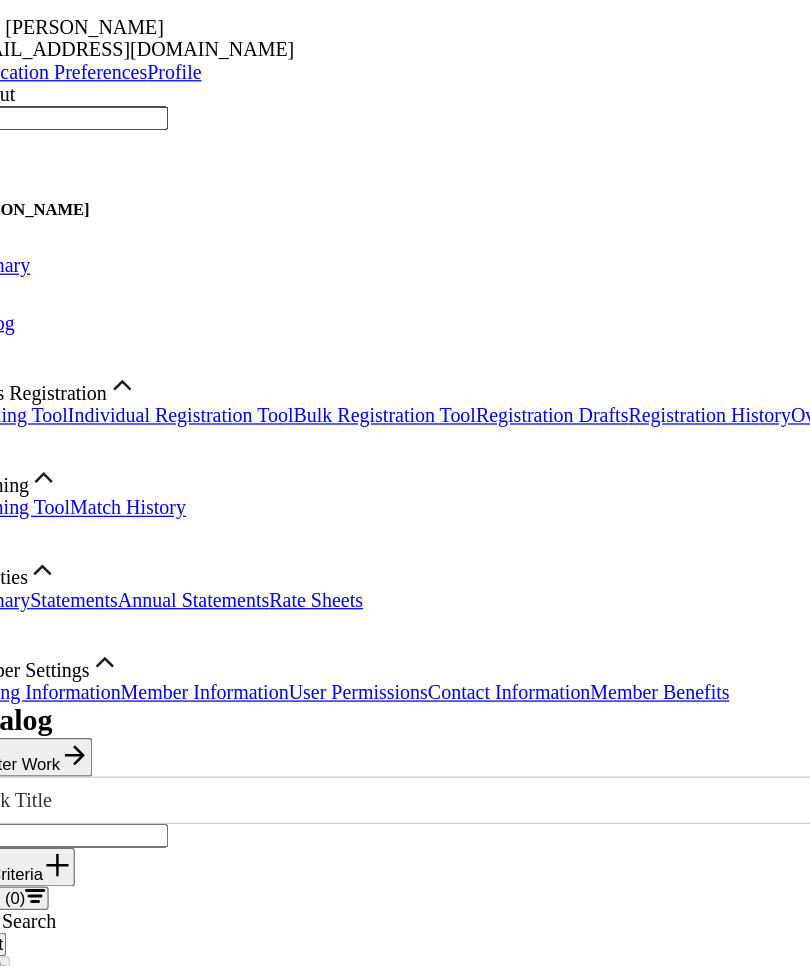 click on "Claiming Tool" at bounding box center (46, 335) 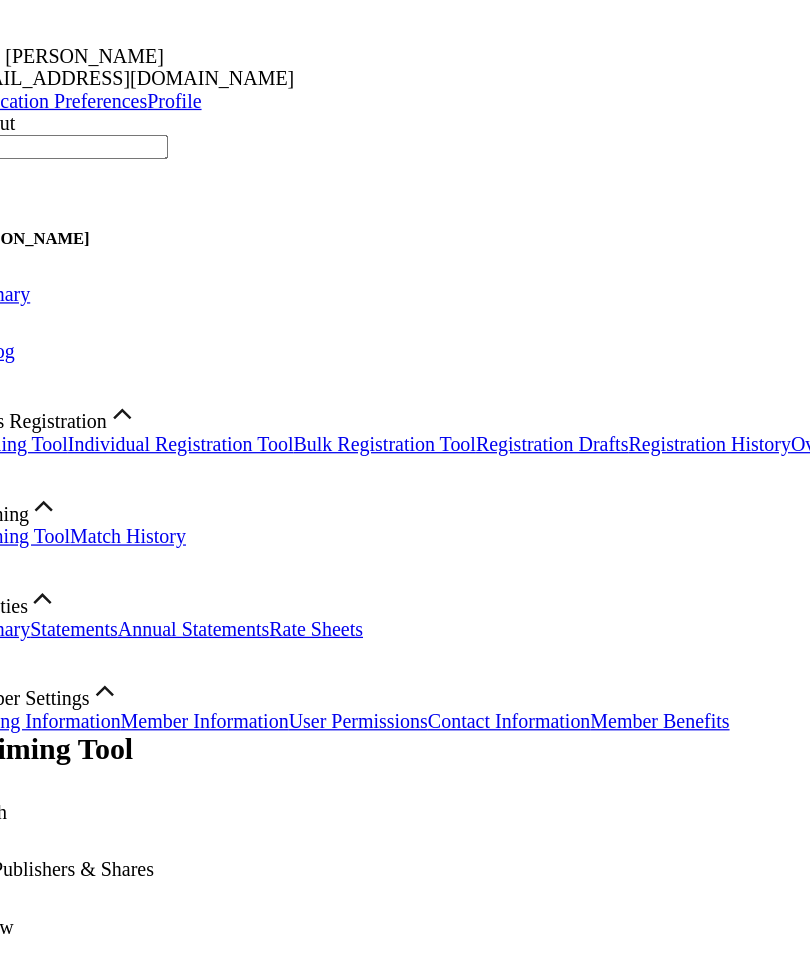 scroll, scrollTop: 0, scrollLeft: 0, axis: both 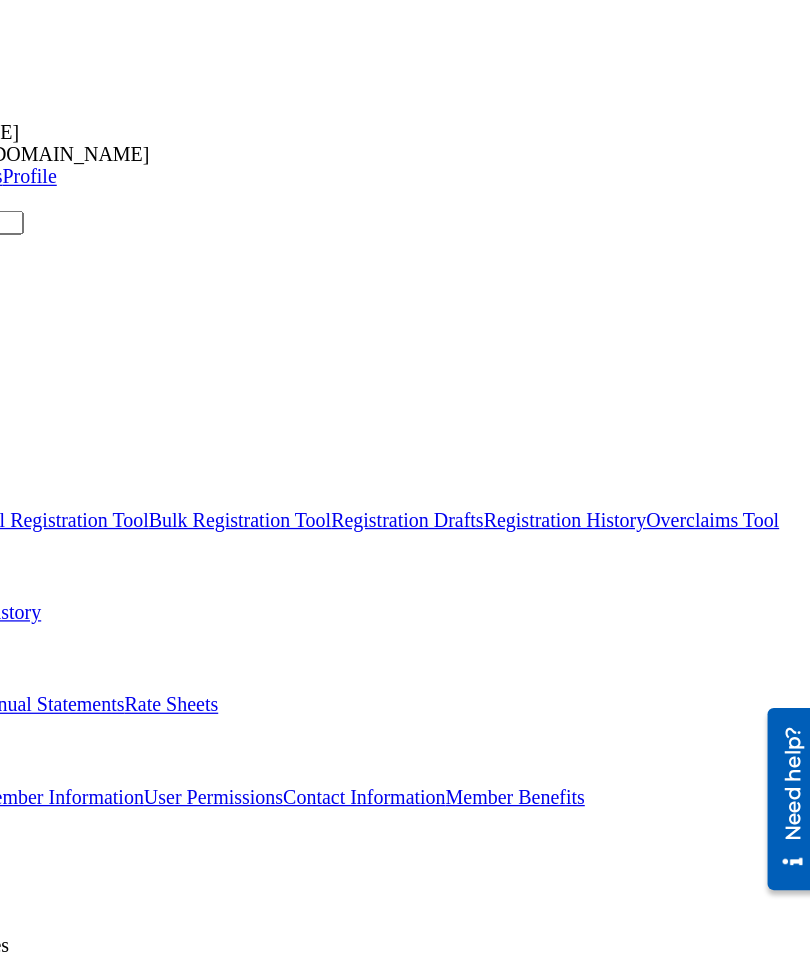 click on "Publisher IPI" at bounding box center [405, 1248] 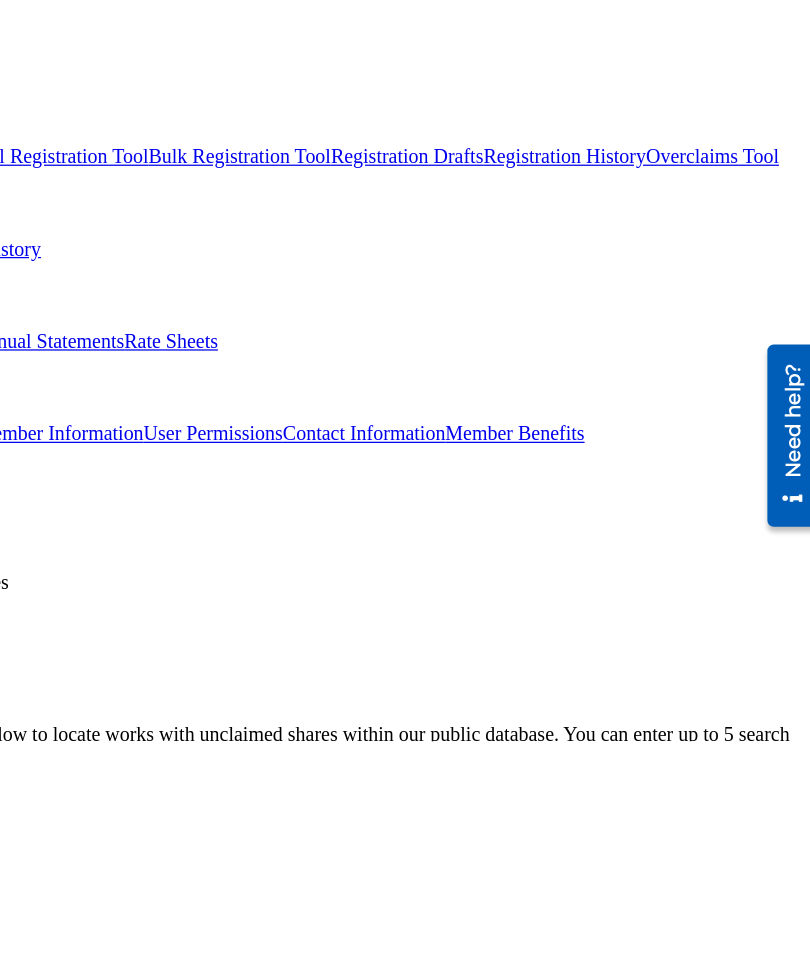type on "Eruve Pena" 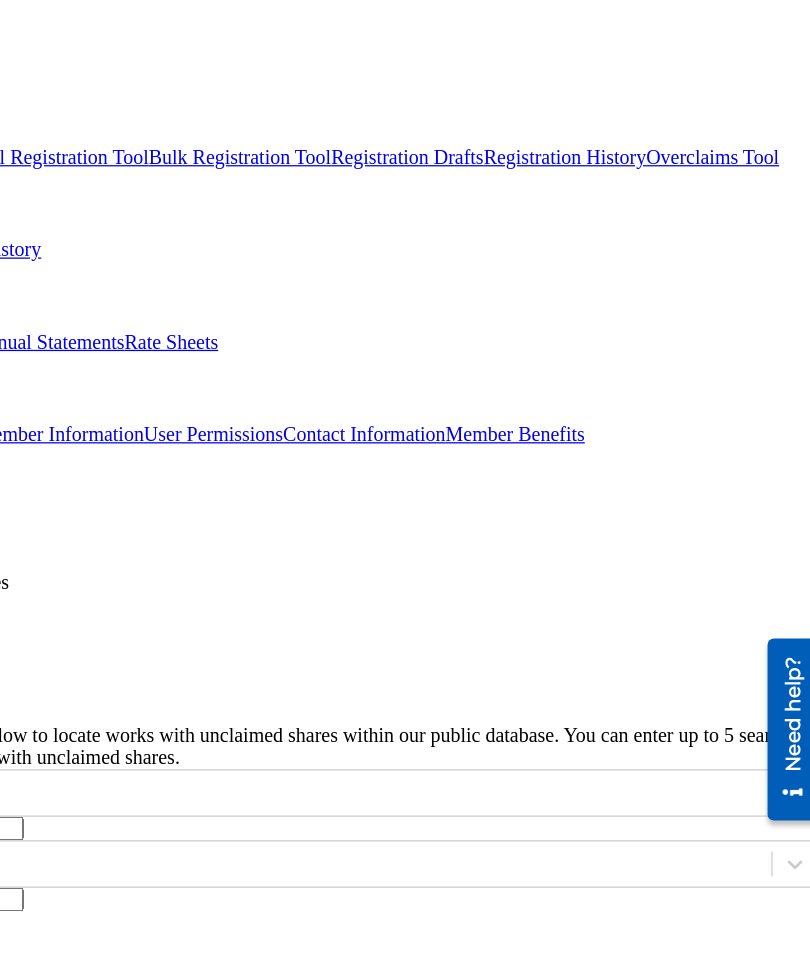 click at bounding box center [84, 881] 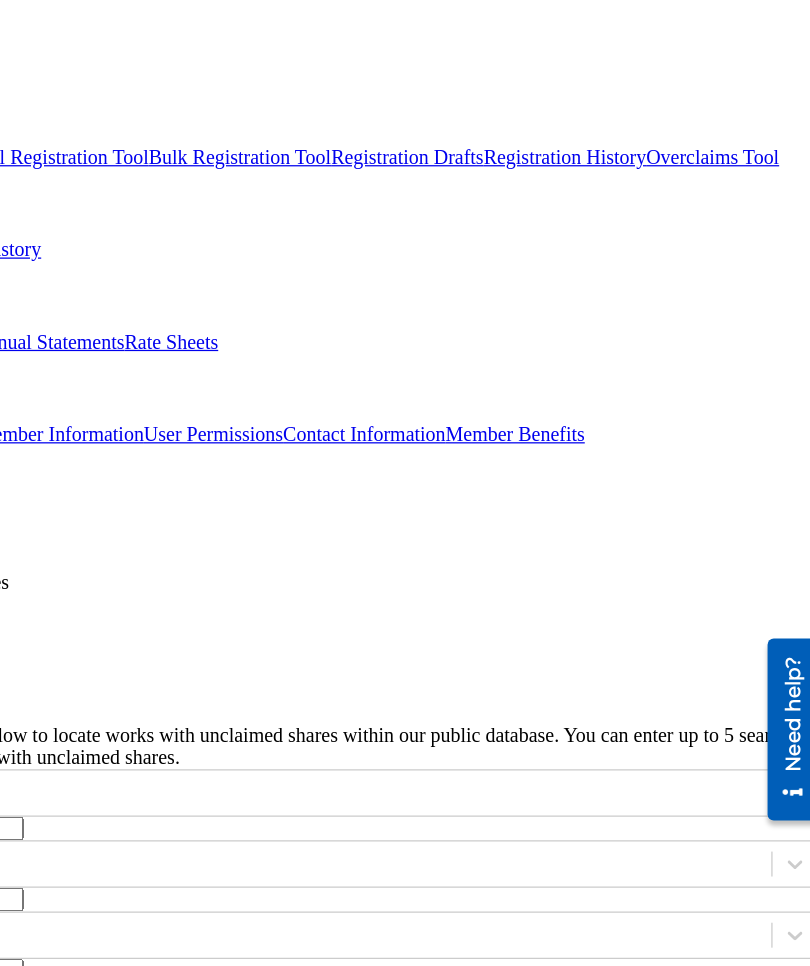 click at bounding box center [86, 914] 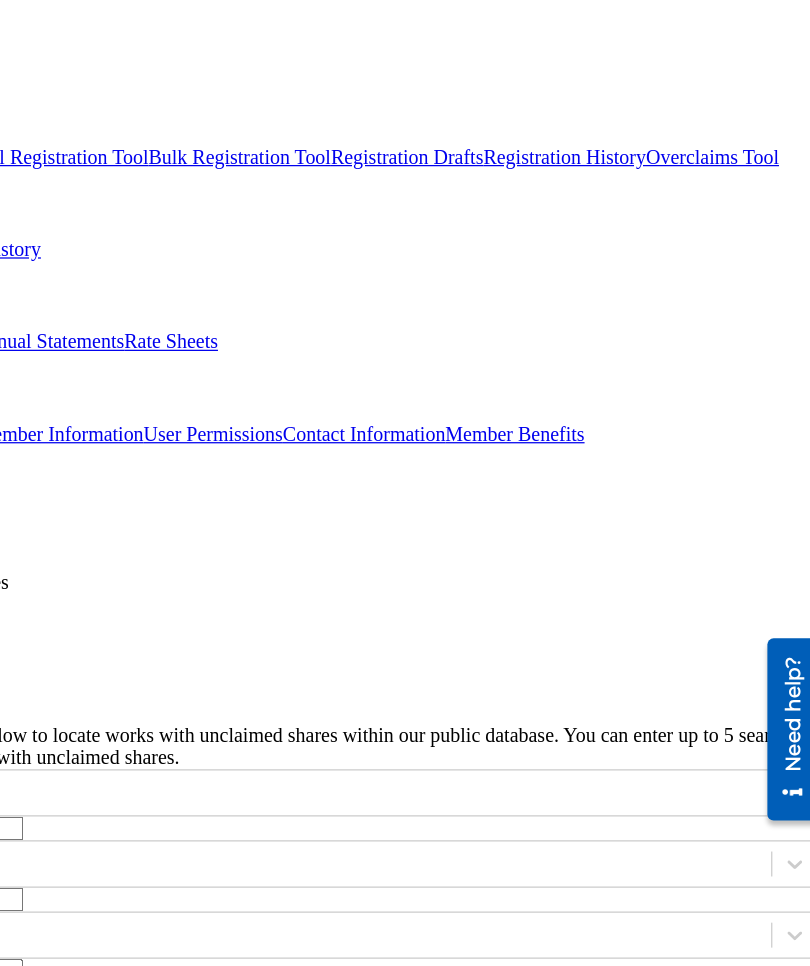 type on "Eruve pena" 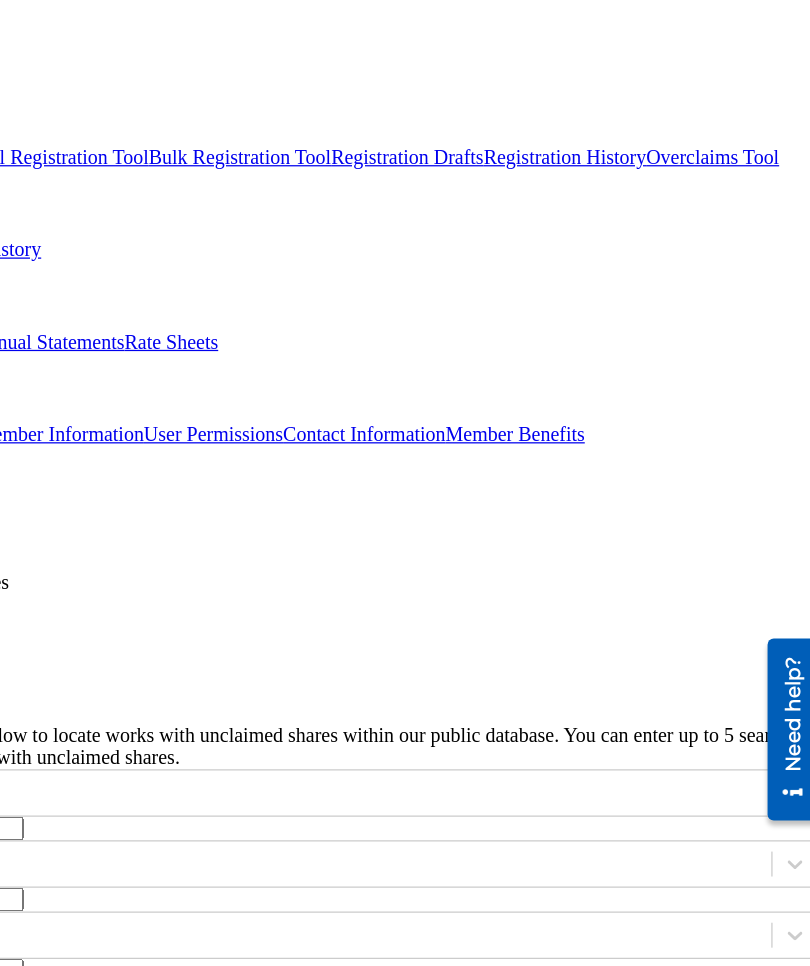 click at bounding box center (84, 1051) 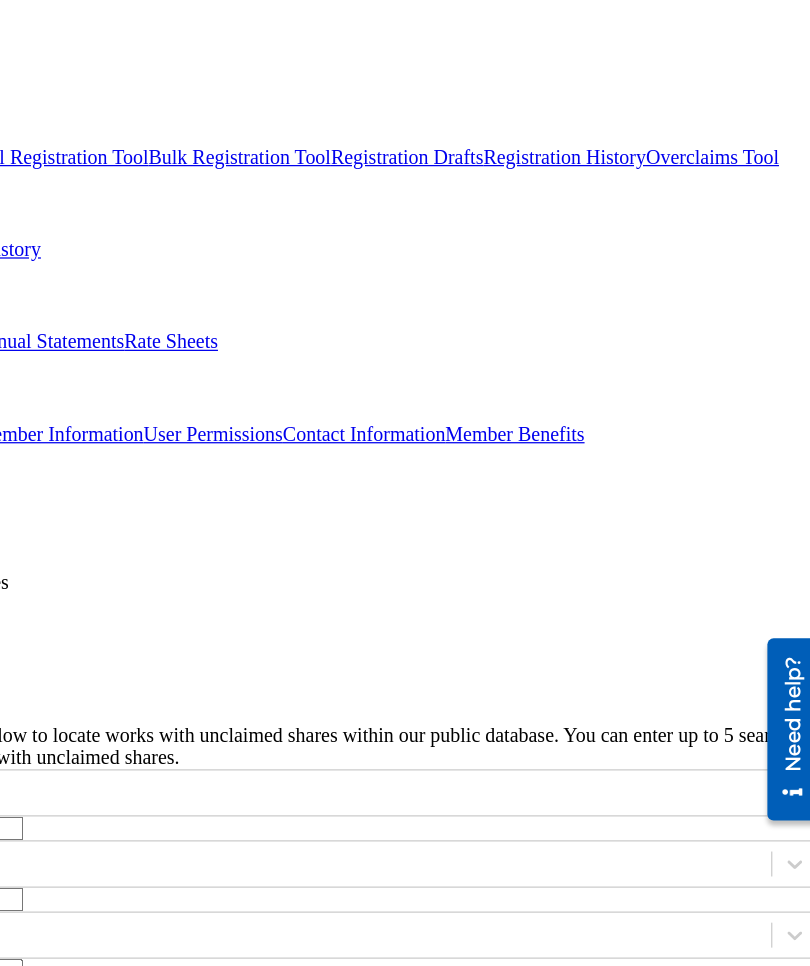 type on "E" 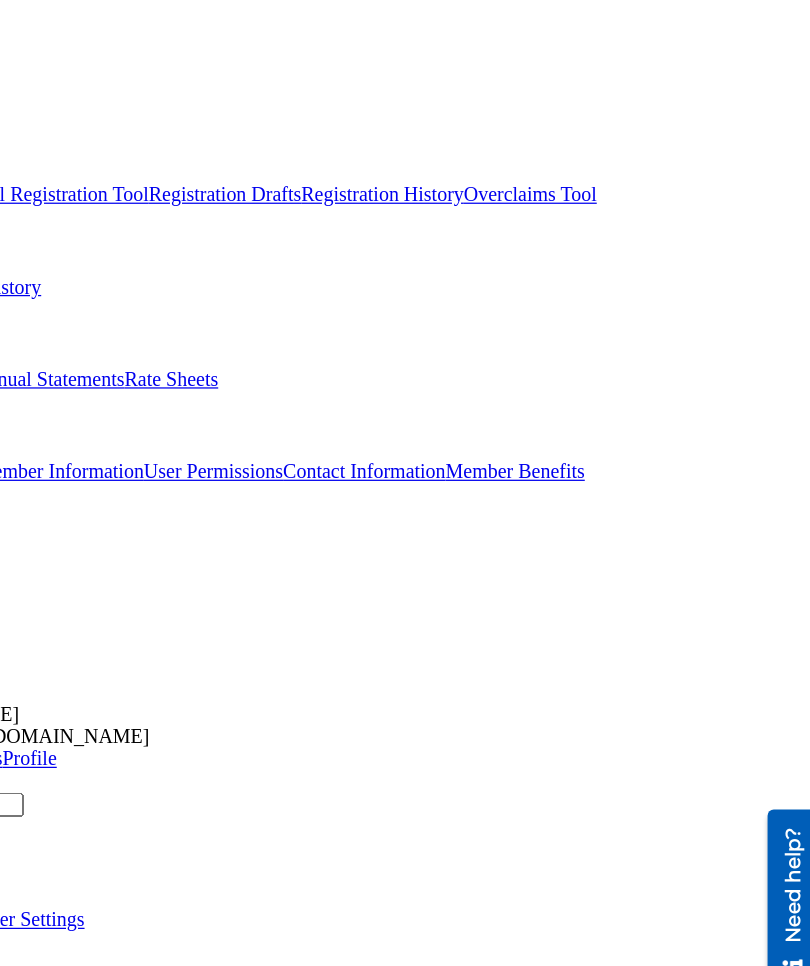 scroll, scrollTop: 100, scrollLeft: 0, axis: vertical 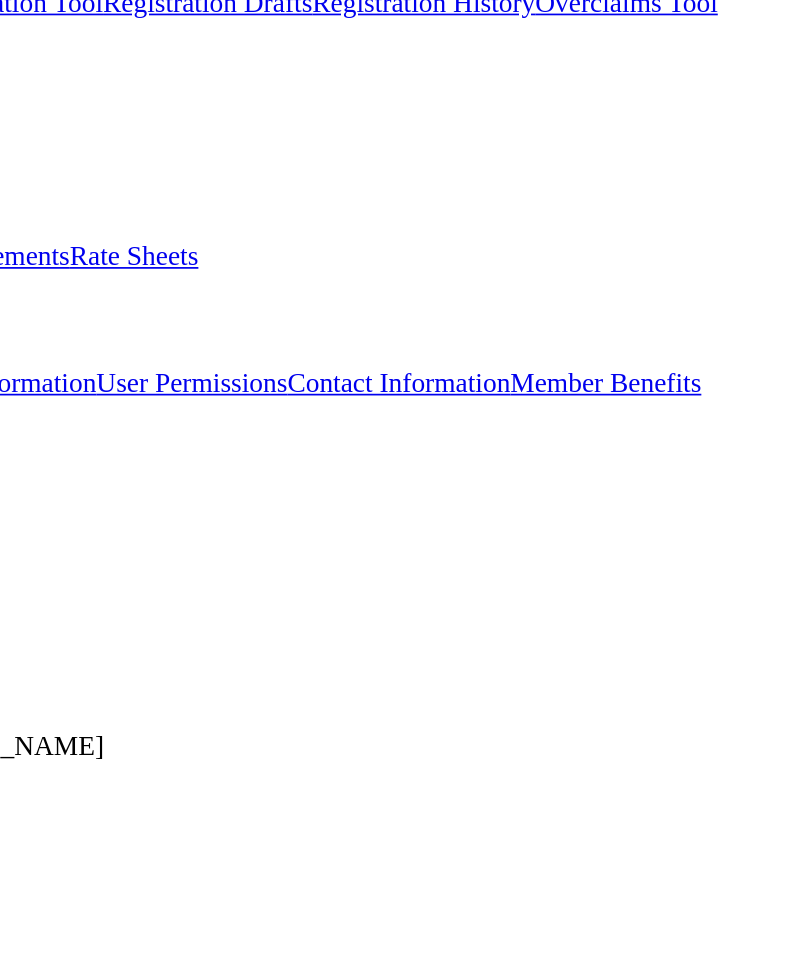 click at bounding box center [86, 1055] 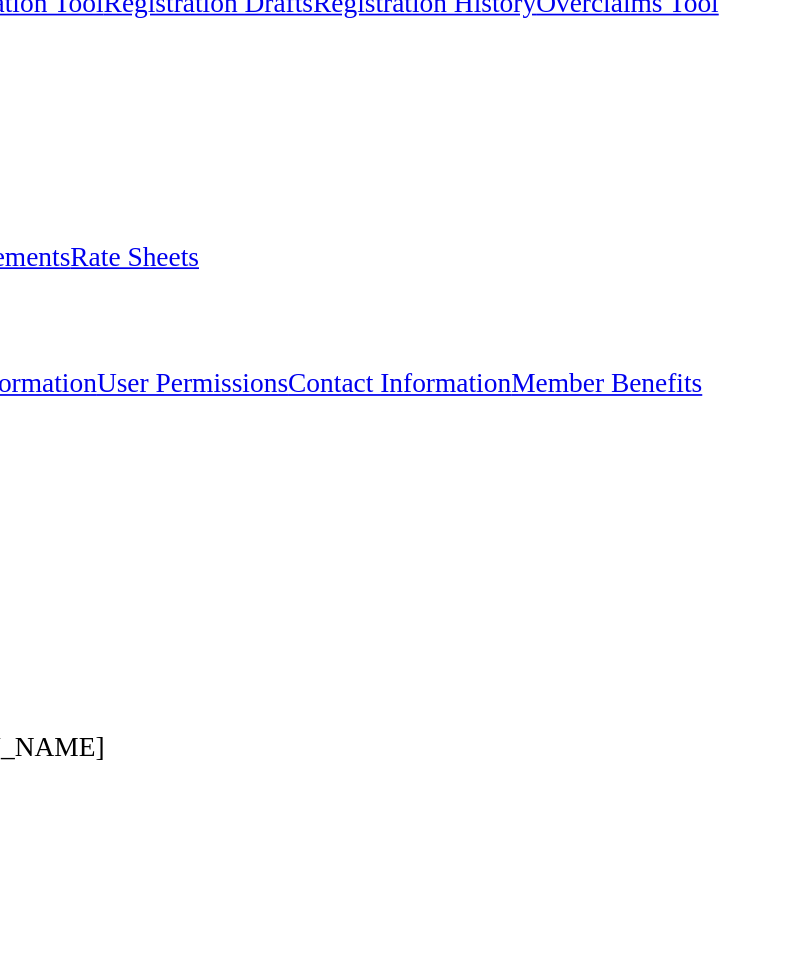 type on "El vuh" 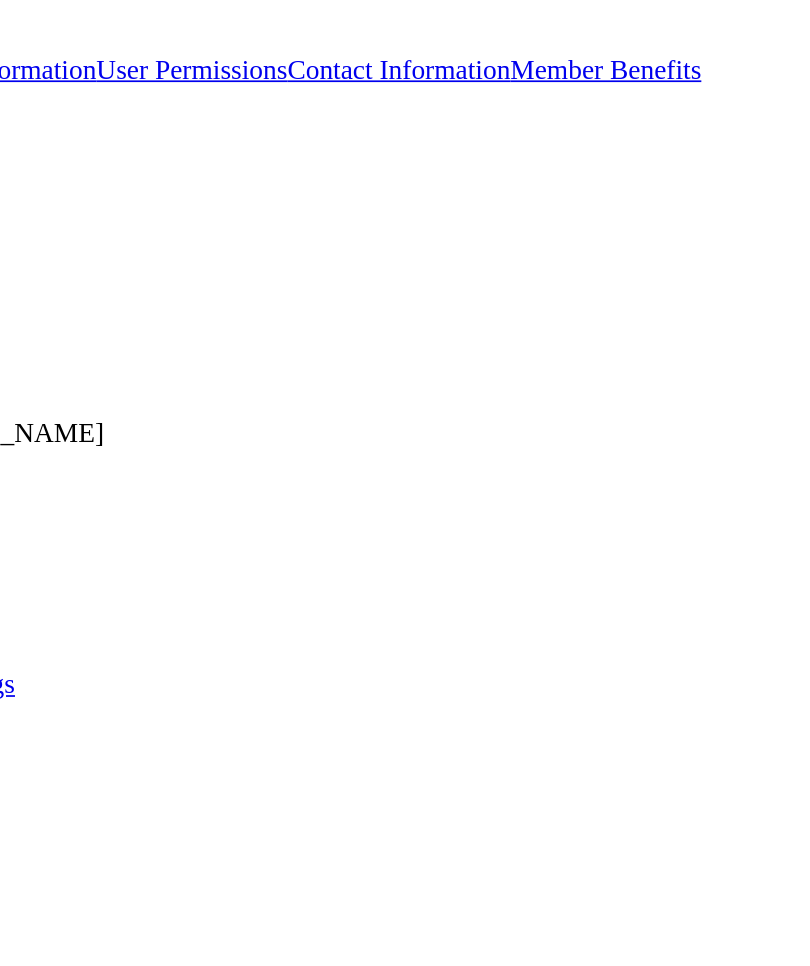 scroll, scrollTop: 106, scrollLeft: 0, axis: vertical 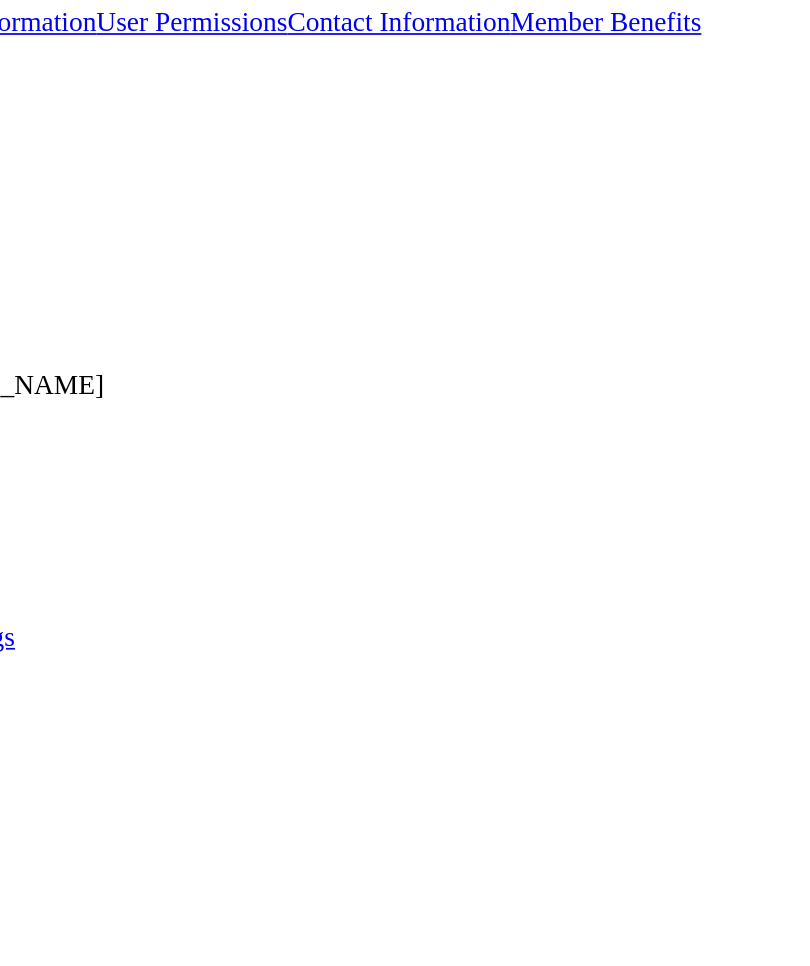 click on "Search" at bounding box center (23, 1345) 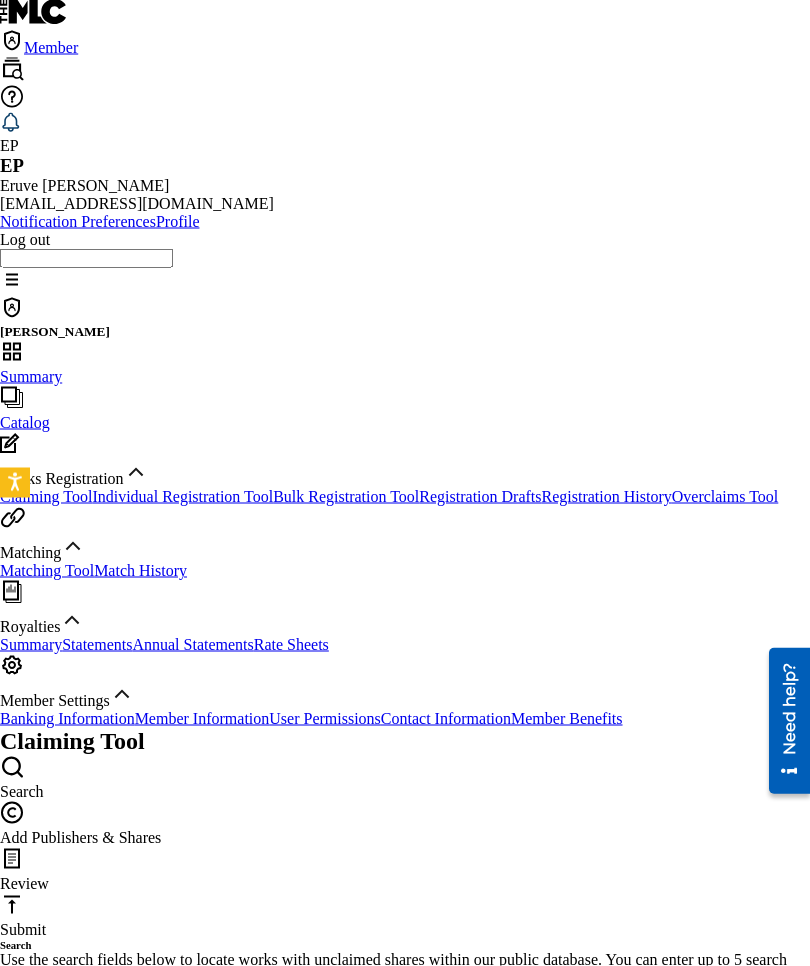 scroll, scrollTop: 0, scrollLeft: 0, axis: both 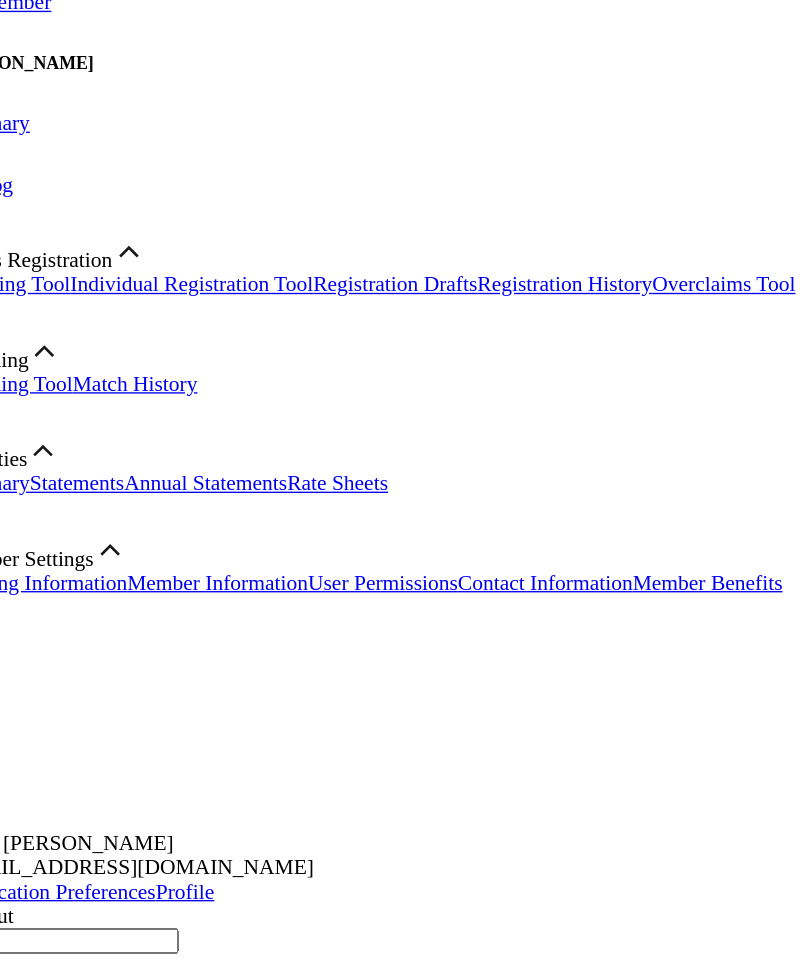 click on "Catalog" at bounding box center (87, 839) 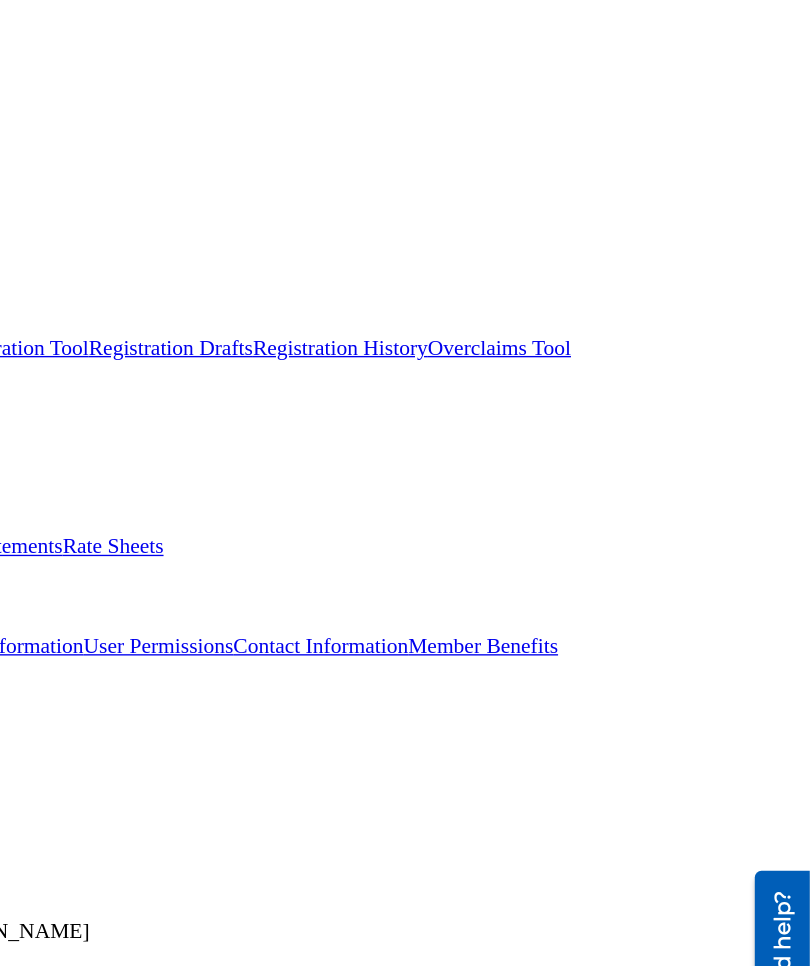 scroll, scrollTop: 0, scrollLeft: 51, axis: horizontal 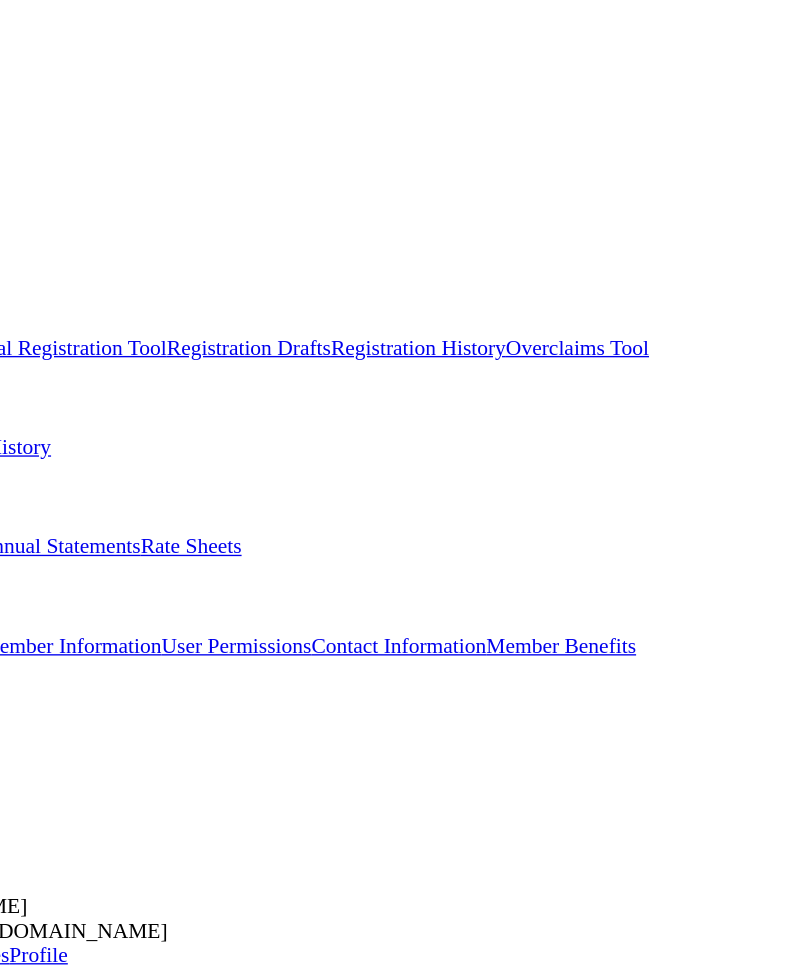 click on "Eruve Pena Summary Catalog Member Settings Catalog Register Work Registration History Registration Drafts Register Individual Work SearchWithCriteria9231309c-d296-4852-ac21-0df732237444 Work Title Add Criteria Filter Hold Filters Overclaim   Dispute   Remove Filters Apply Filters Filters ( 0 ) Reset Search Export Search Showing  1  -   10  of  57   results   Compact View Song Title MLC Song Code Writers Share Amounts ? 2012 2M2DQJ ERUVE PENA, VICTOR MENDOZA Your Shares 100 % Total Known Shares 100 % . 500 TEARS 583D9Q QUESE IMC, ERUVE PENA, VICTOR MENDOZA Your Shares 100 % Total Known Shares 100 % AGE OF ITZA AY5GDA VICTOR MENDOZA, ERIC FRANCO, ERUVE PENA Your Shares 100 % Total Known Shares 100 % AN IMMIGRANTS STORY AY5GCI ERUVE PENA, VICTOR MENDOZA Your Shares 100 % Total Known Shares 100 % CODICE WARRIORS CK6U2X VICTOR MENDOZA, ERIC FRANCO, ERUVE PENA Your Shares 100 % Total Known Shares 100 % CORRIDO TONALL CK6U1O VICTOR MENDOZA, ERUVE PENA Your Shares 100 % Total Known Shares 100 % CUIDAD CELESTIAL 100" at bounding box center (405, 1563) 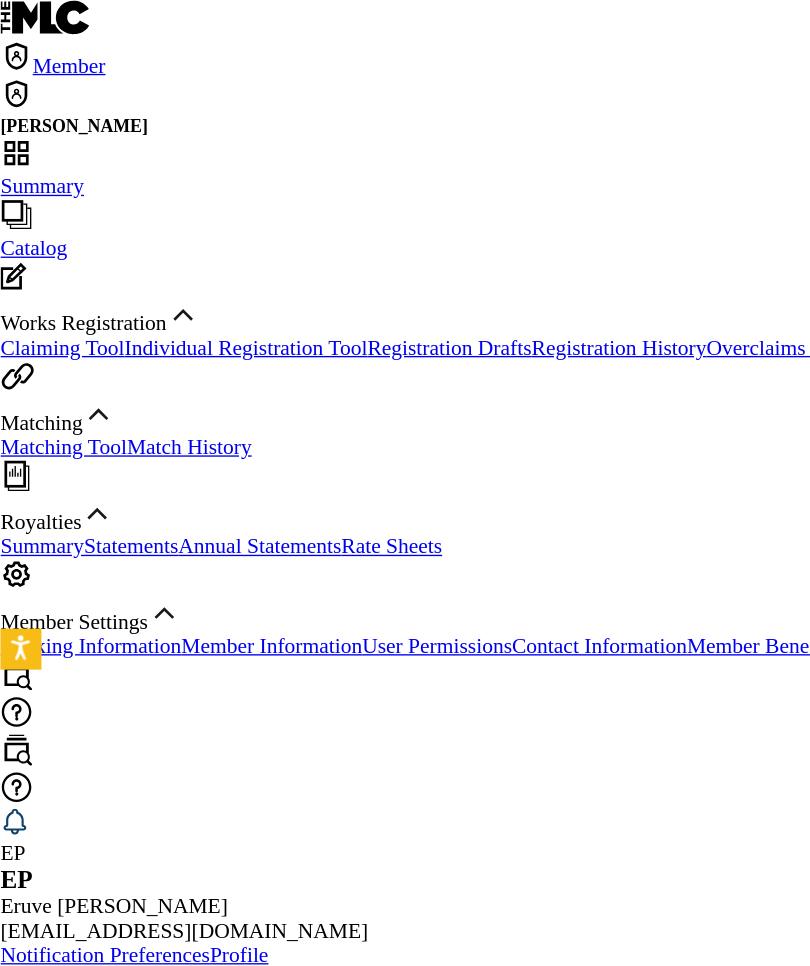 scroll, scrollTop: 0, scrollLeft: 0, axis: both 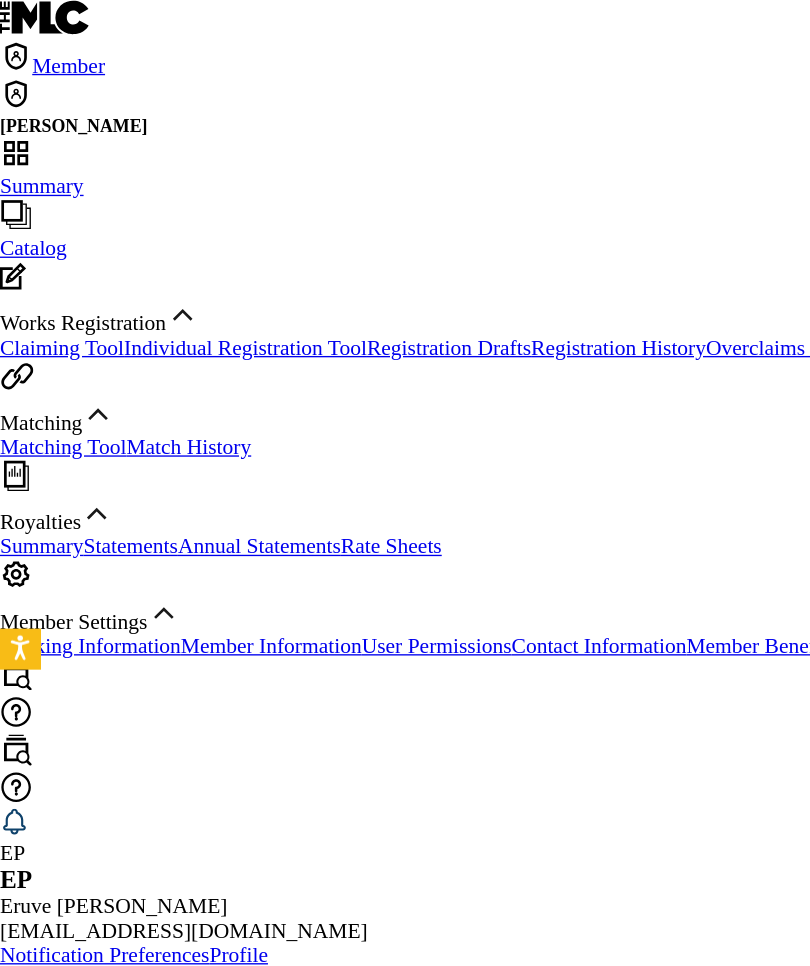 click on "Catalog" at bounding box center (87, 839) 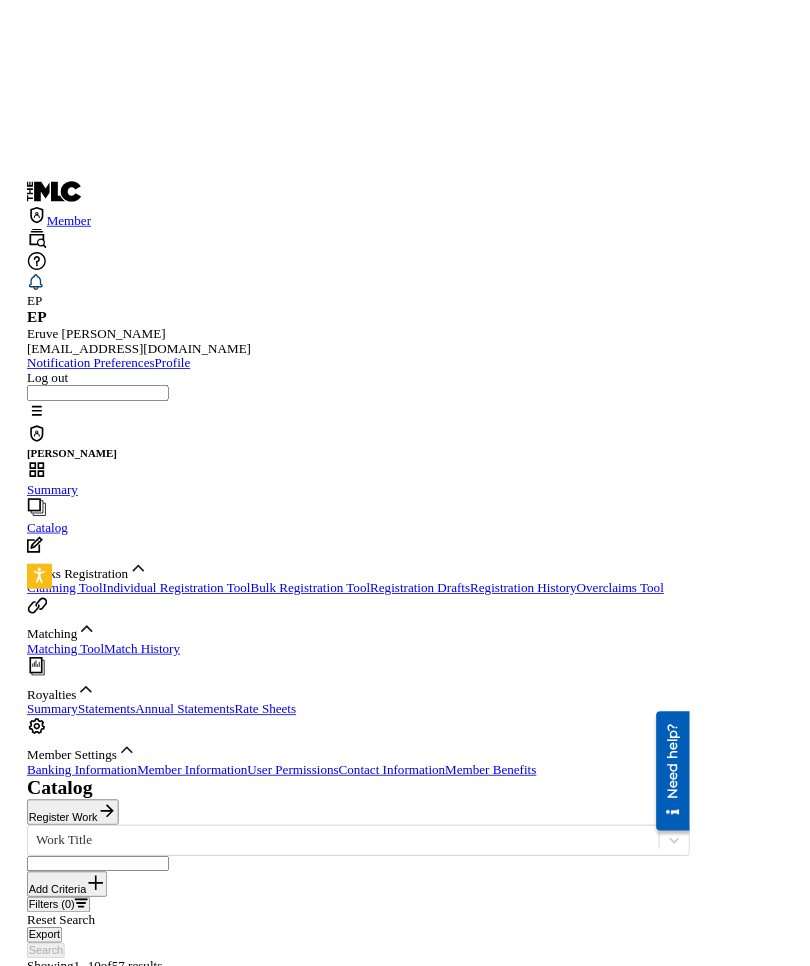scroll, scrollTop: 0, scrollLeft: 20, axis: horizontal 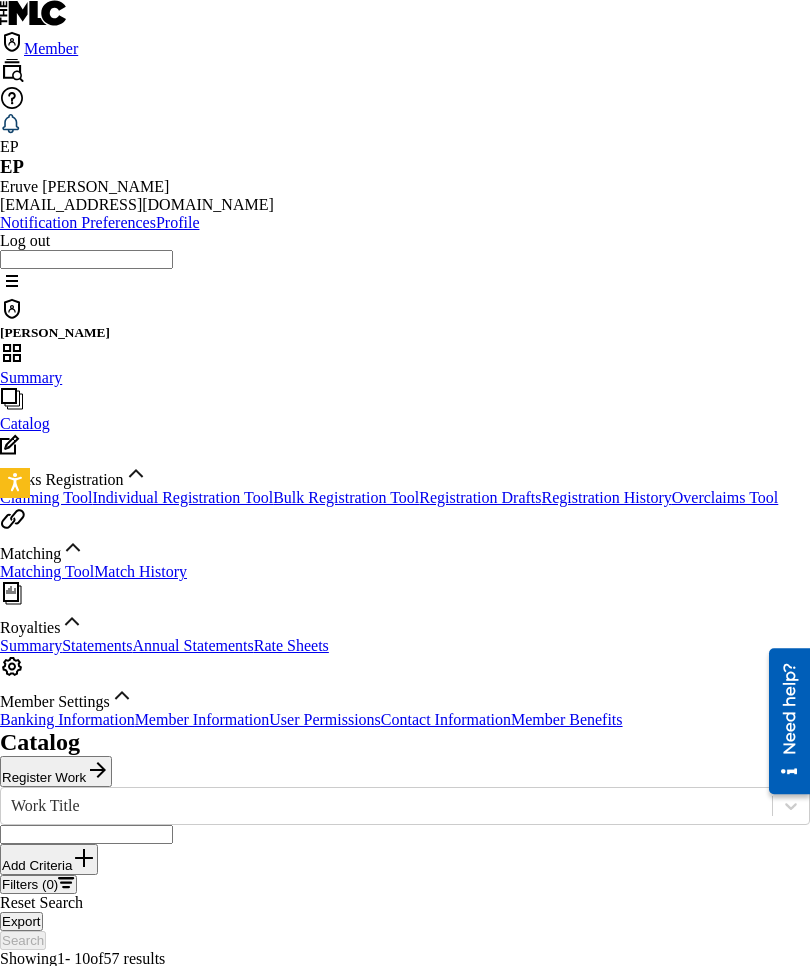 click on "Matching Tool" at bounding box center (47, 571) 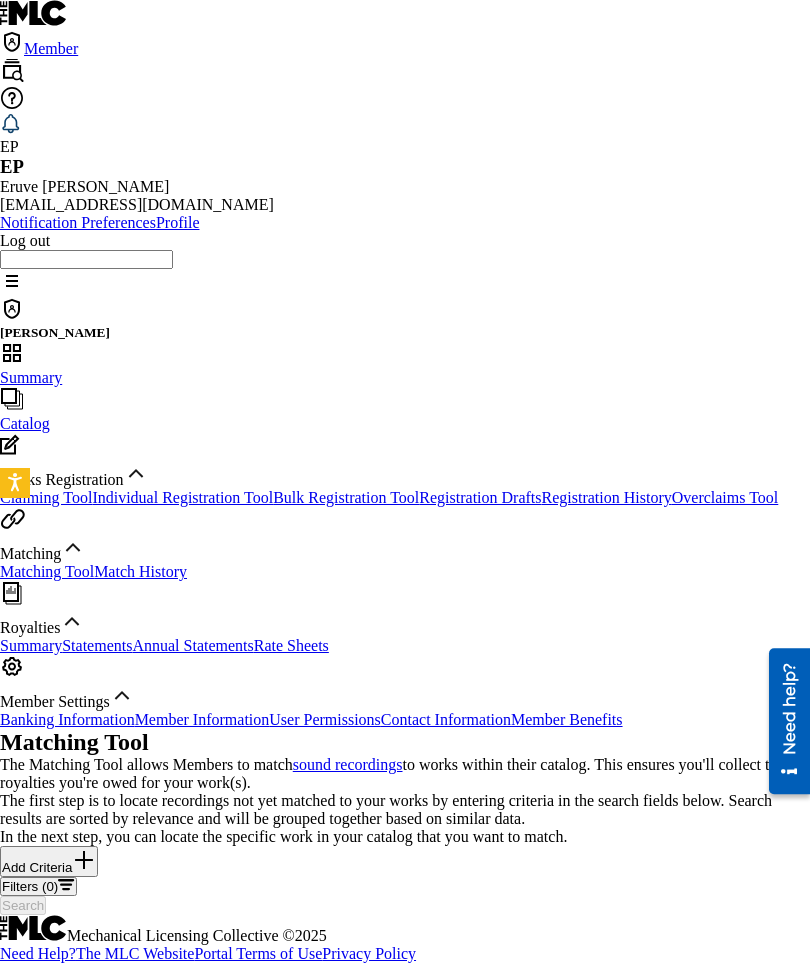 scroll, scrollTop: 0, scrollLeft: 0, axis: both 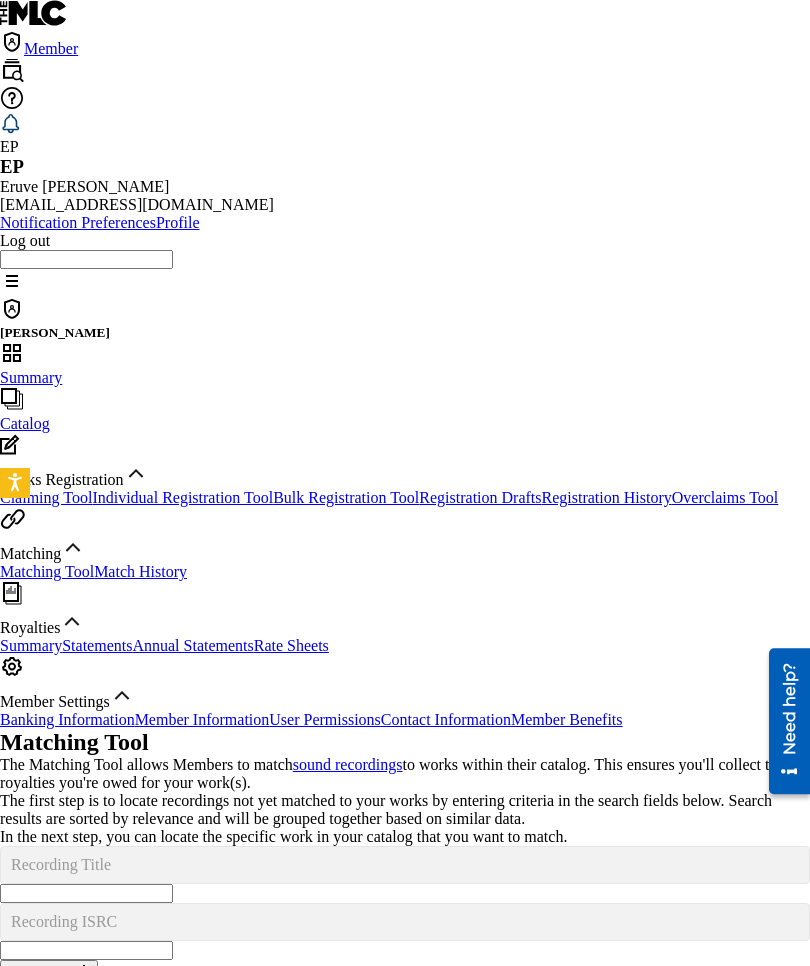 click at bounding box center (84, 974) 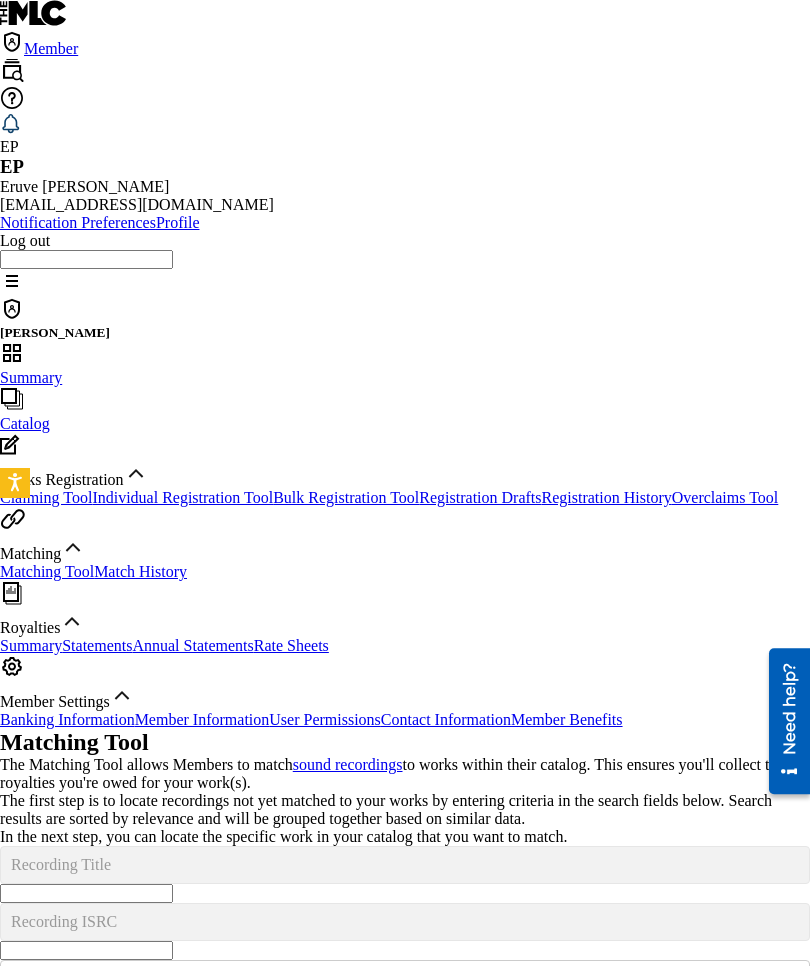click at bounding box center (86, 1007) 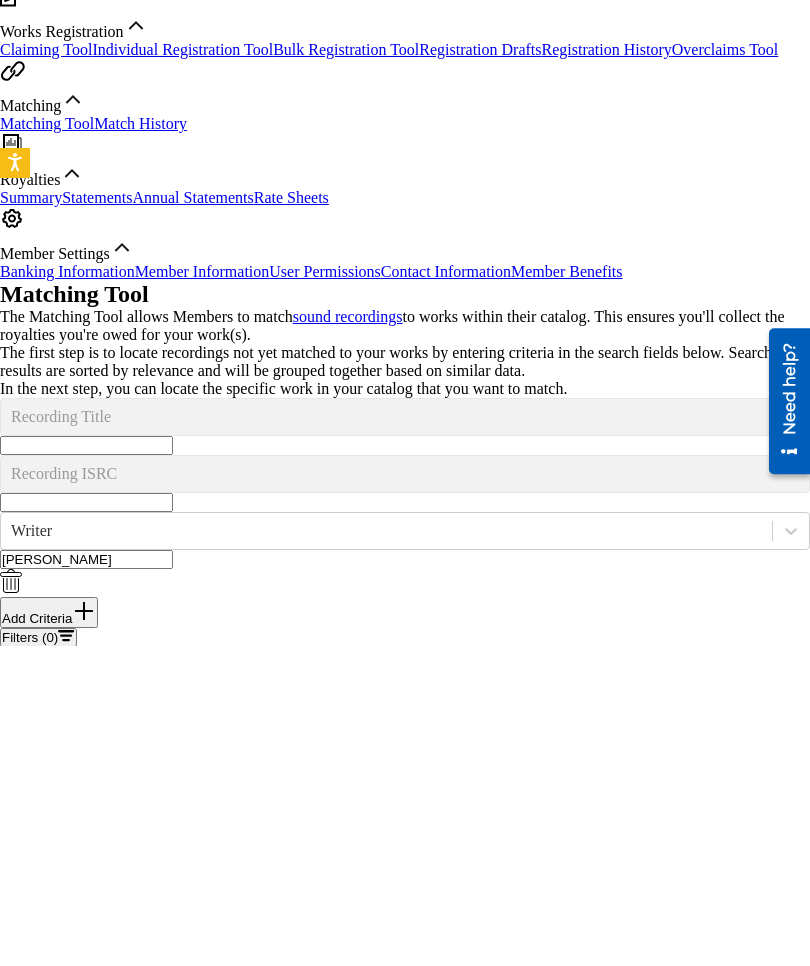 click on "Search" at bounding box center (23, 976) 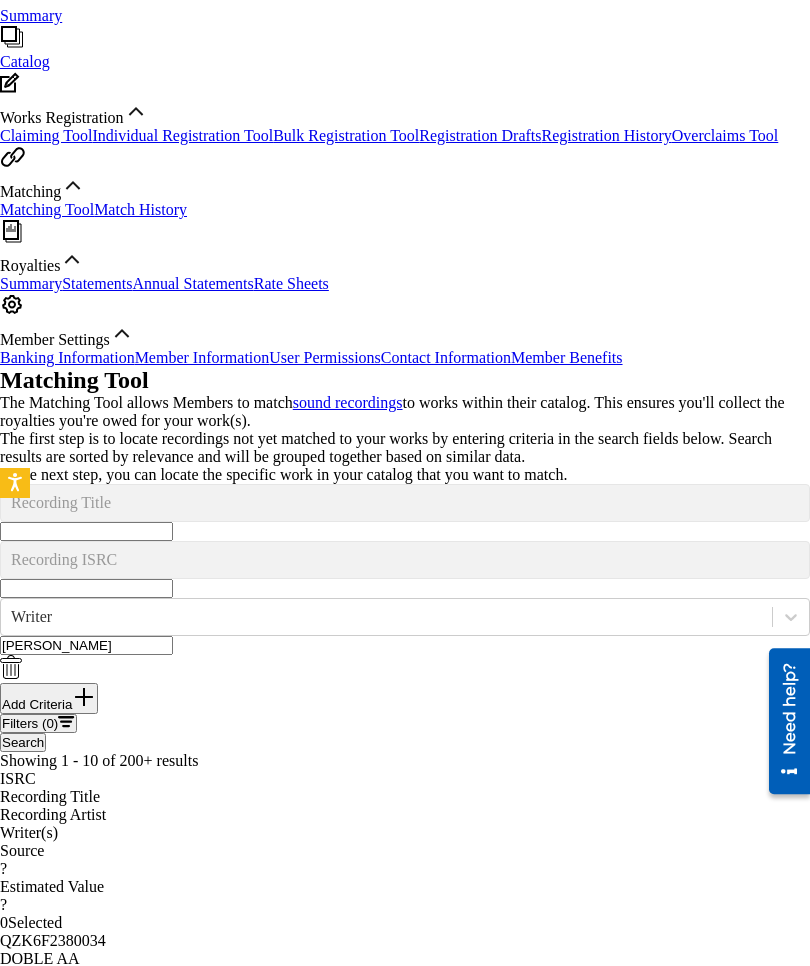 scroll, scrollTop: 359, scrollLeft: 71, axis: both 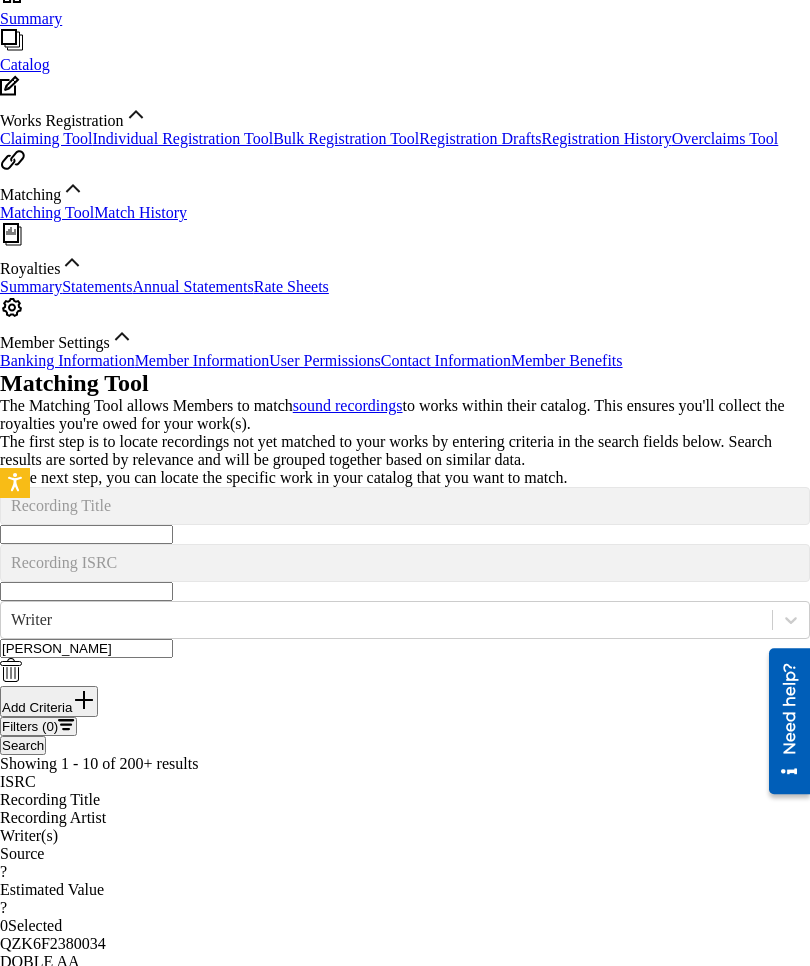 click on "Erve Pena" at bounding box center [86, 648] 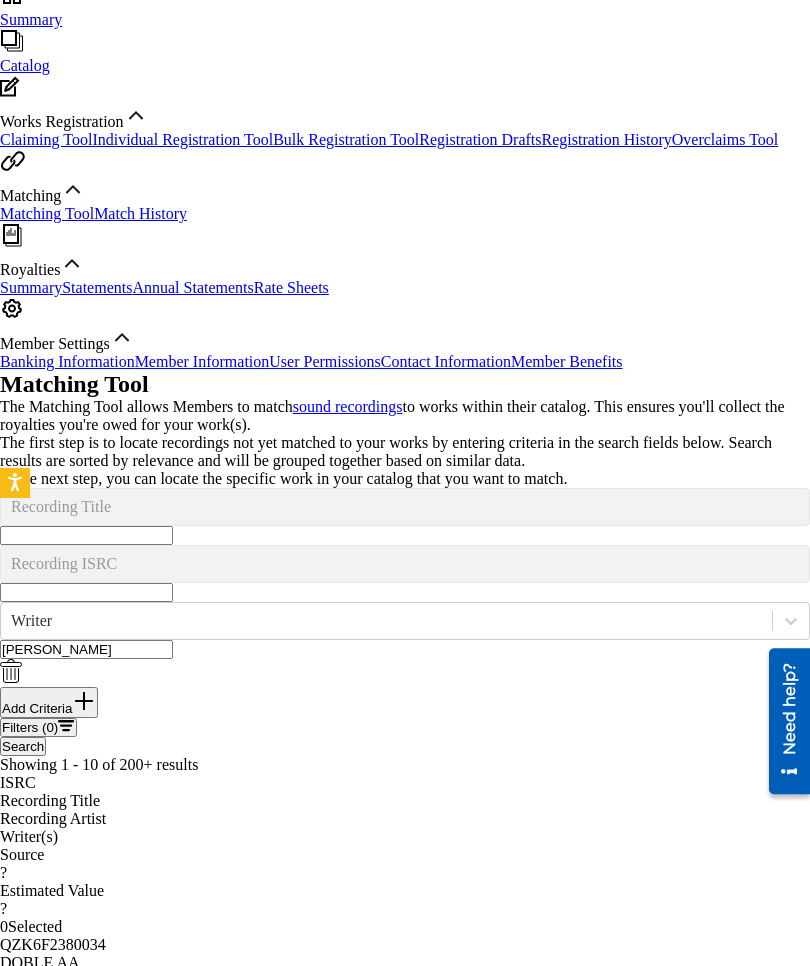 scroll, scrollTop: 357, scrollLeft: 71, axis: both 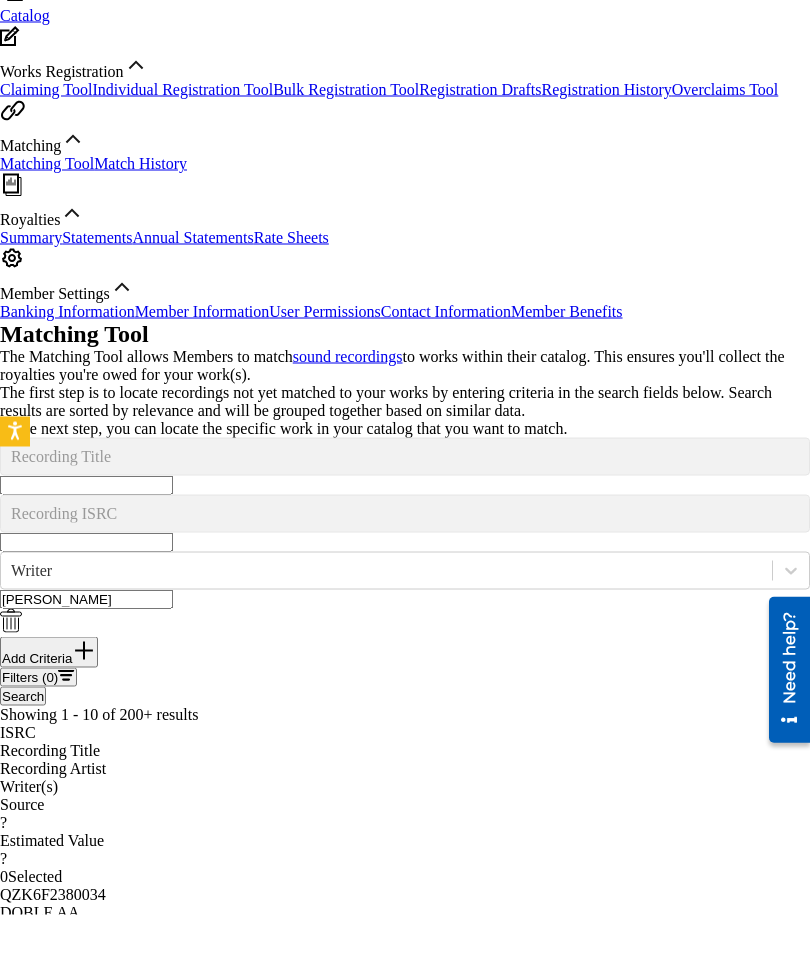 type on "Eruve Pena" 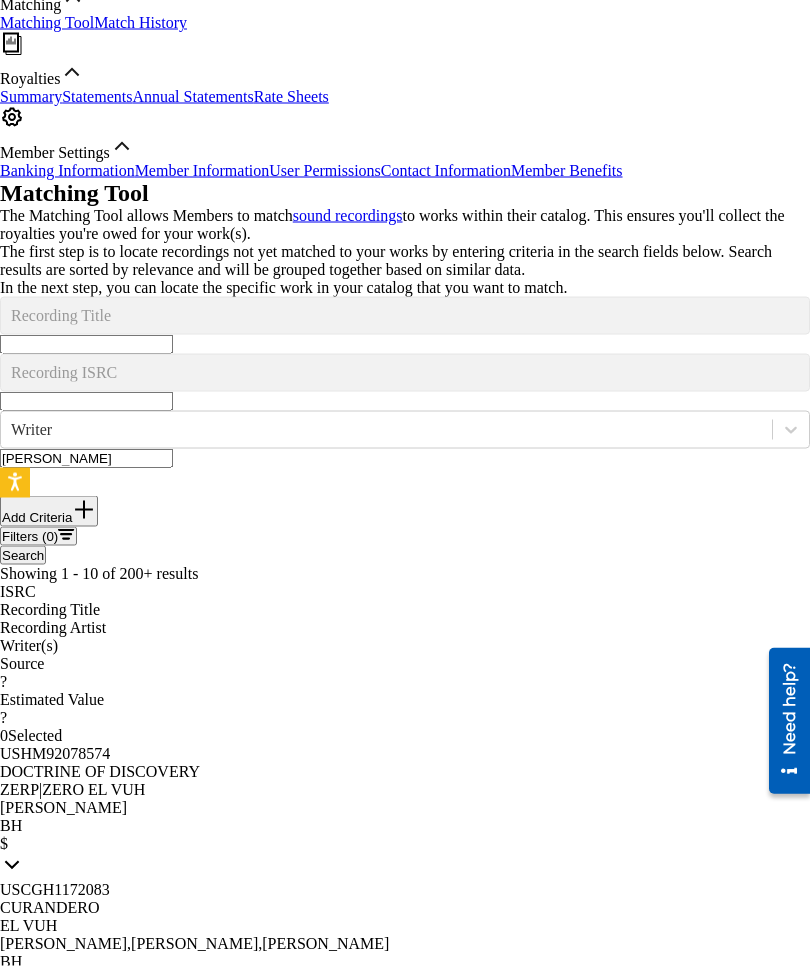 scroll, scrollTop: 554, scrollLeft: 71, axis: both 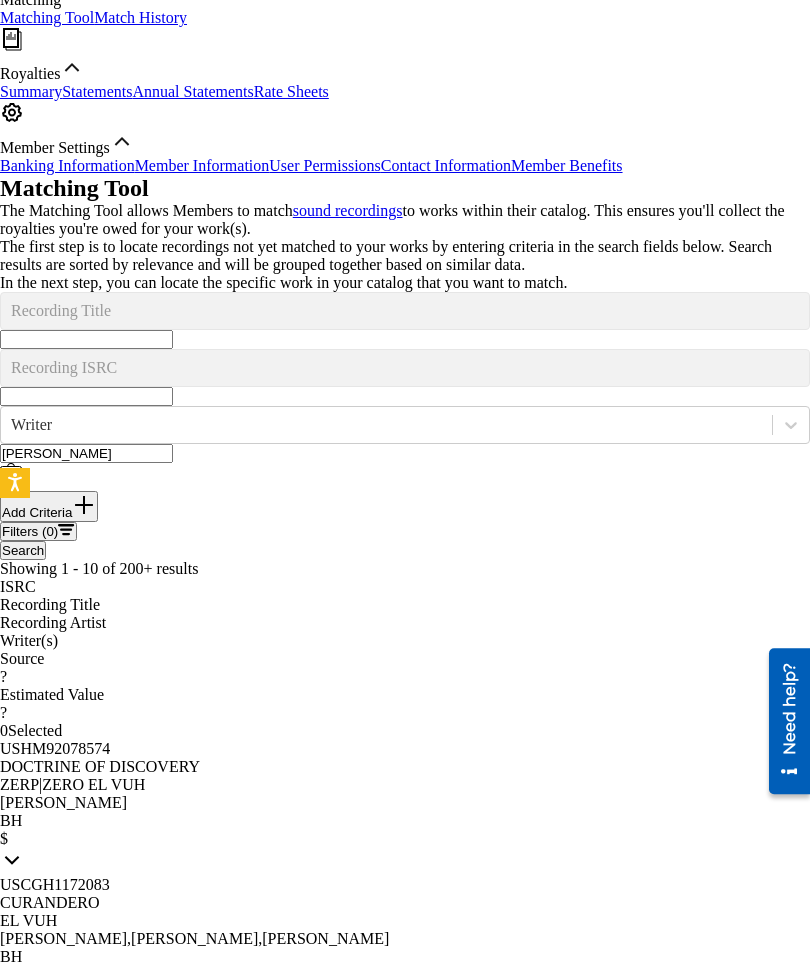 click on "0  Selected" at bounding box center [405, 731] 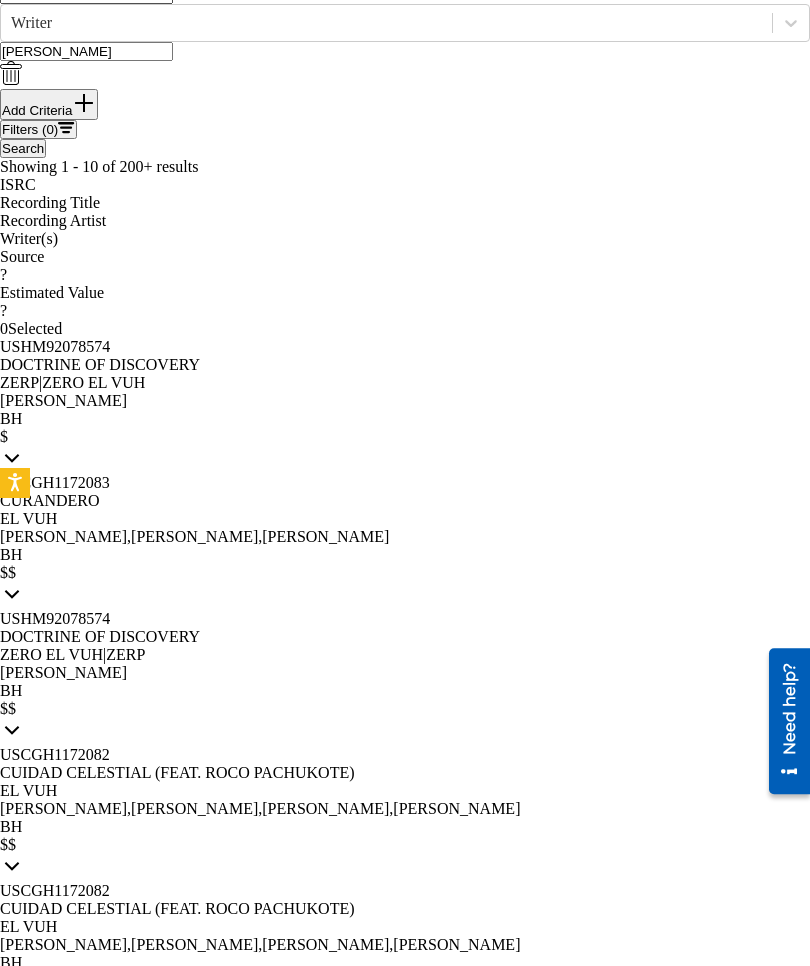 scroll, scrollTop: 1021, scrollLeft: 71, axis: both 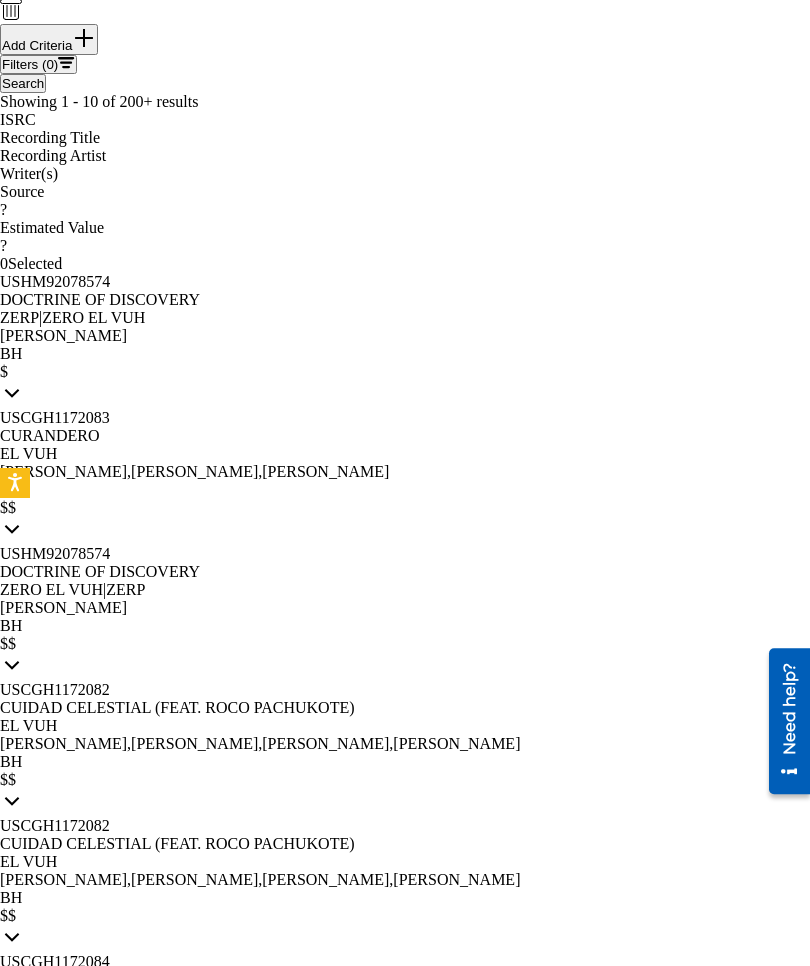 click at bounding box center [173, -763] 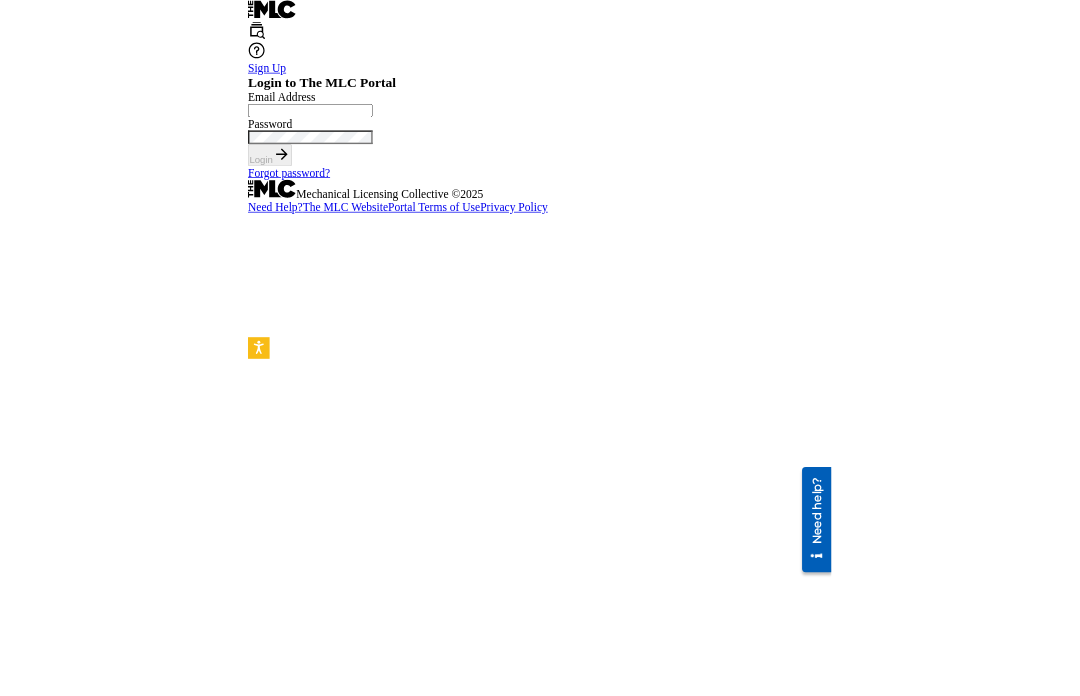 scroll, scrollTop: 26, scrollLeft: 0, axis: vertical 